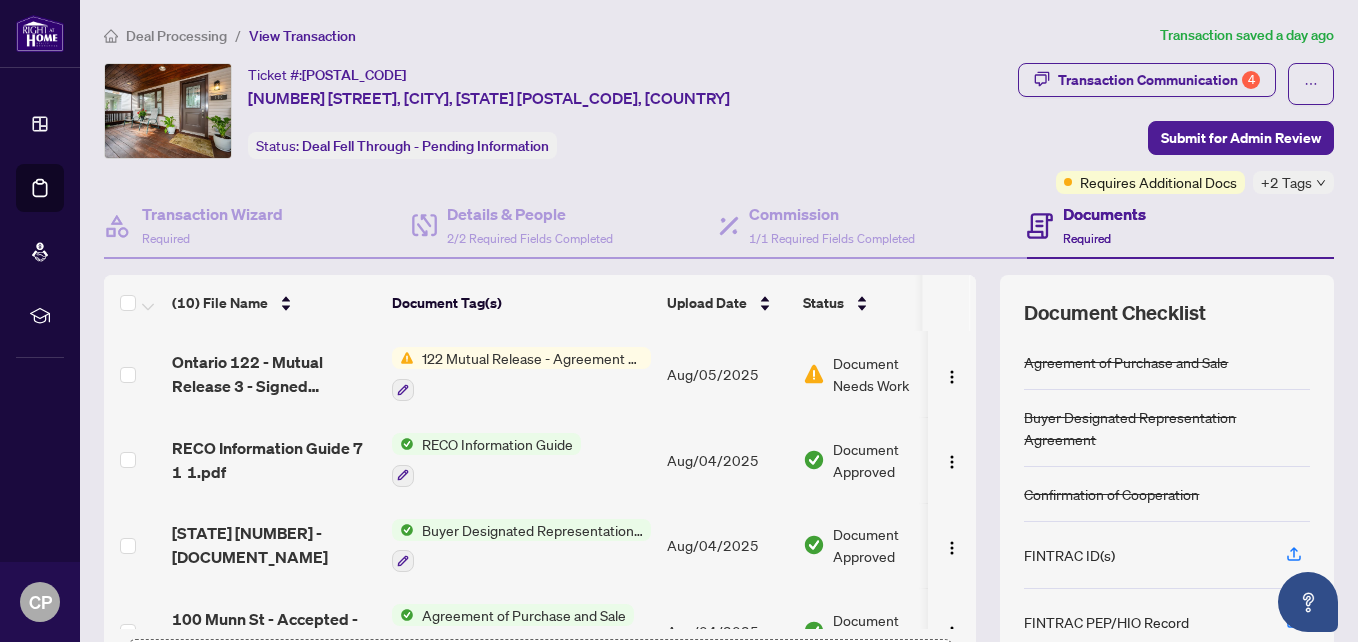 scroll, scrollTop: 0, scrollLeft: 0, axis: both 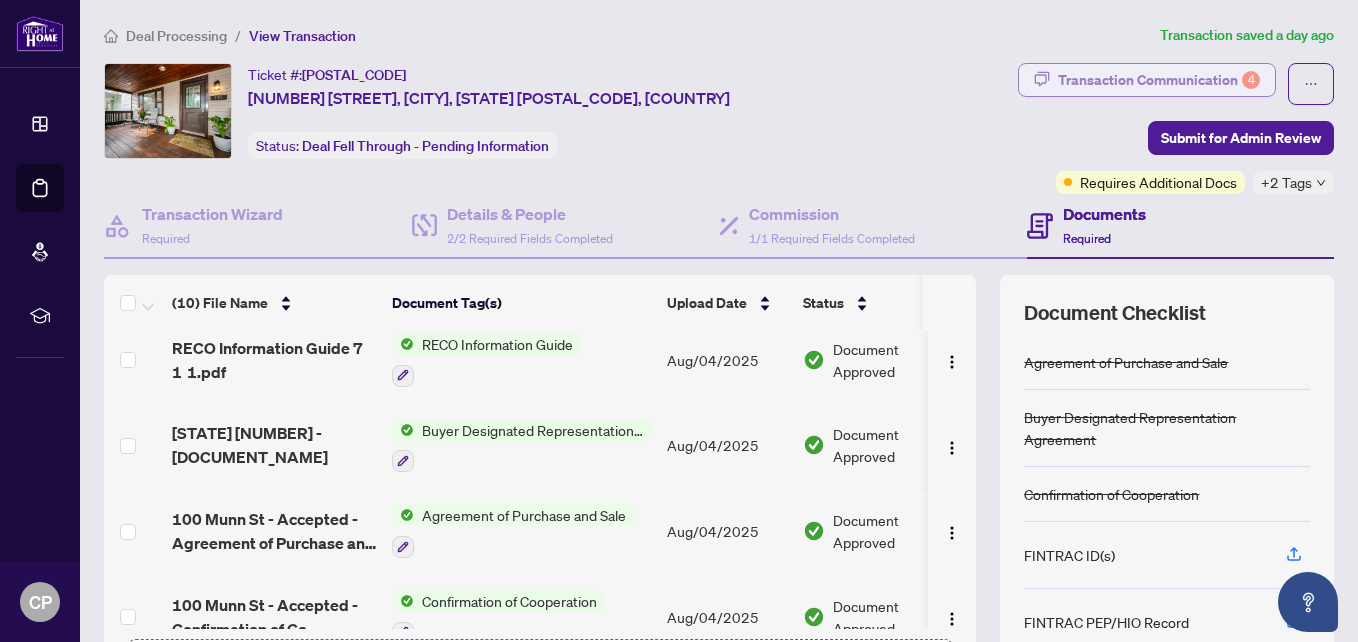 click on "Transaction Communication 4" at bounding box center (1159, 80) 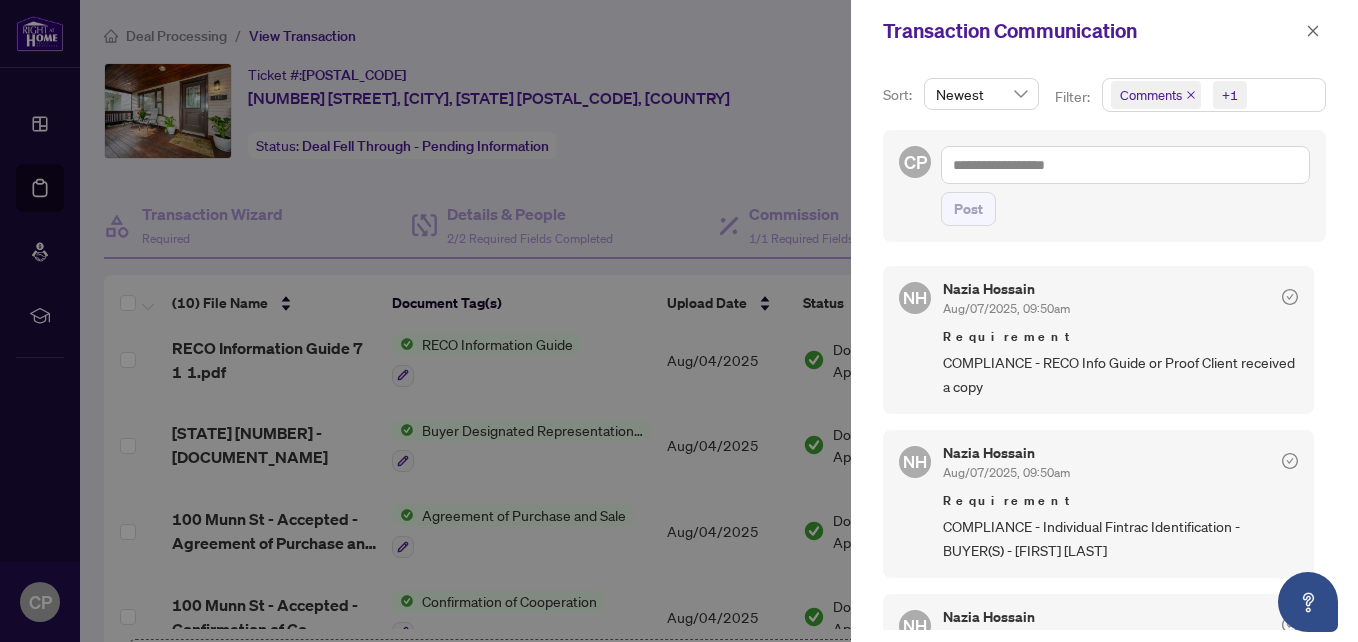 click at bounding box center (679, 321) 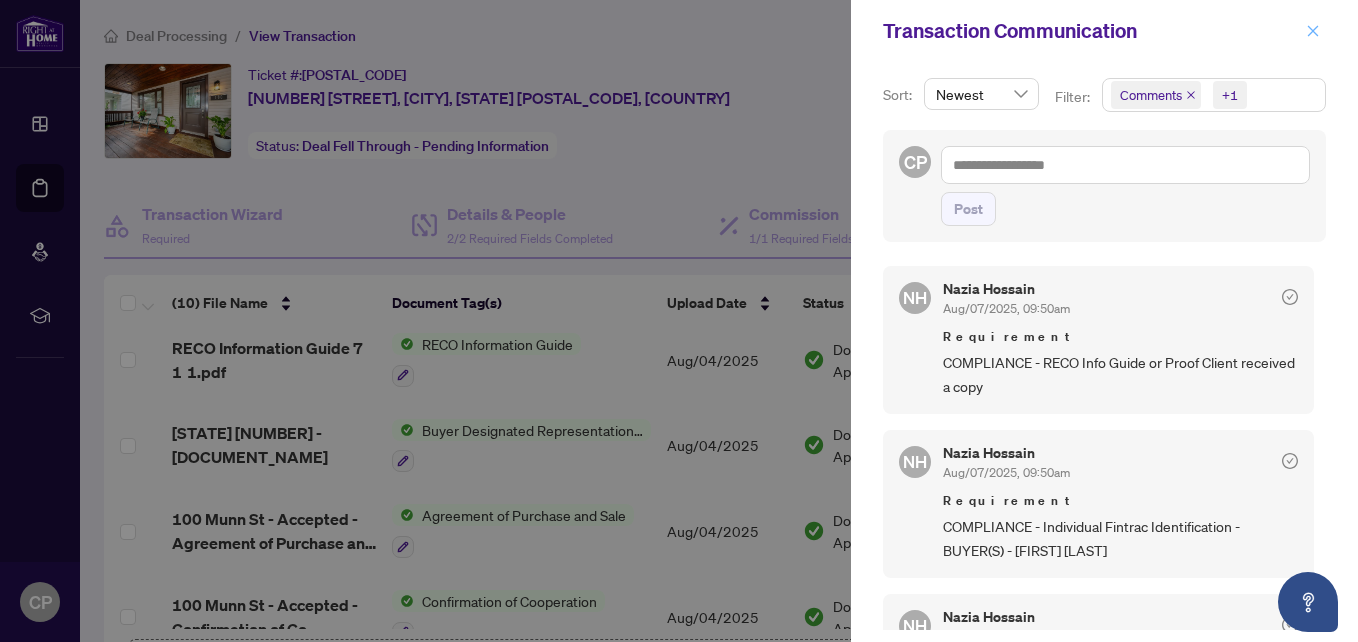 click at bounding box center (1313, 31) 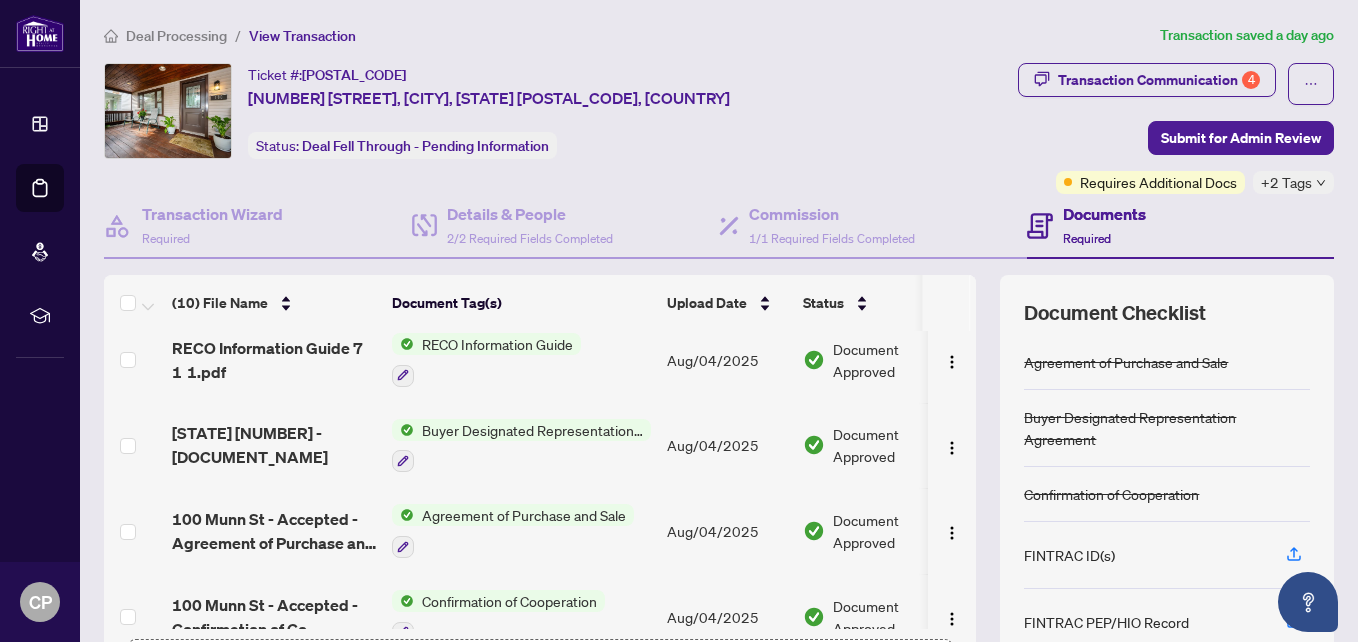 scroll, scrollTop: 0, scrollLeft: 0, axis: both 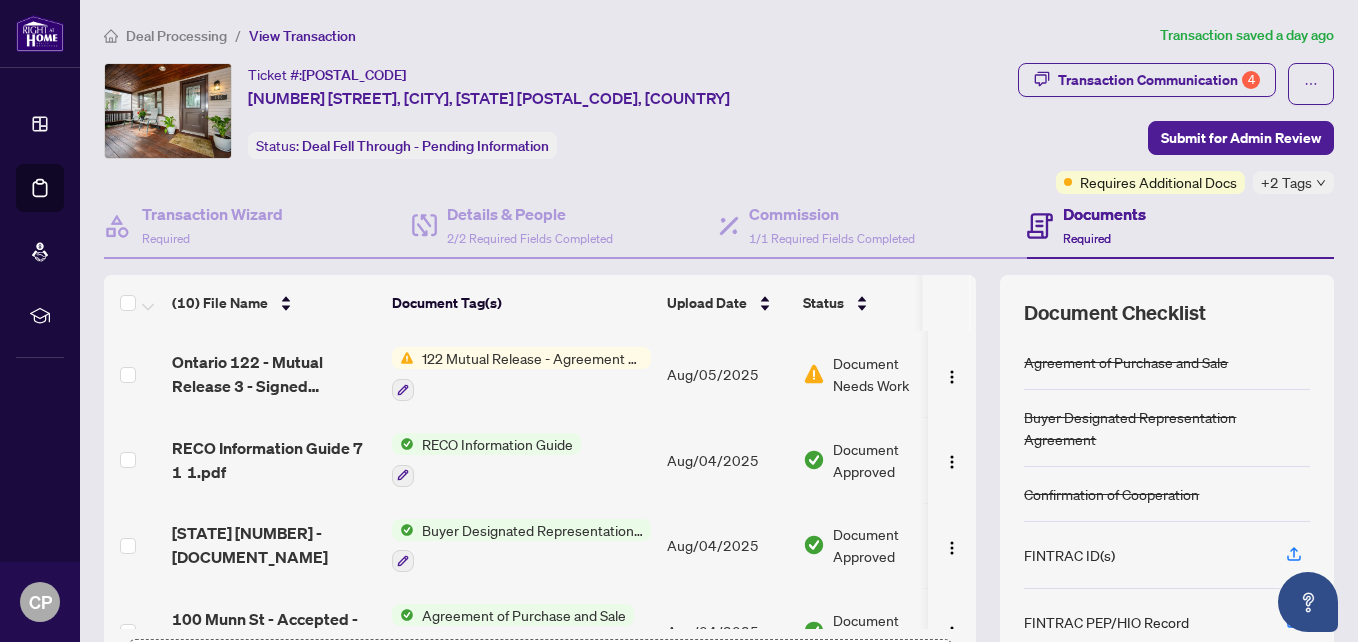 click on "RECO Information Guide" at bounding box center [497, 444] 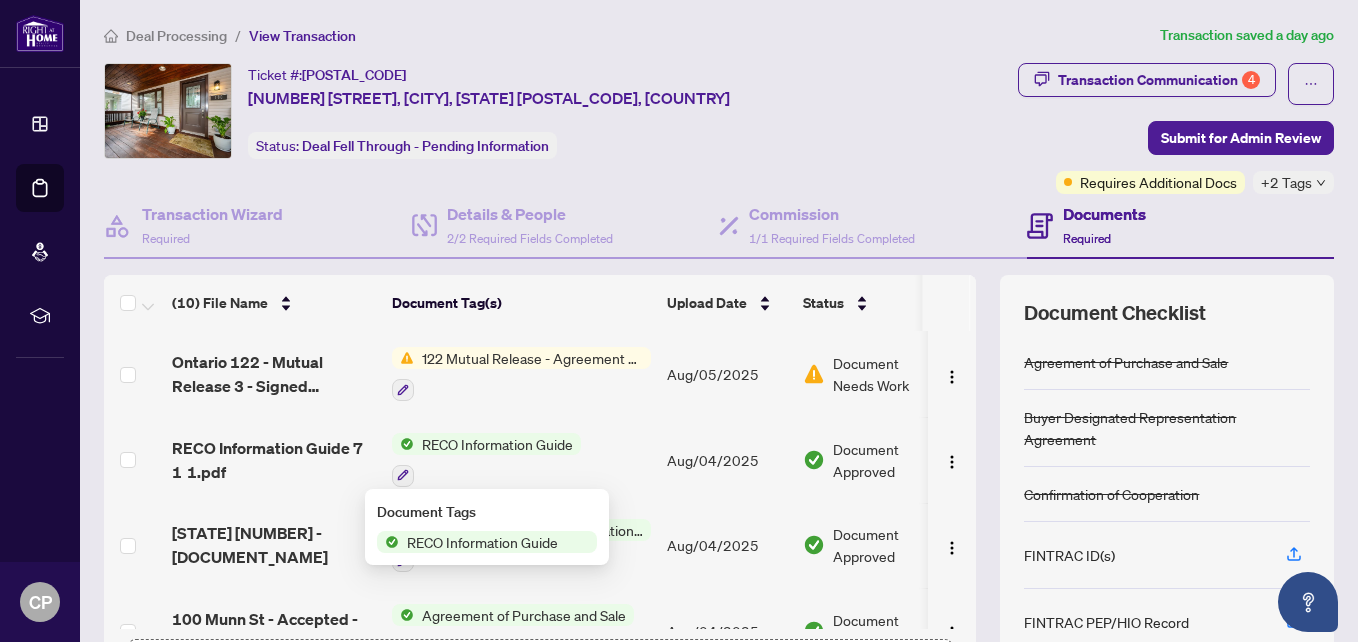 click on "Document Approved" at bounding box center (895, 460) 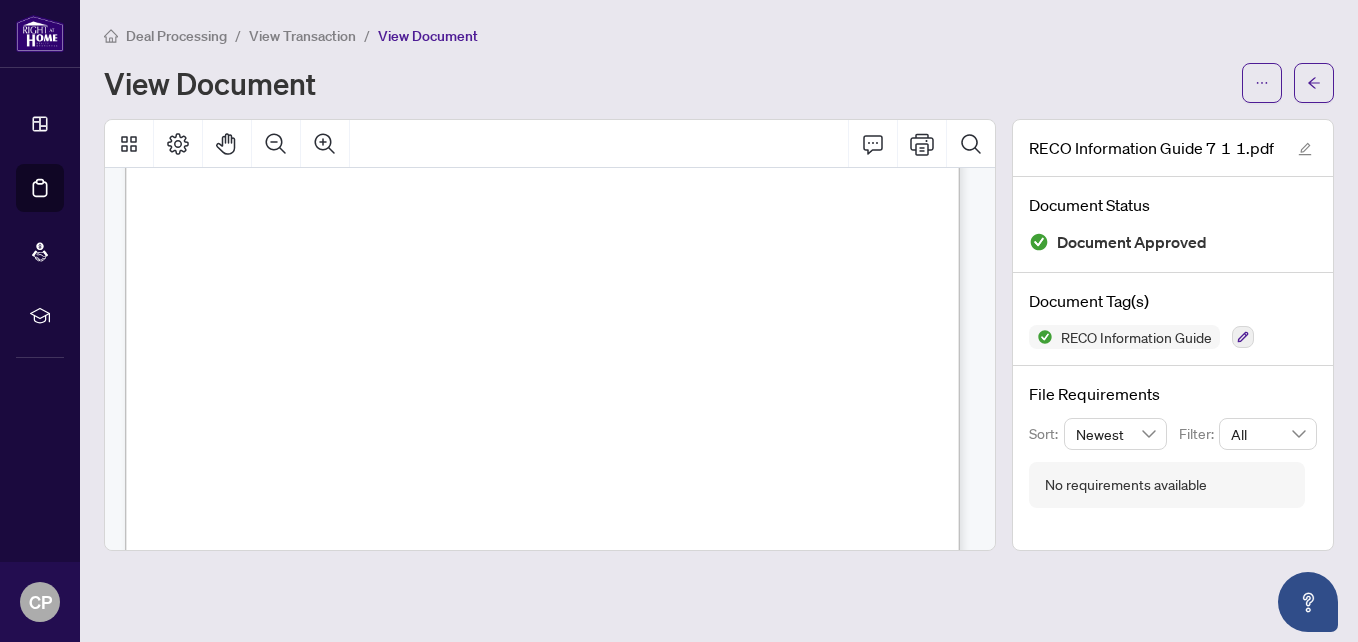 scroll, scrollTop: 1100, scrollLeft: 0, axis: vertical 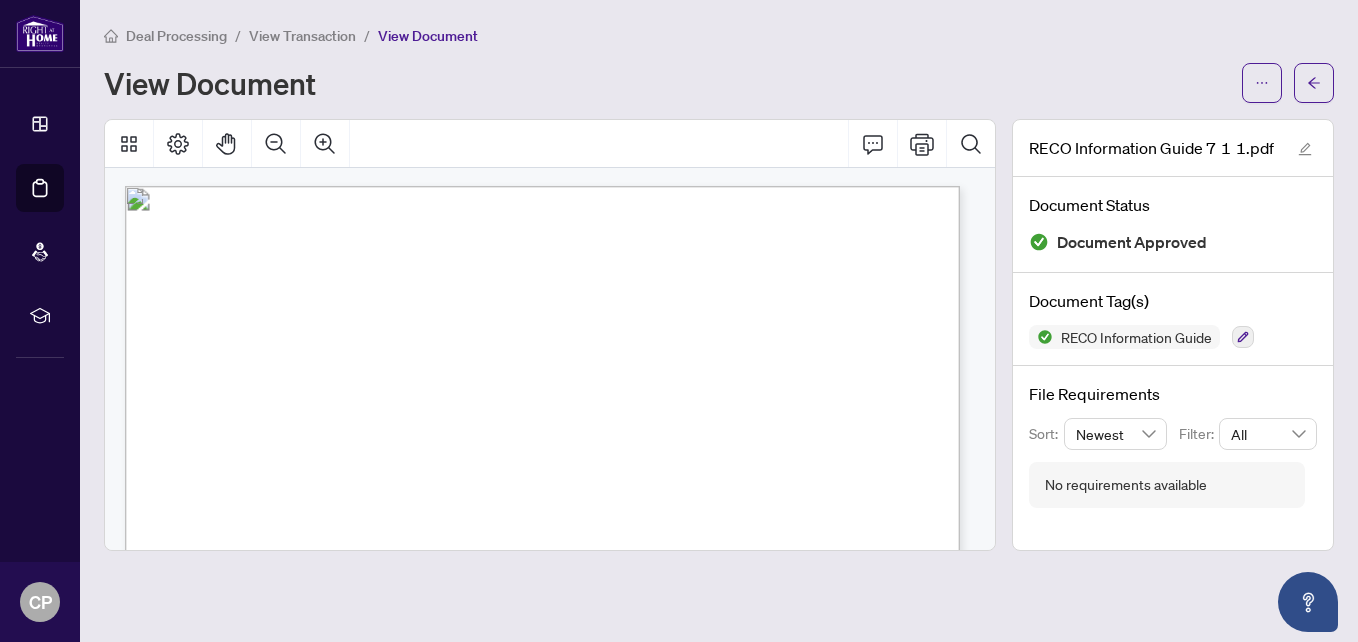drag, startPoint x: 280, startPoint y: 444, endPoint x: 195, endPoint y: 445, distance: 85.00588 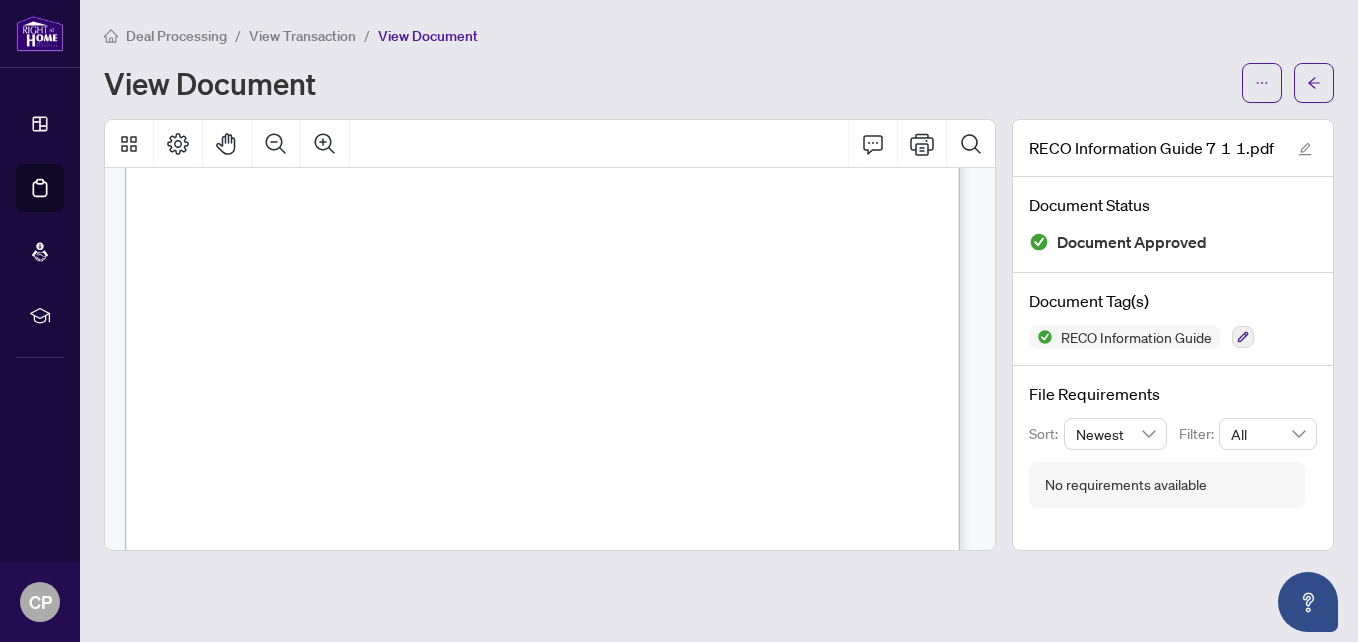 scroll, scrollTop: 13397, scrollLeft: 0, axis: vertical 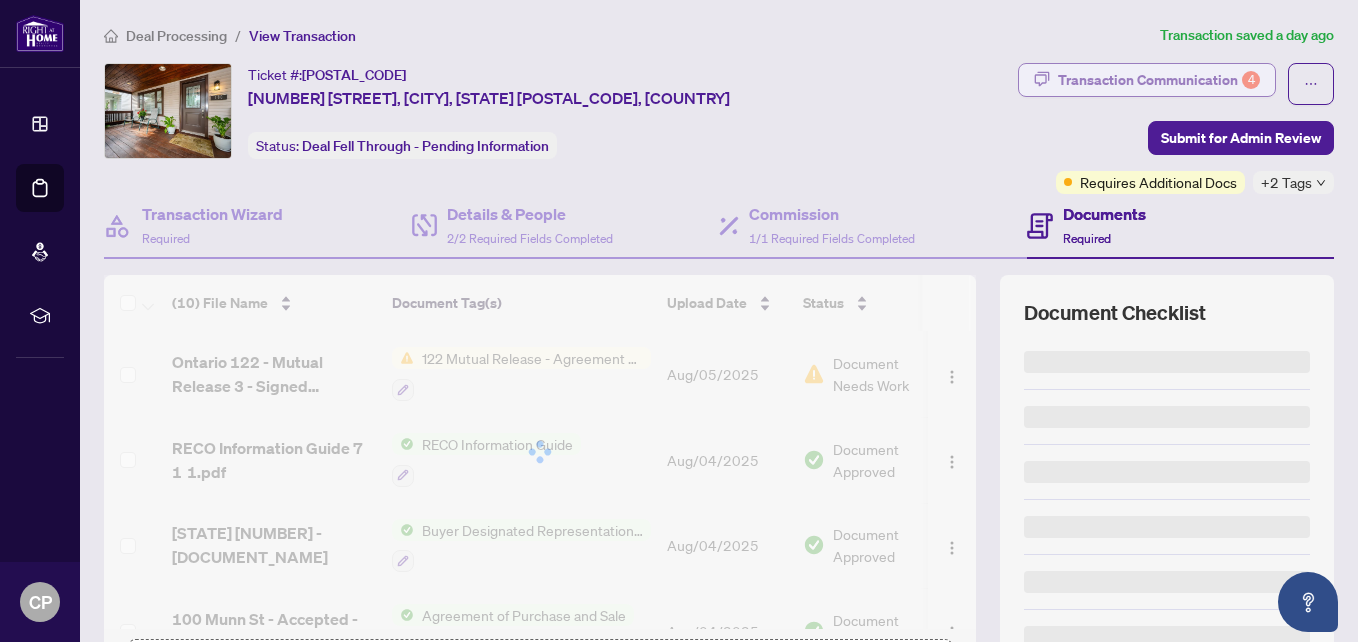 click on "Transaction Communication 4" at bounding box center (1159, 80) 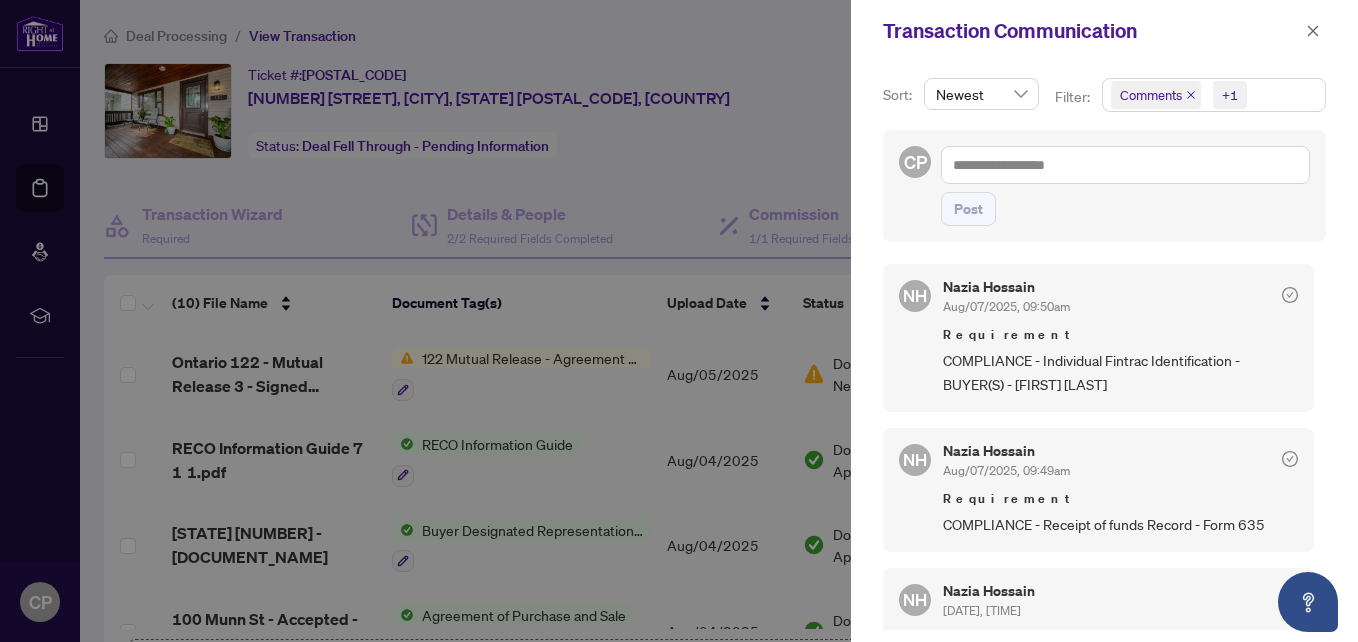 scroll, scrollTop: 200, scrollLeft: 0, axis: vertical 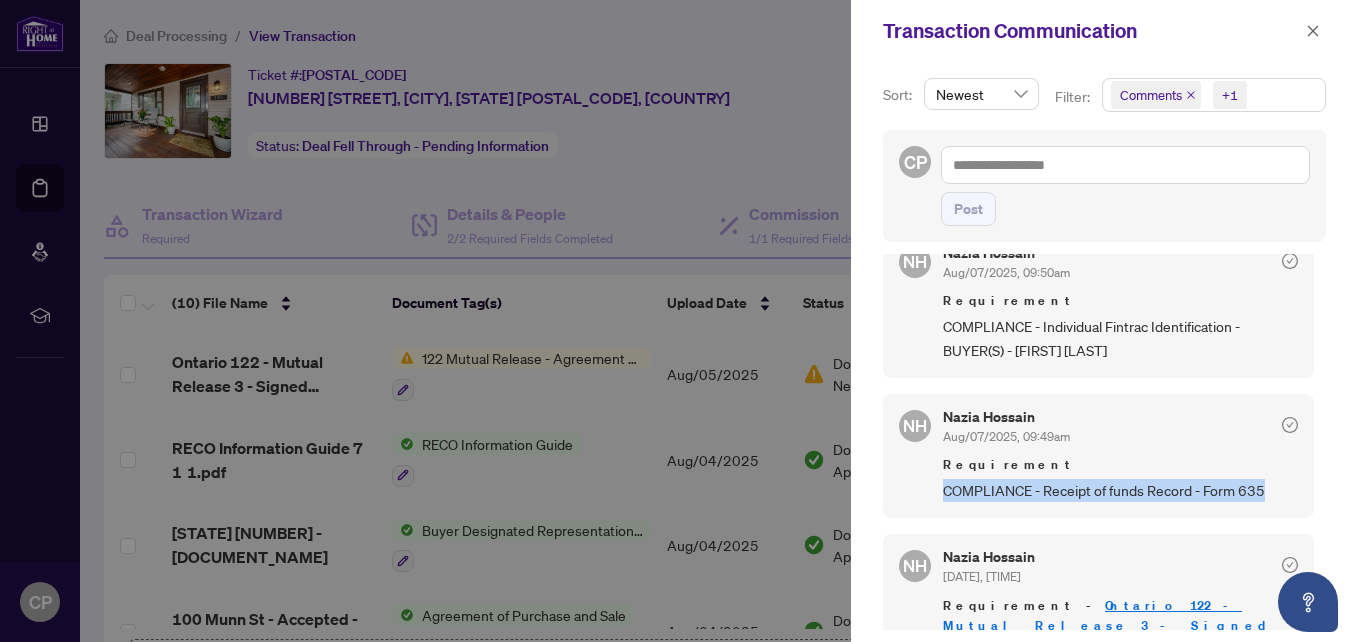 drag, startPoint x: 1238, startPoint y: 485, endPoint x: 944, endPoint y: 506, distance: 294.74905 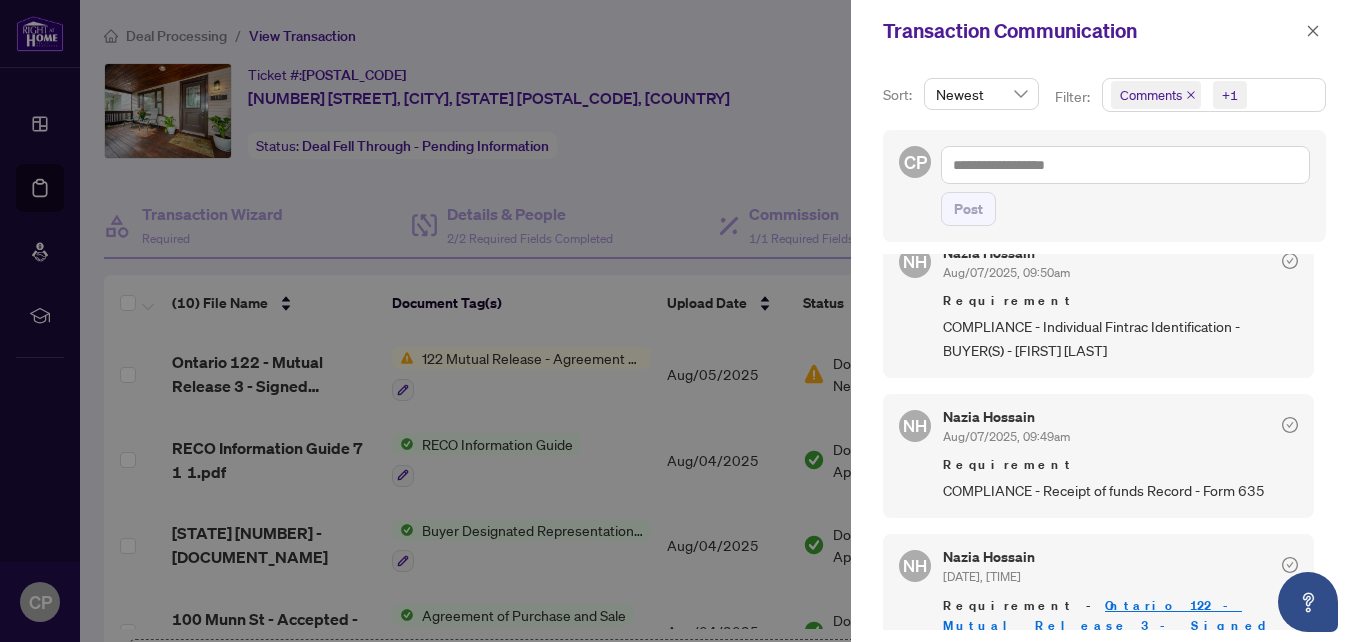 click at bounding box center [679, 321] 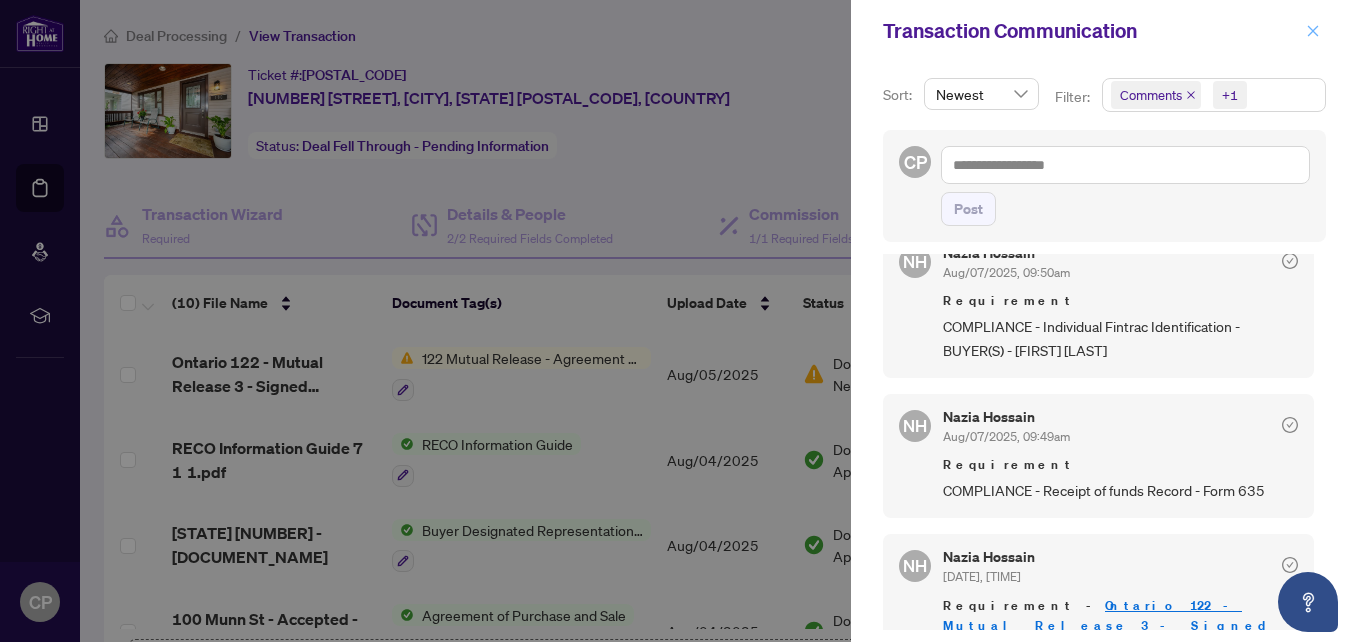click at bounding box center (1313, 31) 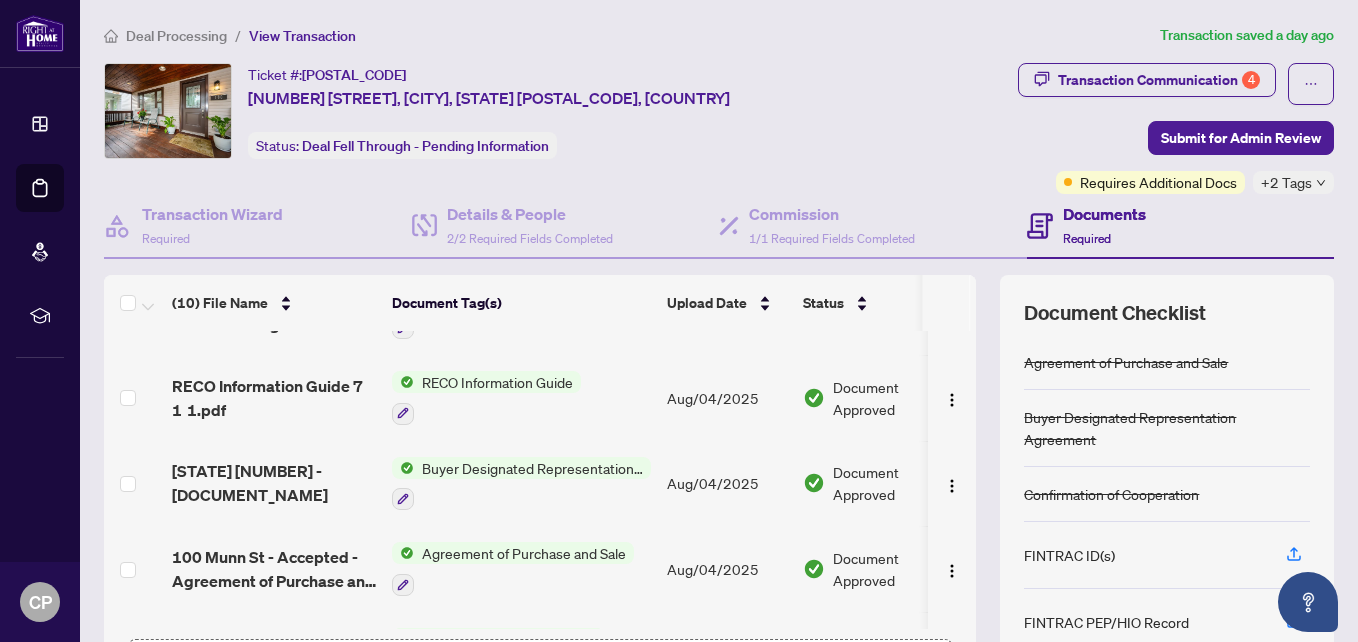 scroll, scrollTop: 0, scrollLeft: 0, axis: both 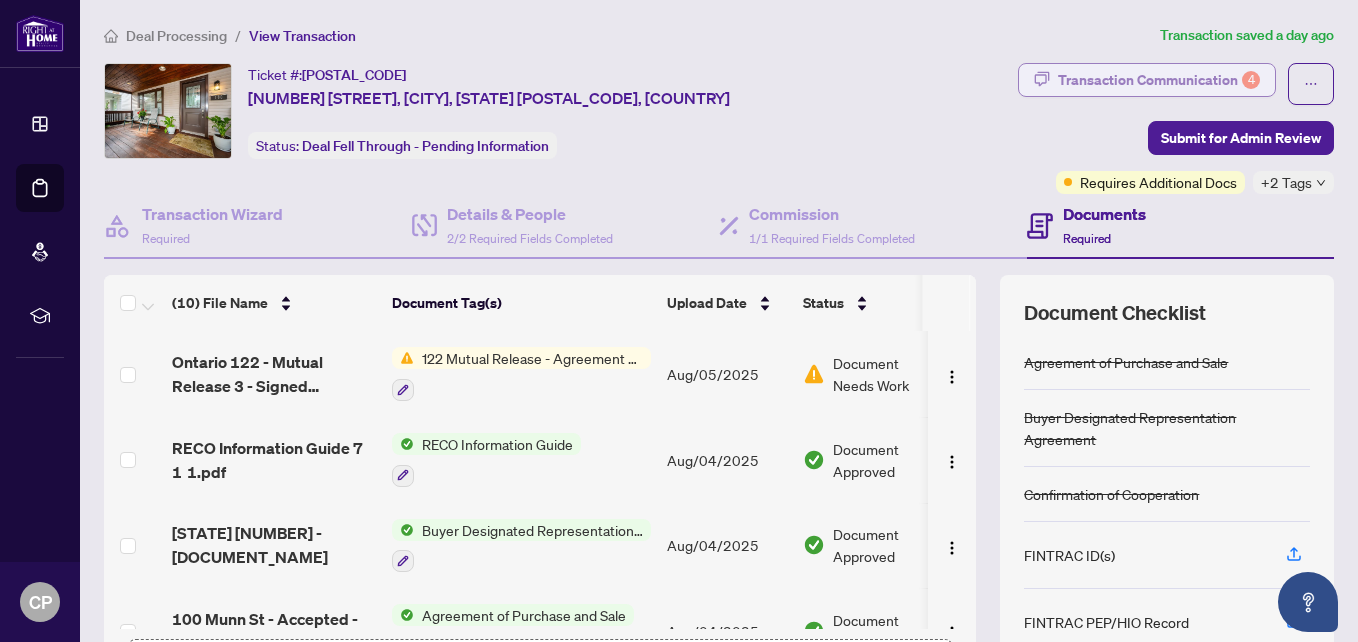 click on "Transaction Communication 4" at bounding box center [1159, 80] 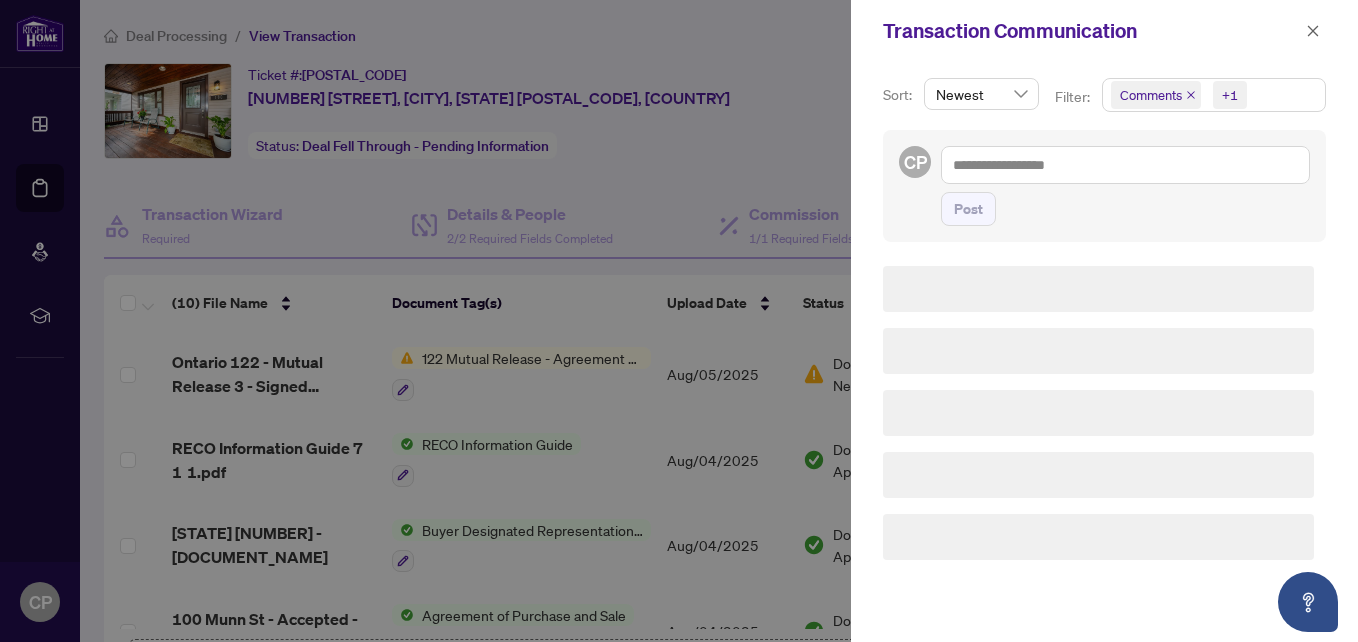scroll, scrollTop: 0, scrollLeft: 0, axis: both 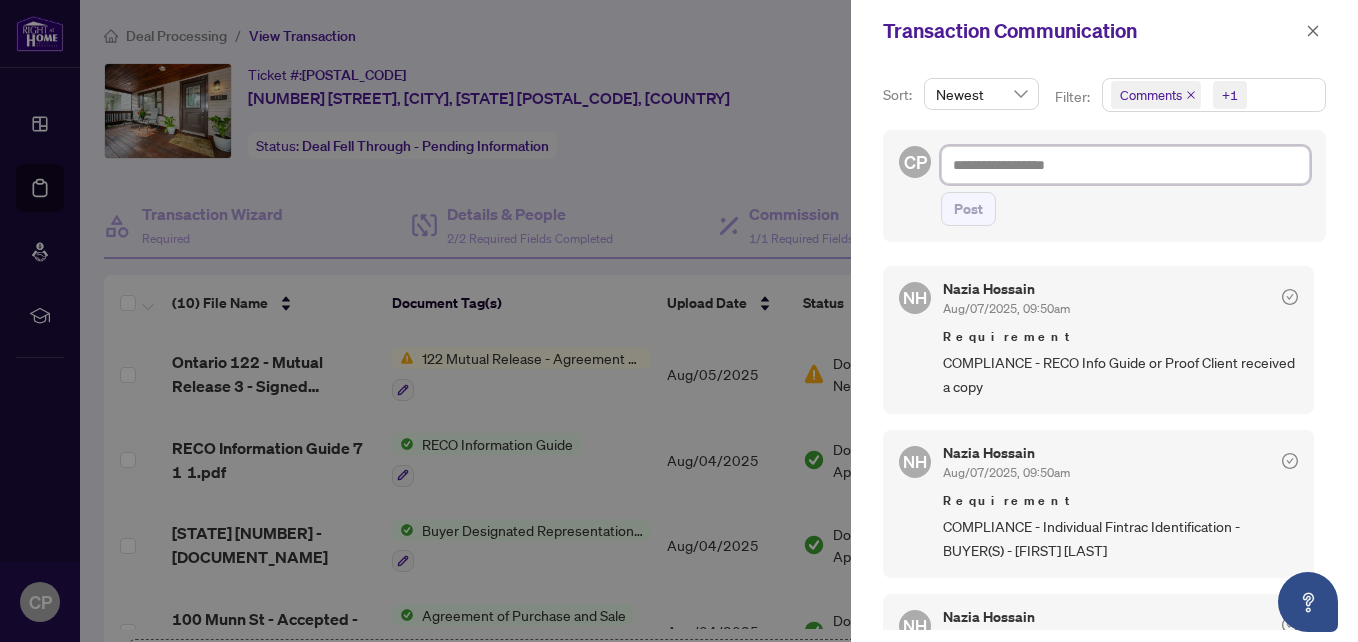 click at bounding box center (1125, 165) 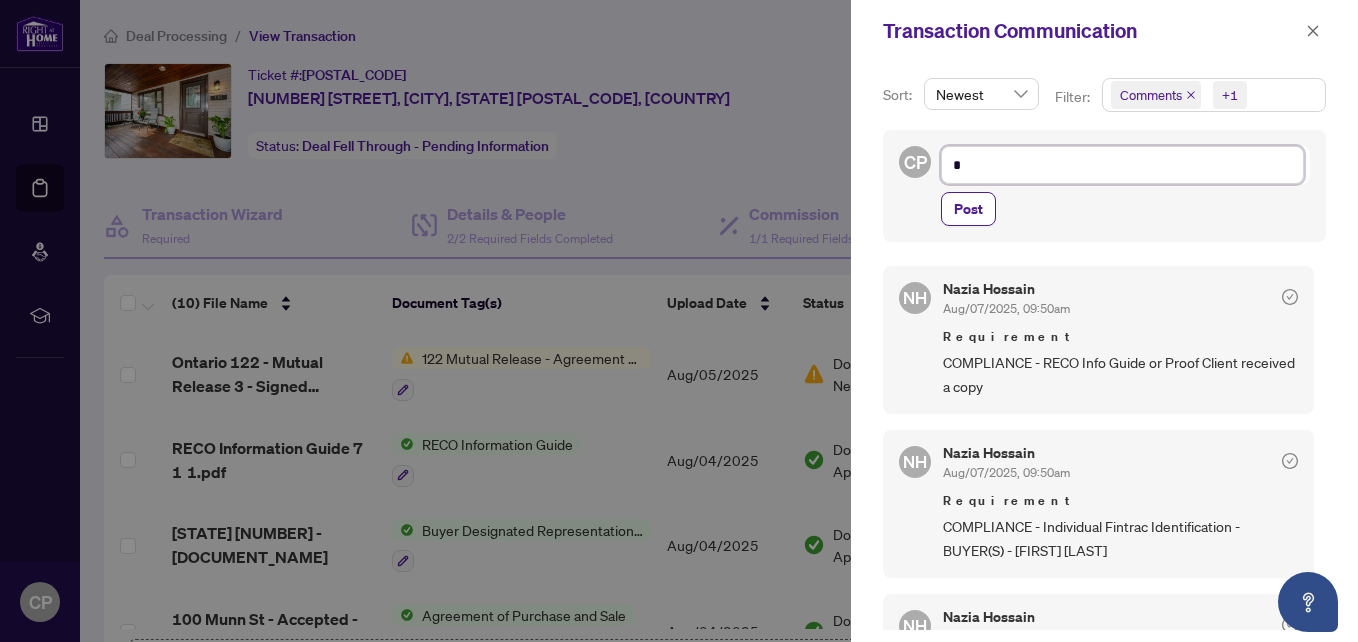 type on "**" 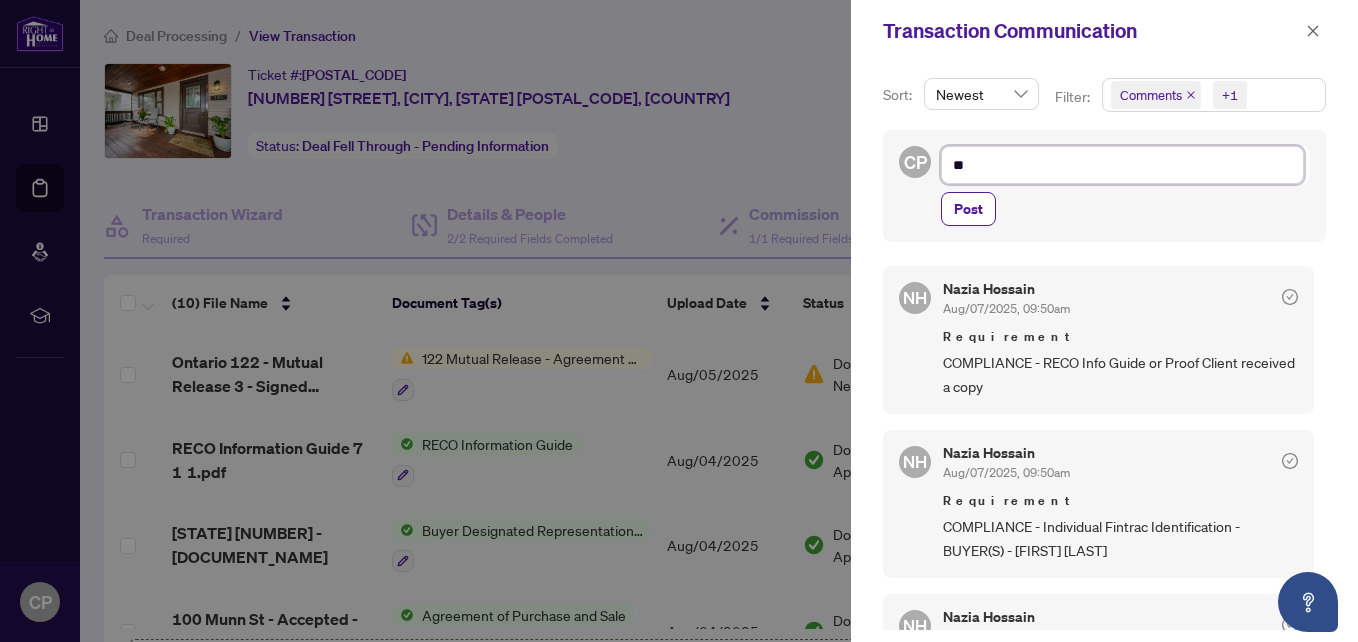 type on "***" 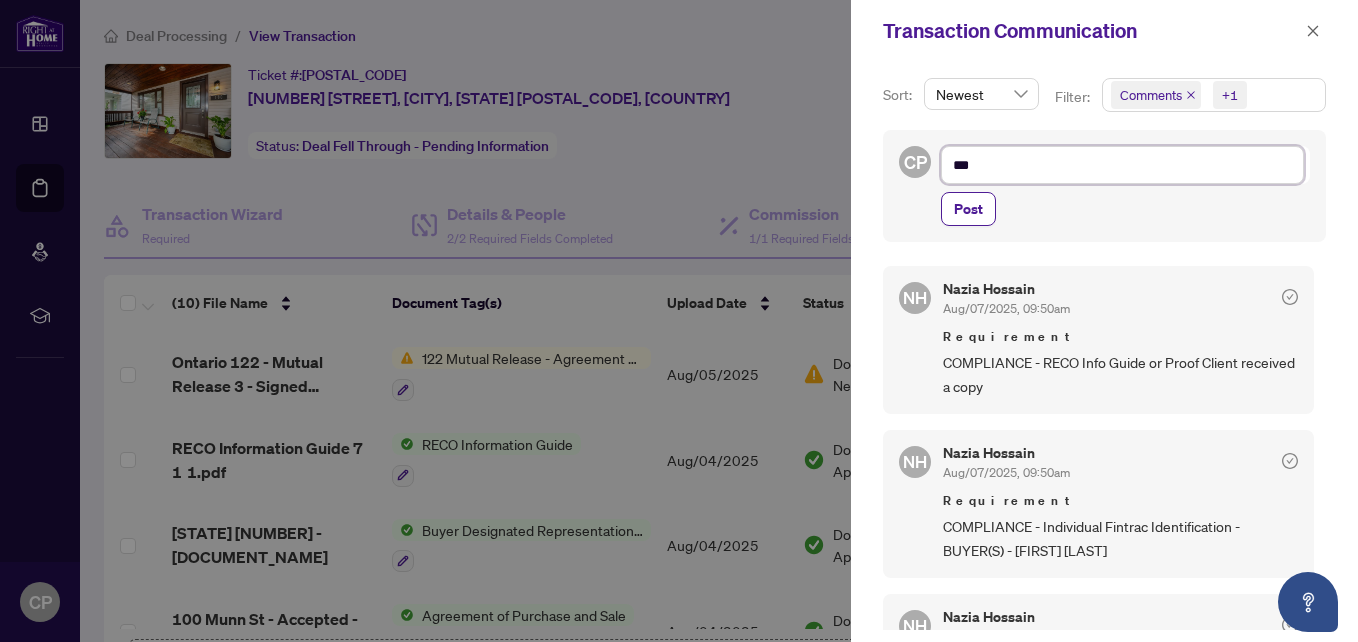 type on "****" 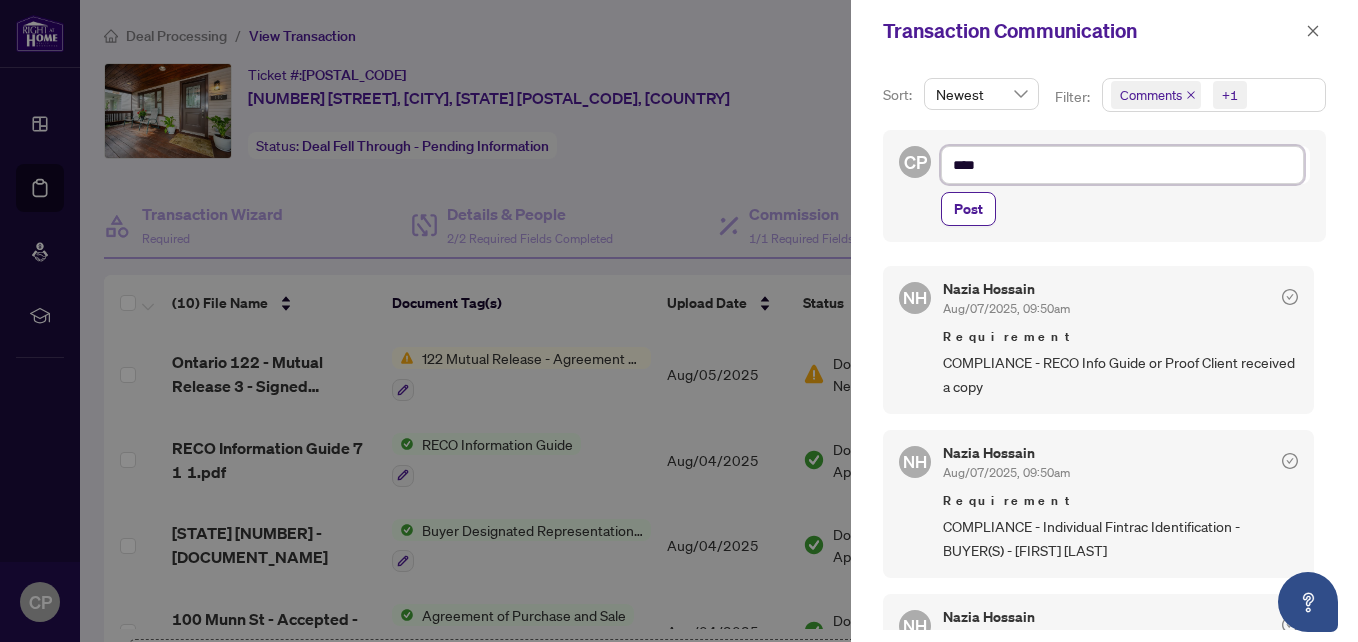 type on "*****" 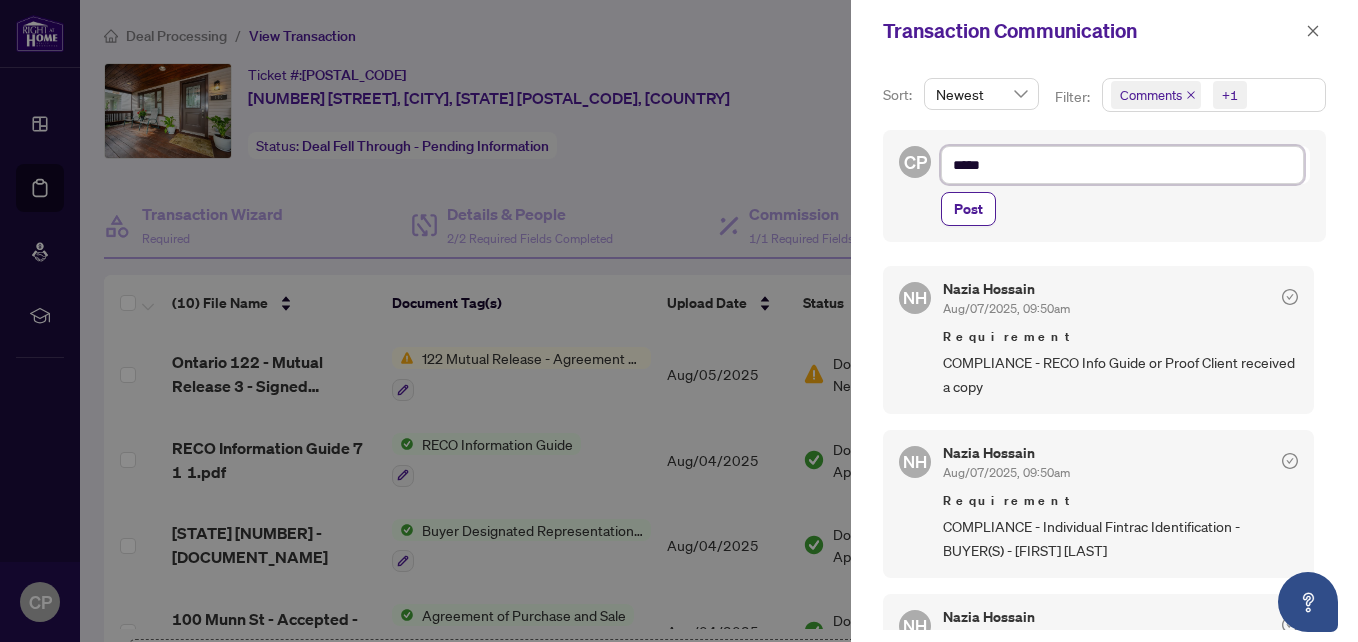 type on "******" 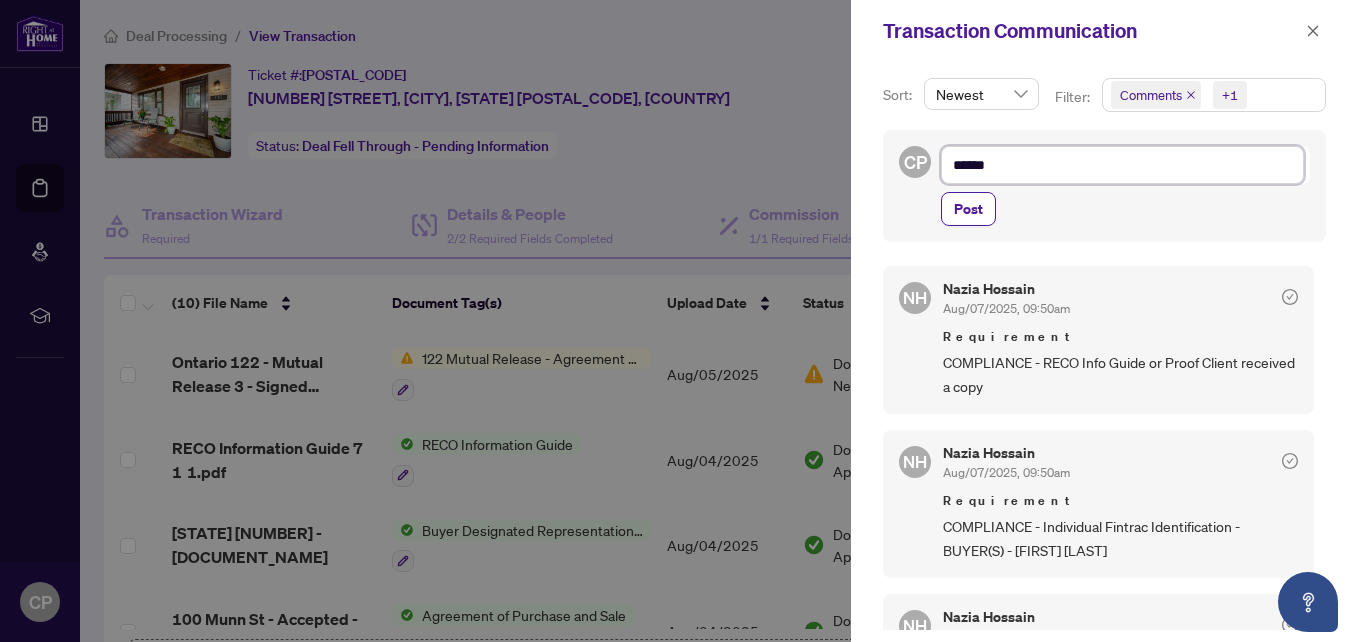 type on "******" 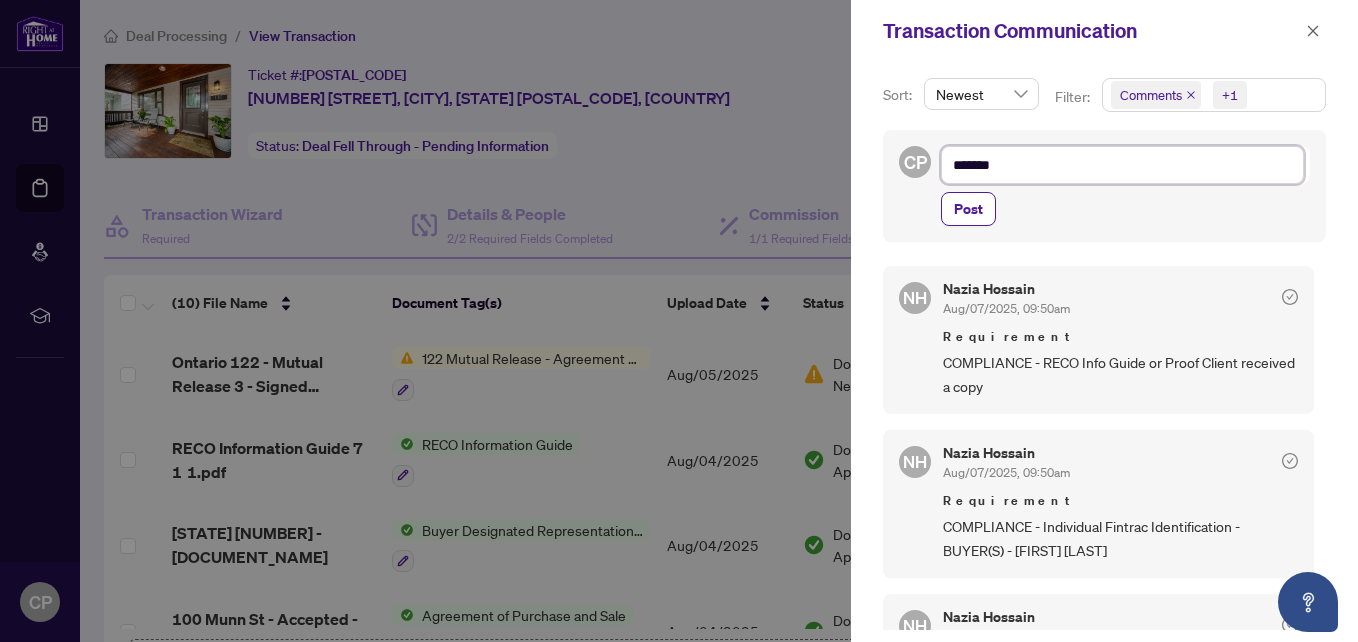 type on "********" 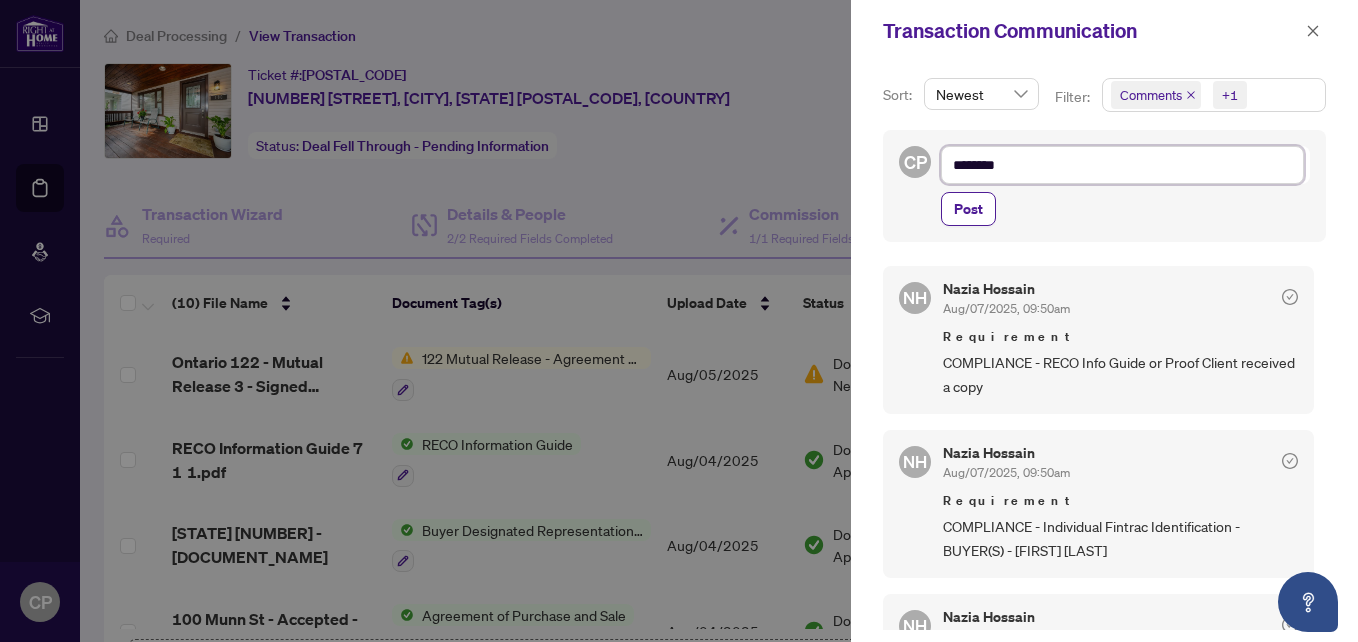 type on "*********" 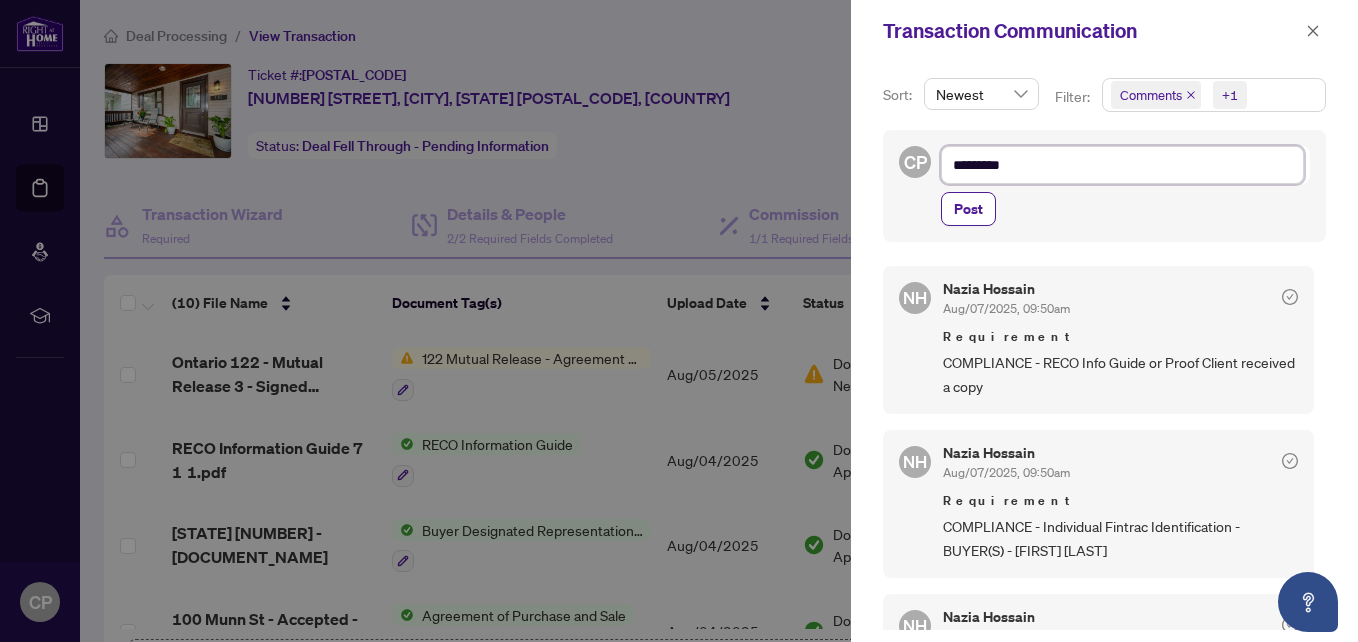 type on "**********" 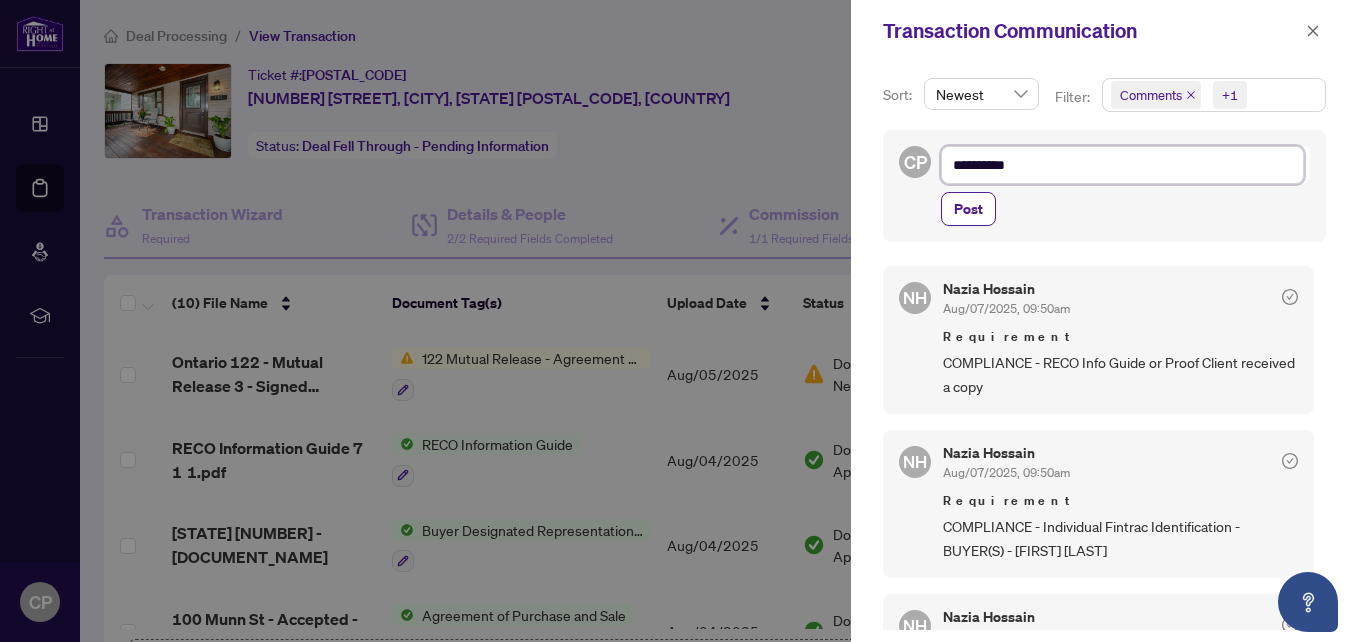 type on "**********" 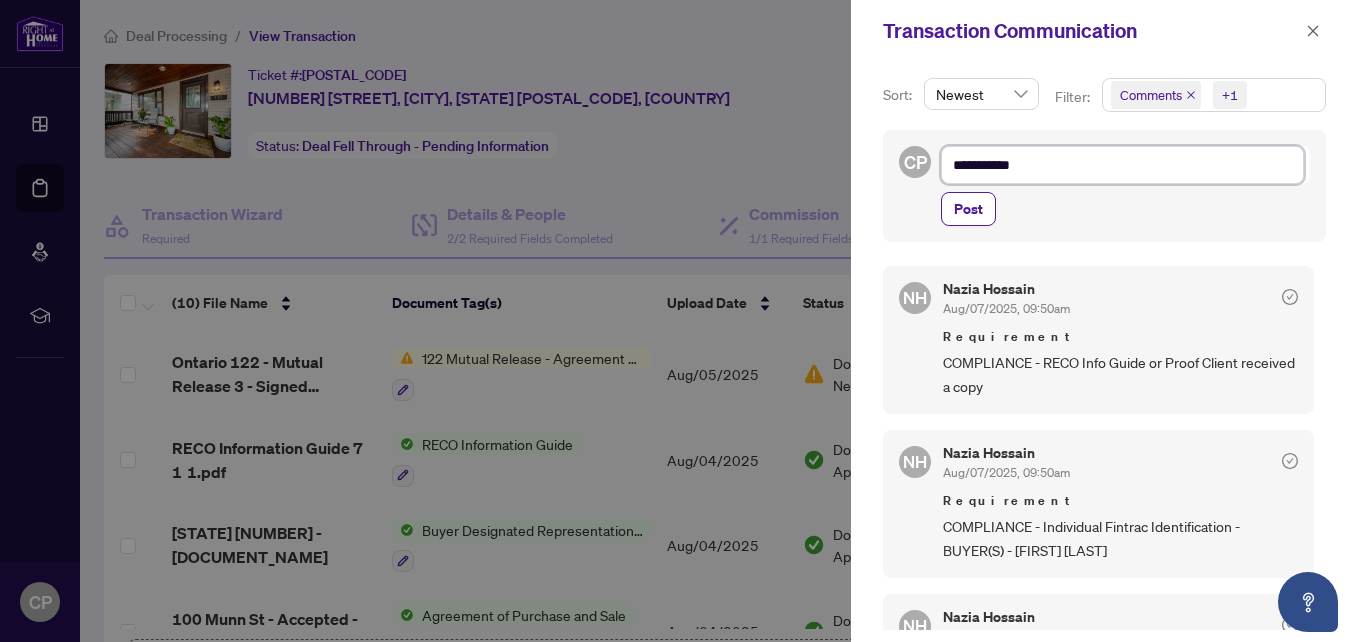 type on "**********" 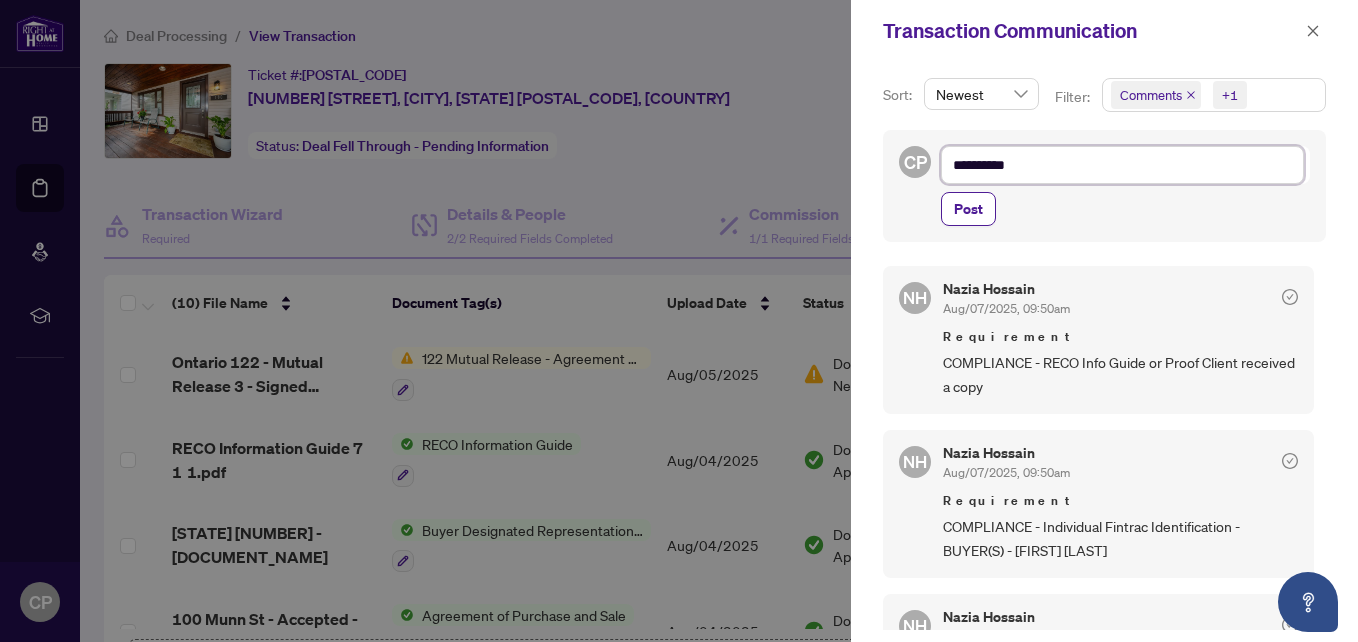 type on "*********" 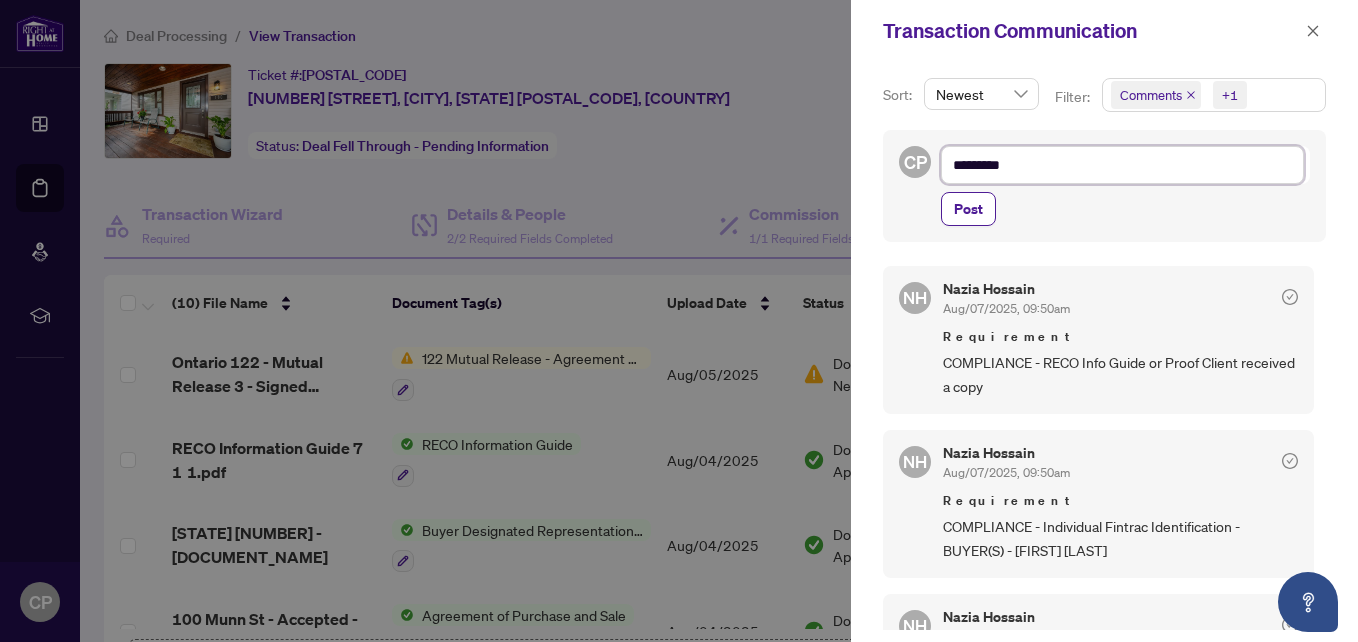 type on "**********" 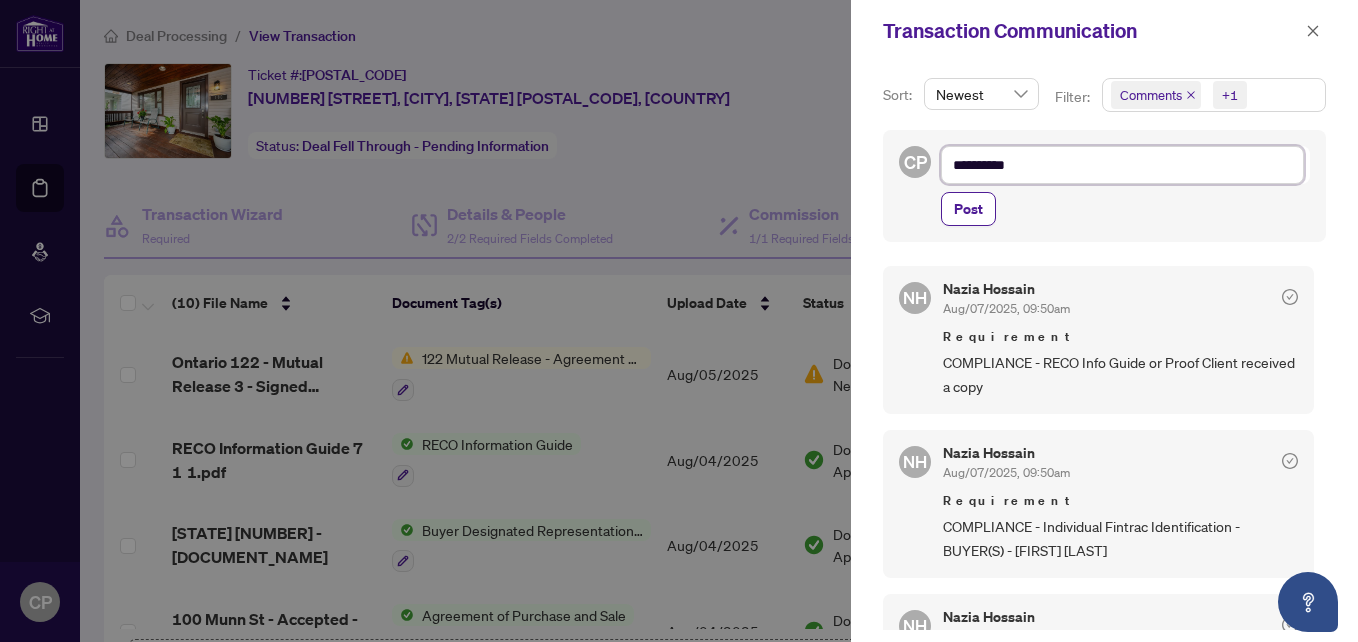 type on "**********" 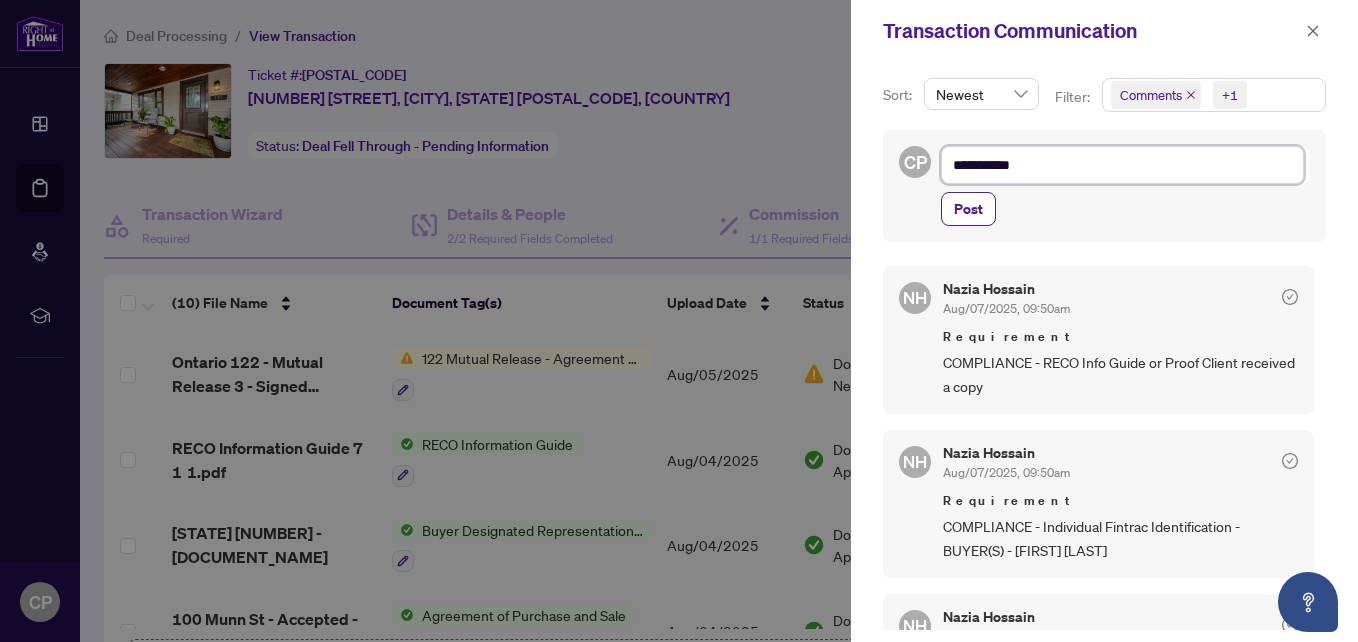 type on "**********" 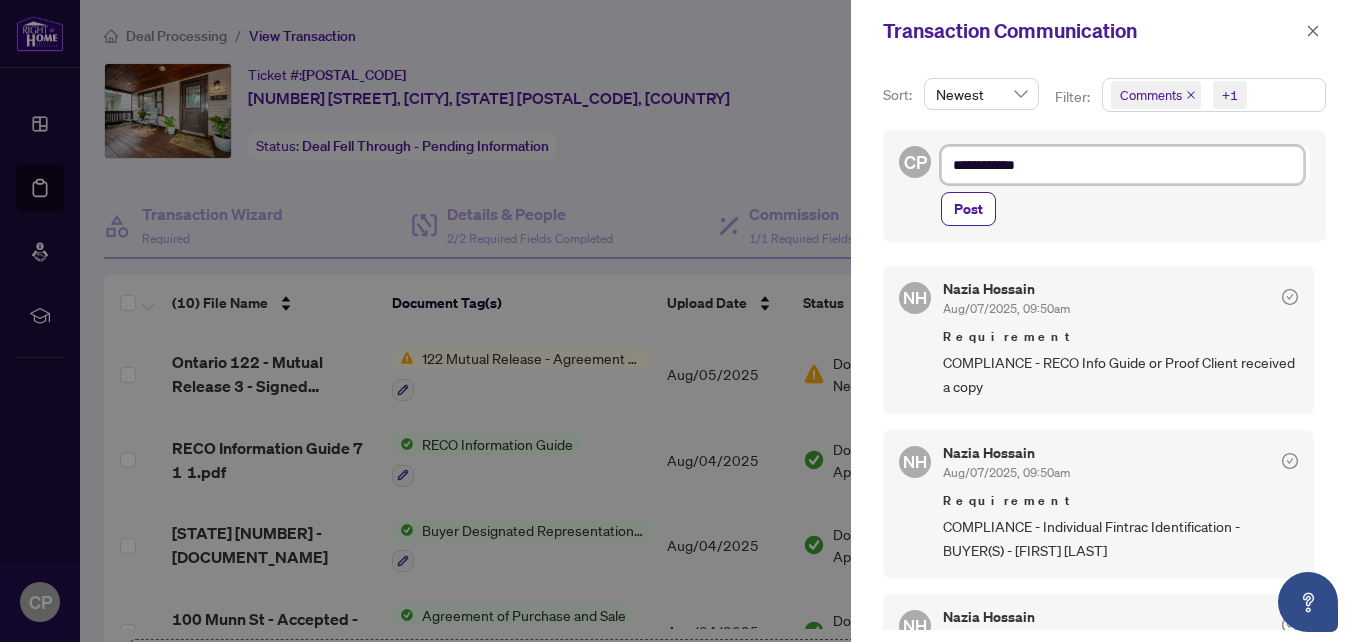 type on "**********" 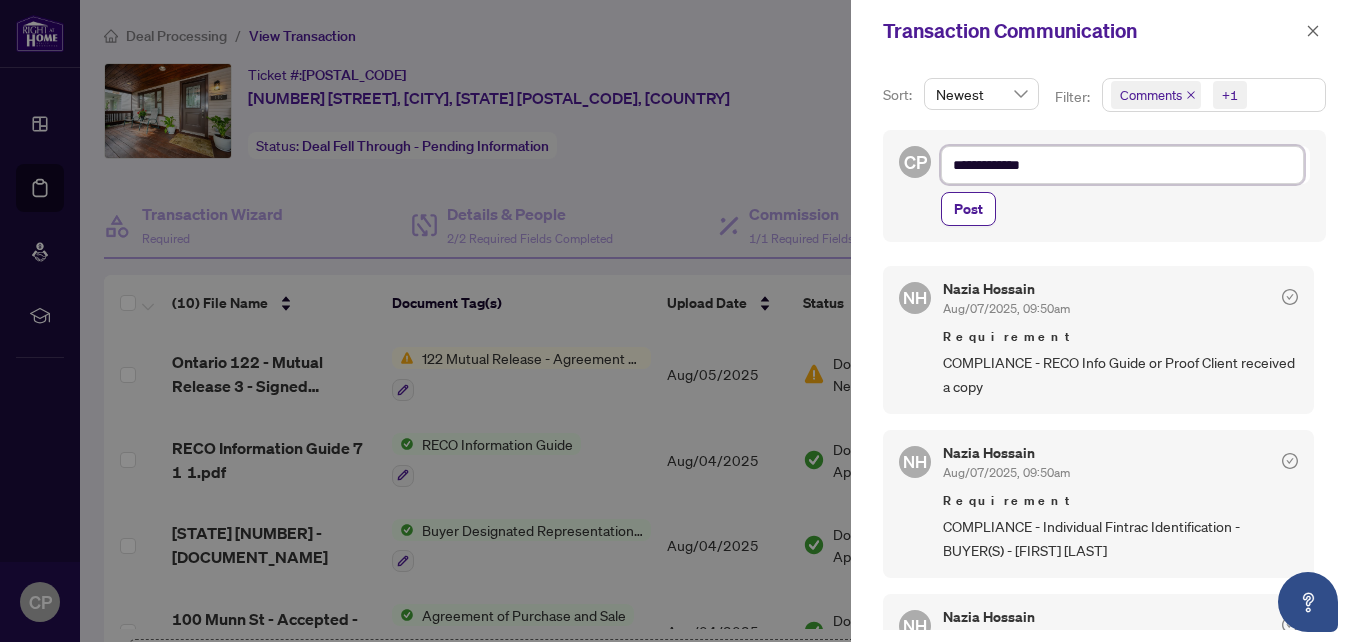 type on "**********" 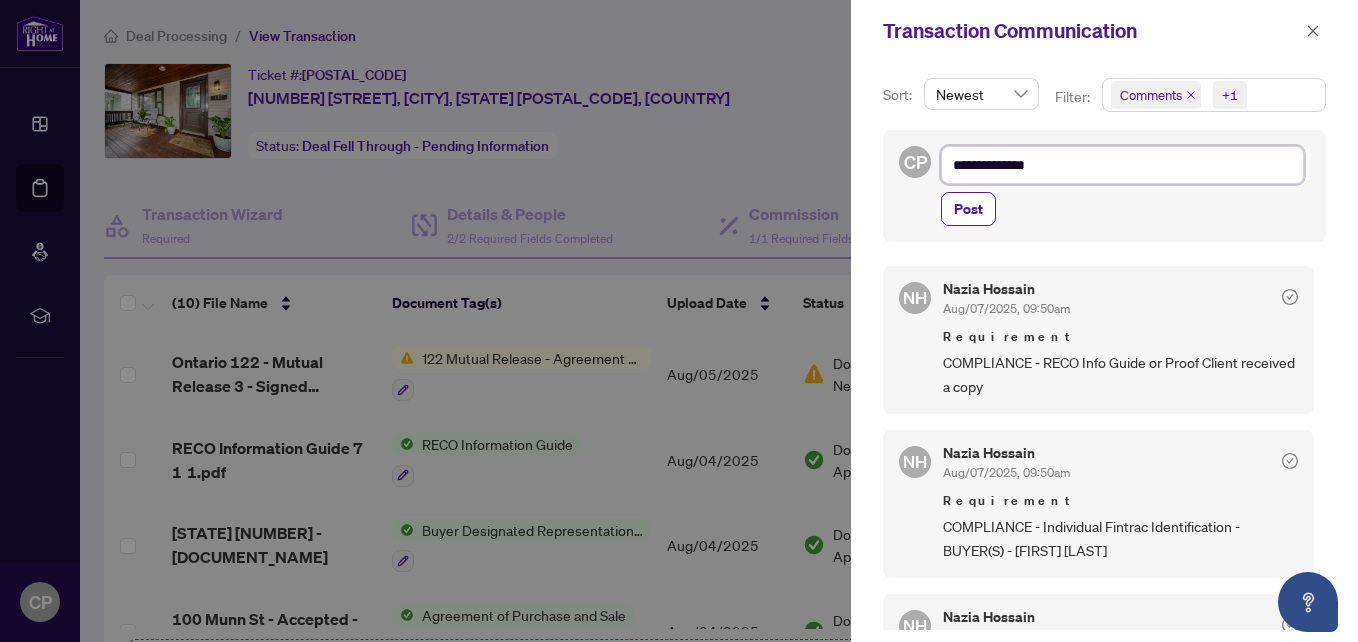 type on "**********" 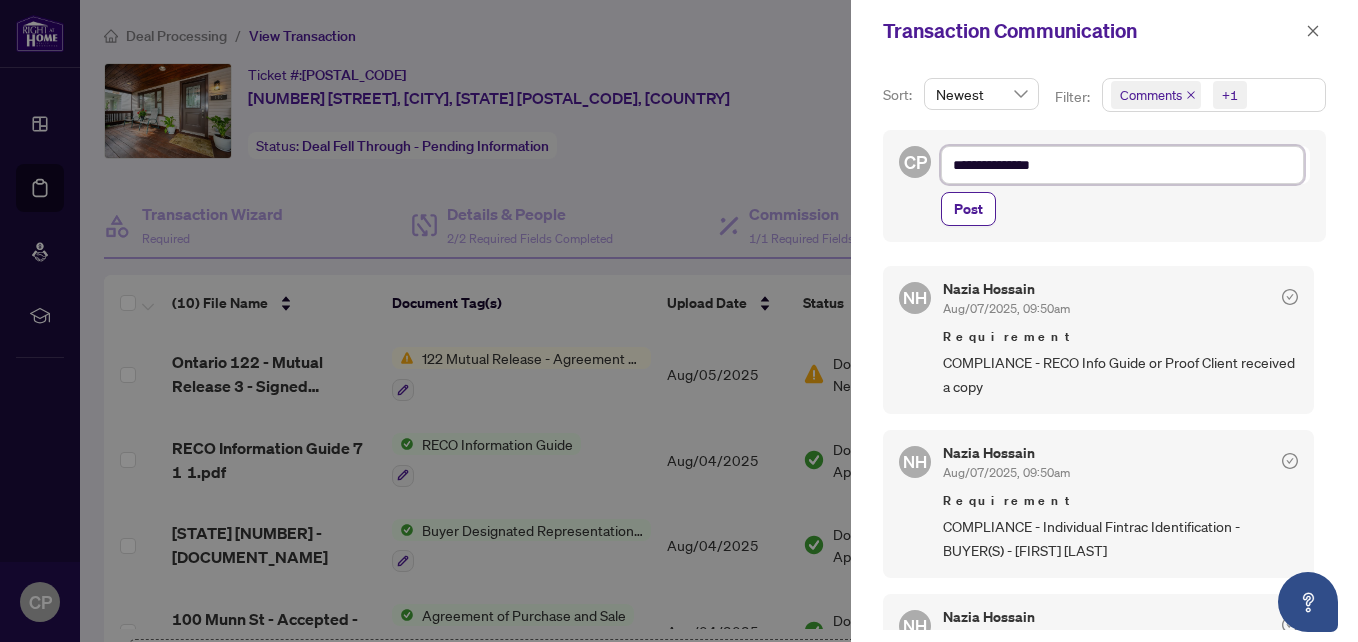 type on "**********" 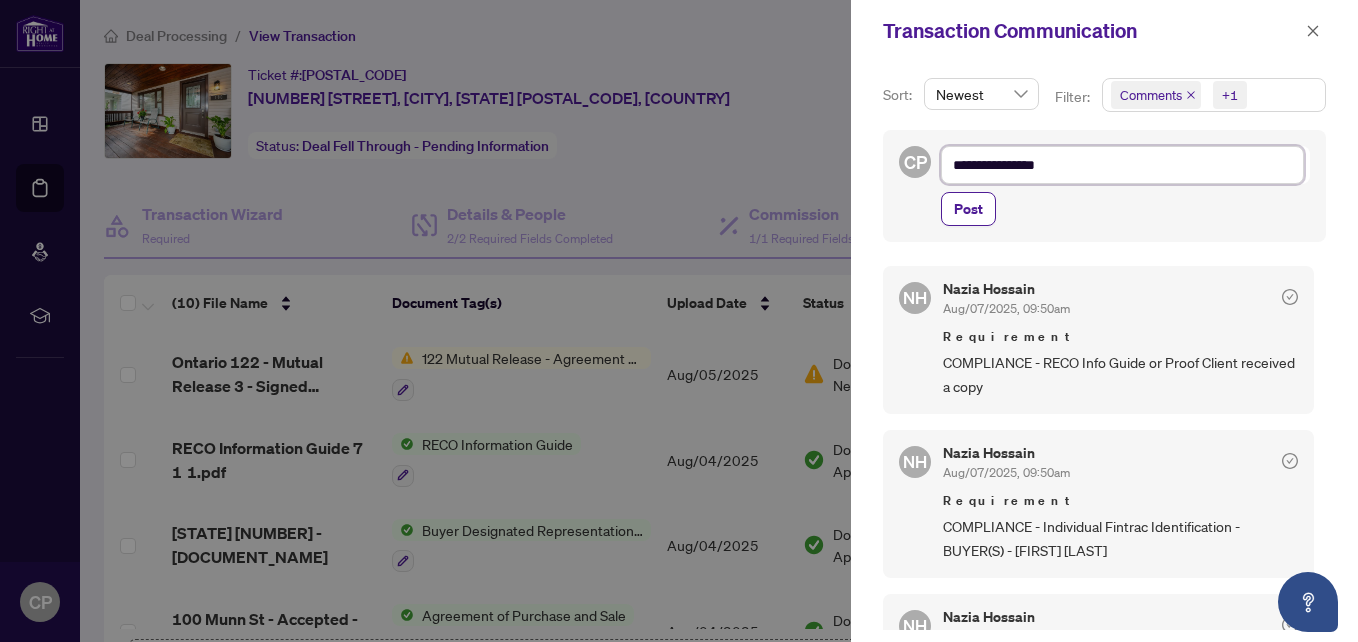 type on "**********" 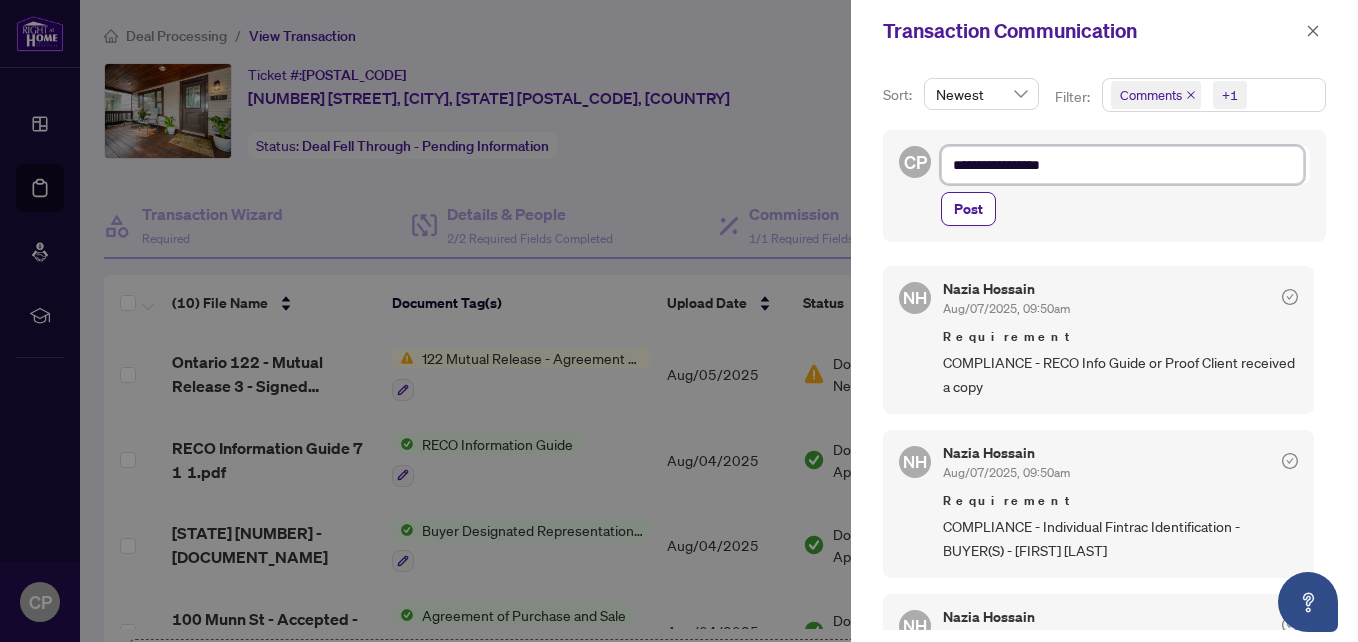 type on "**********" 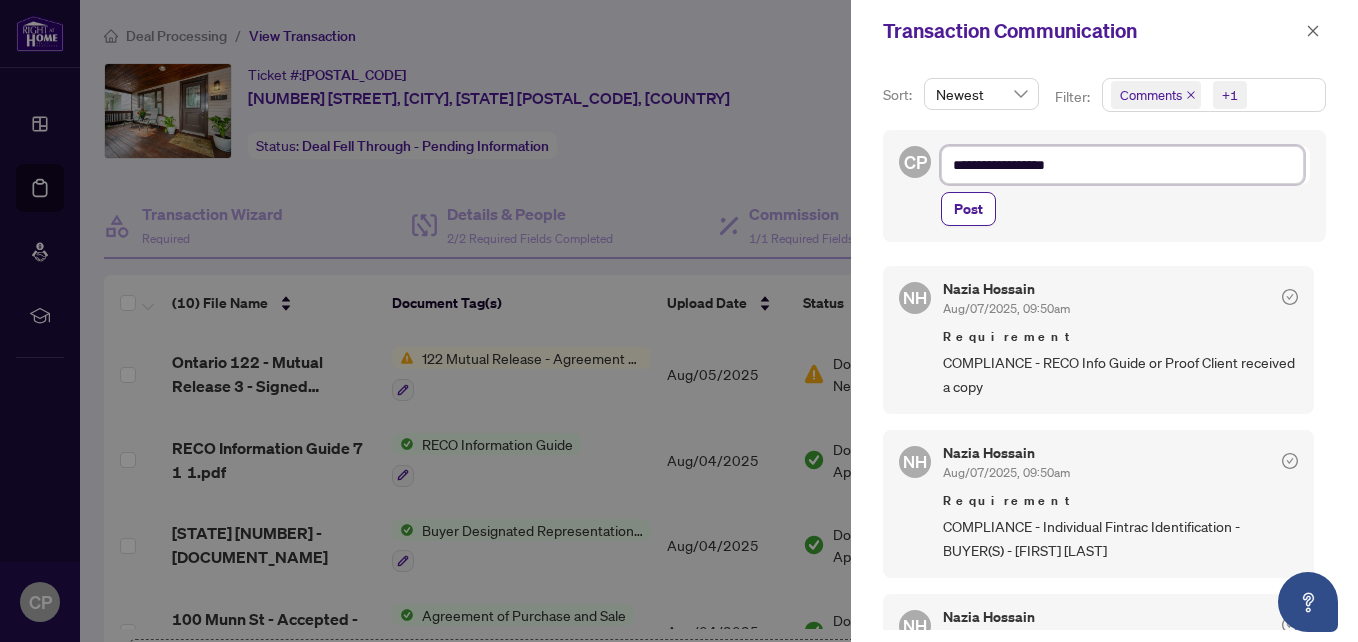 type on "**********" 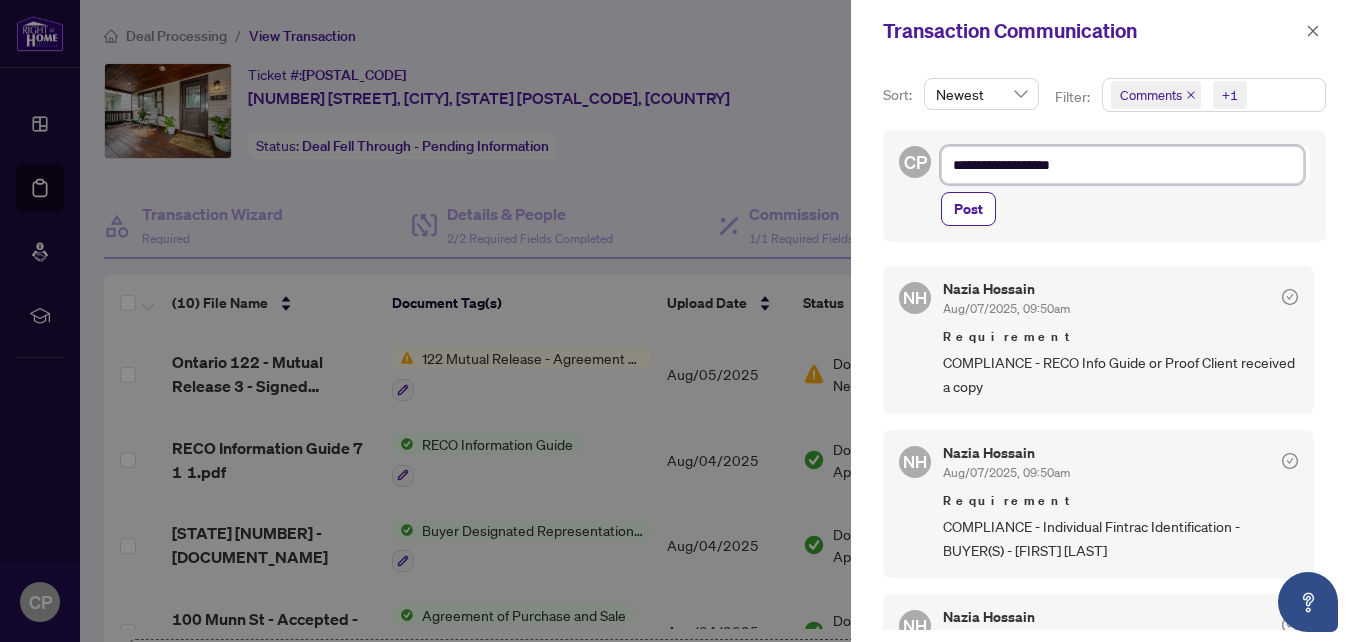 type on "**********" 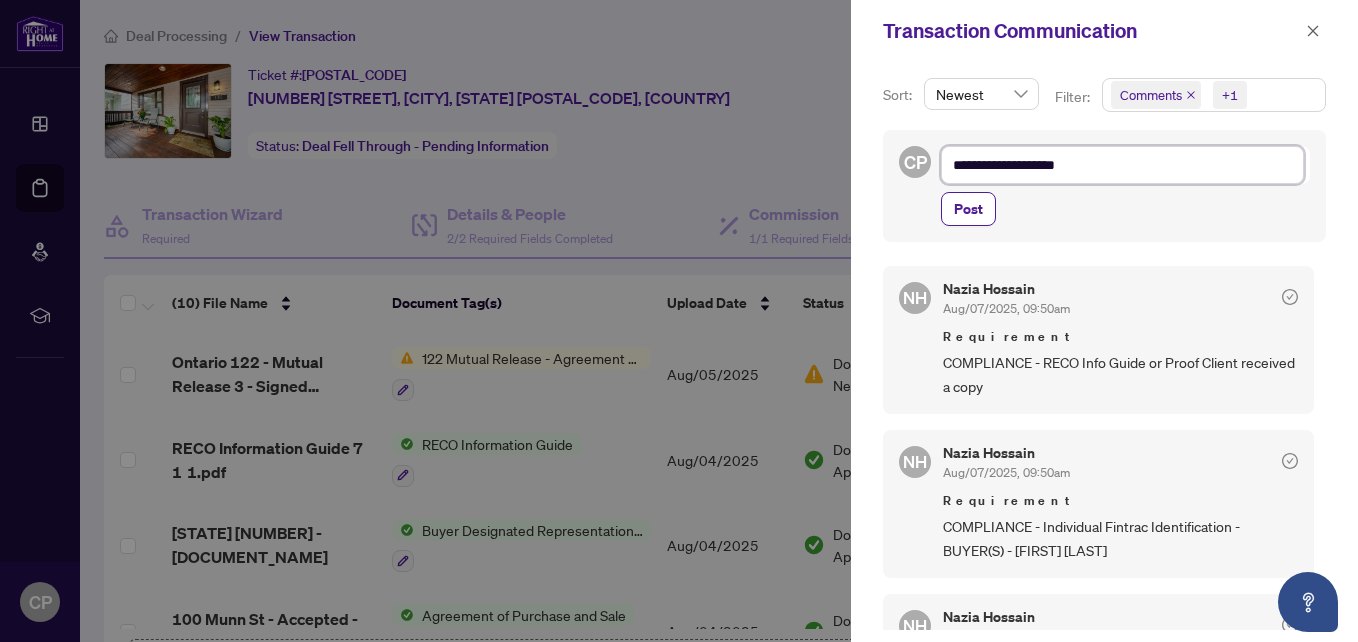 type on "**********" 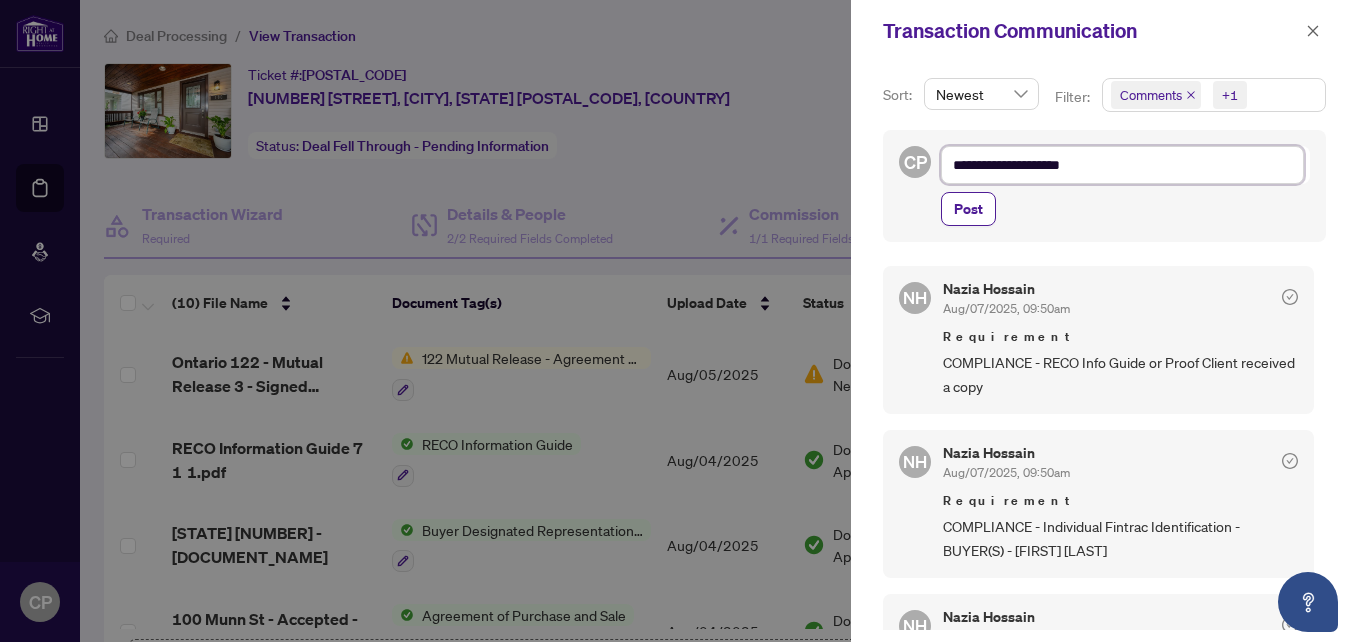 type on "**********" 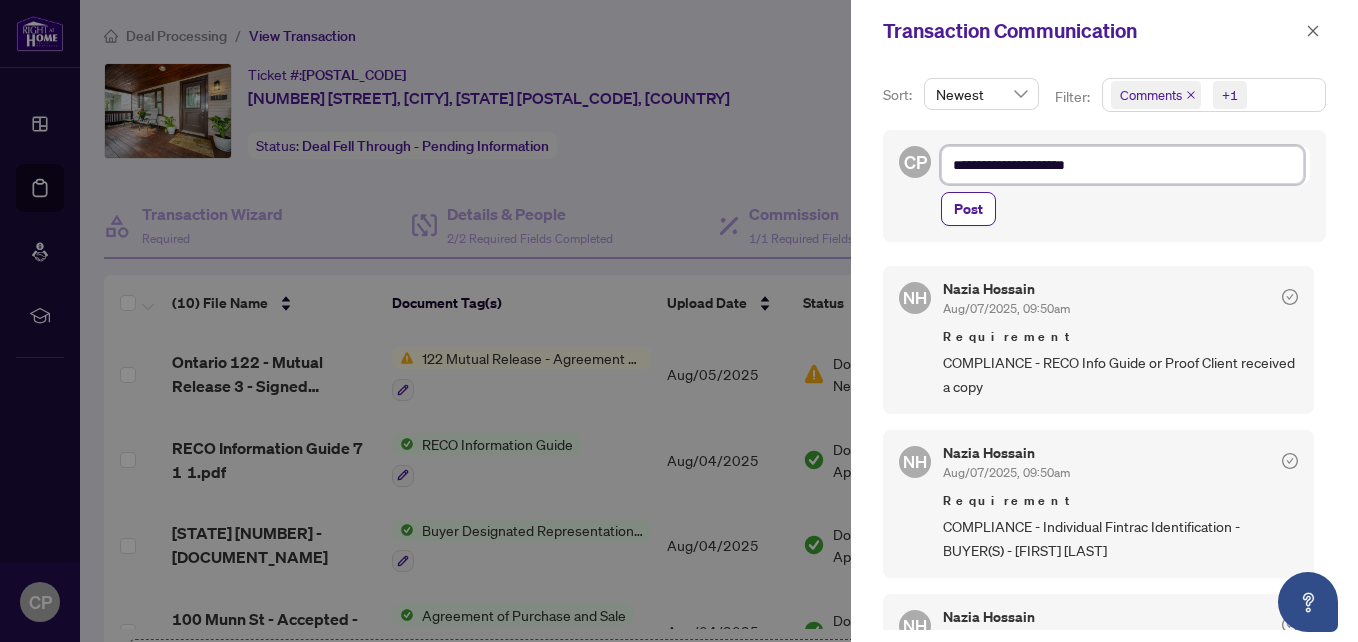 type on "**********" 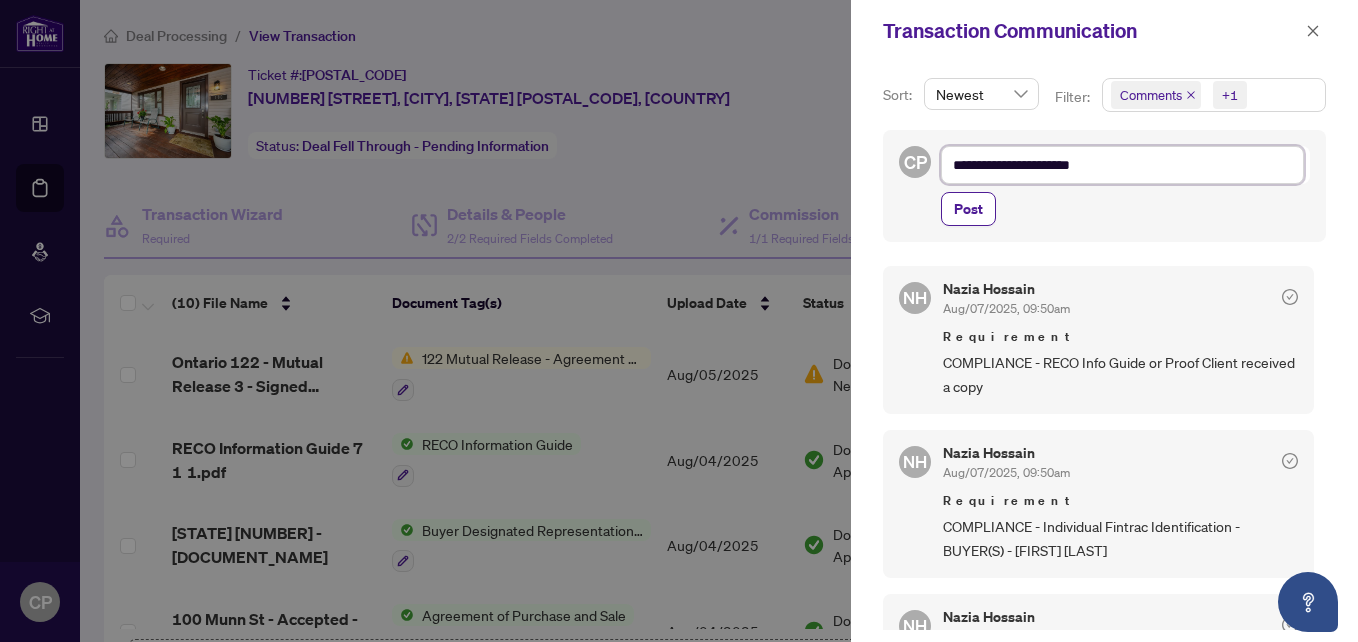 type on "**********" 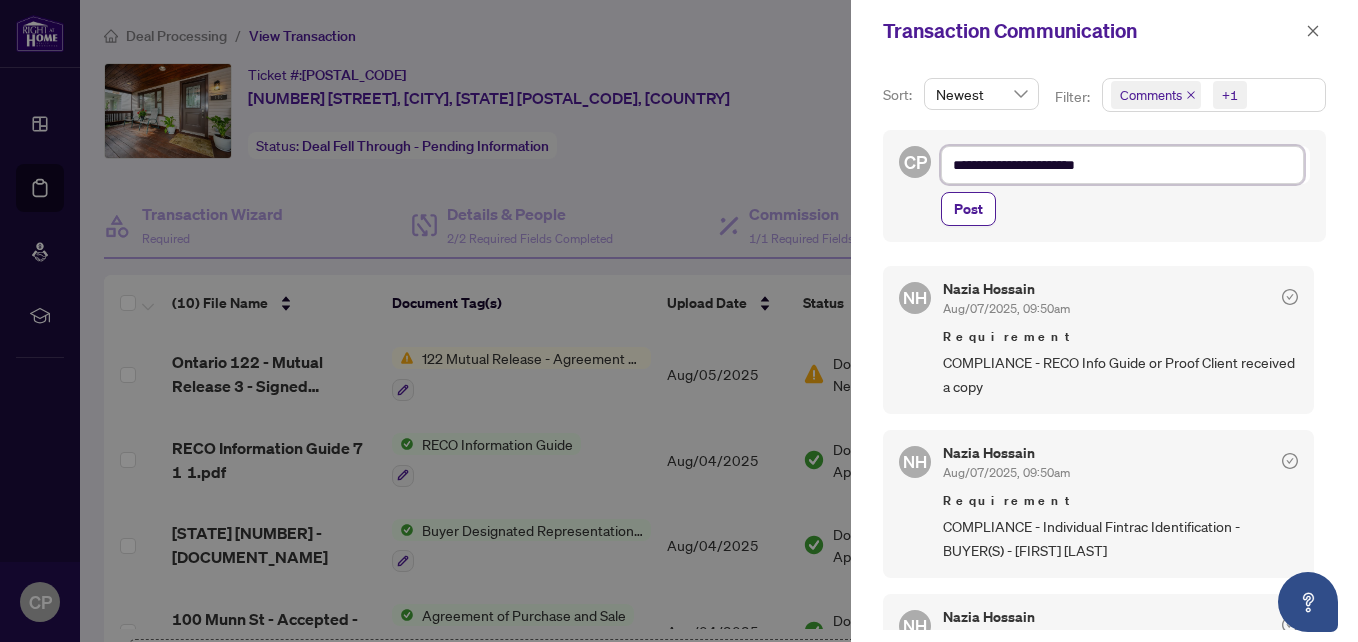 type on "**********" 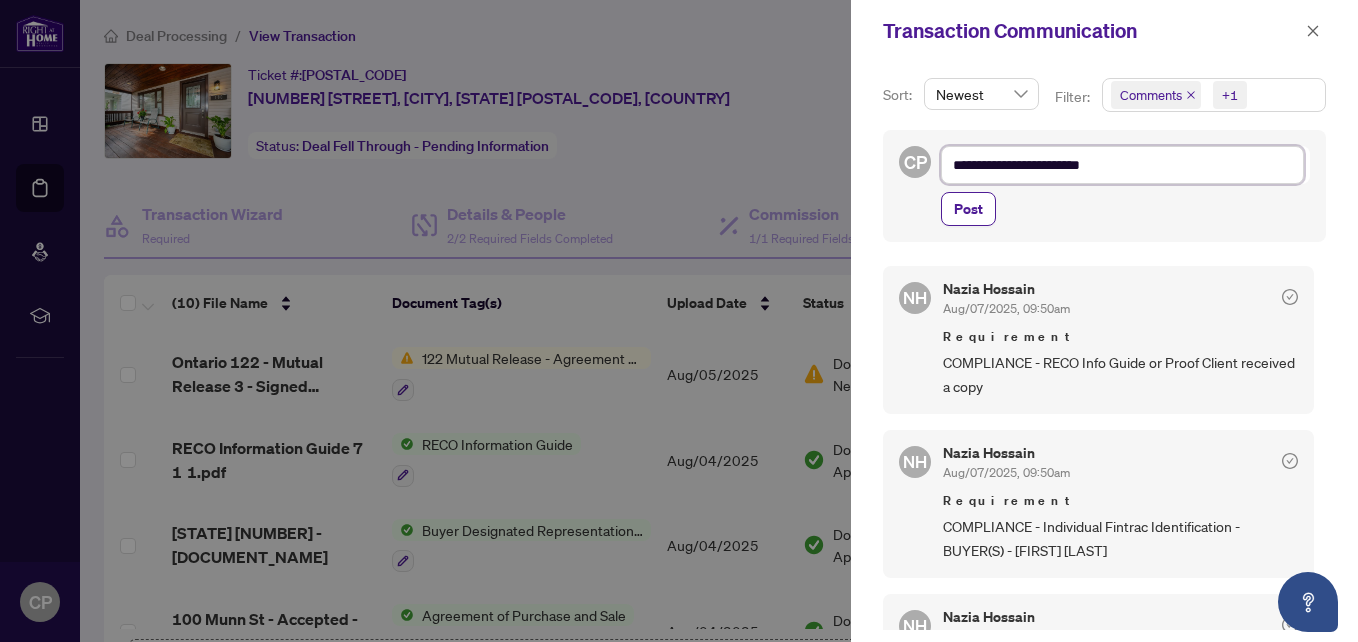 type on "**********" 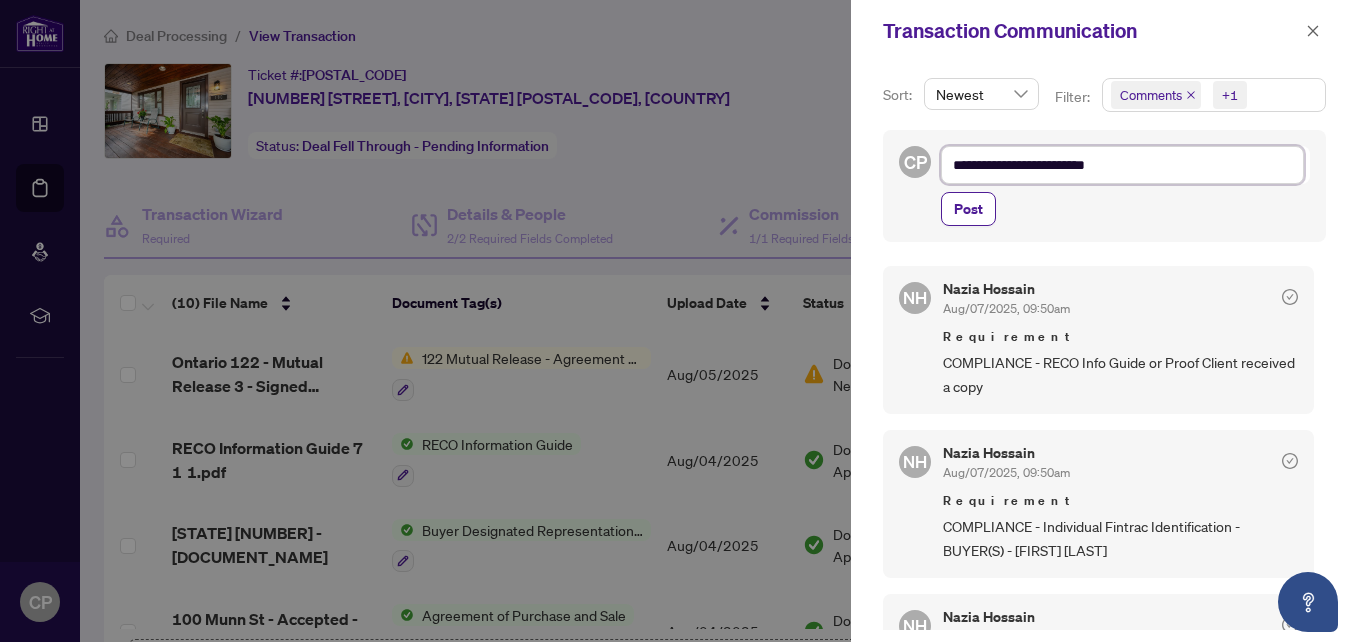 type on "**********" 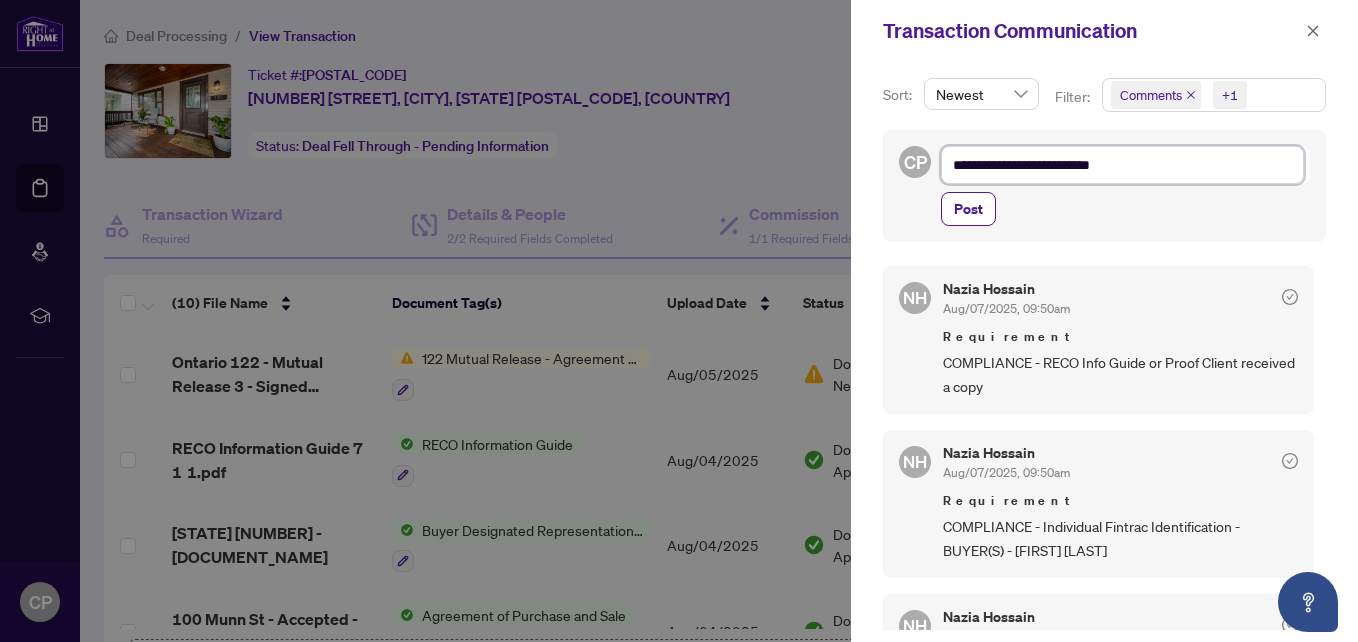 type on "**********" 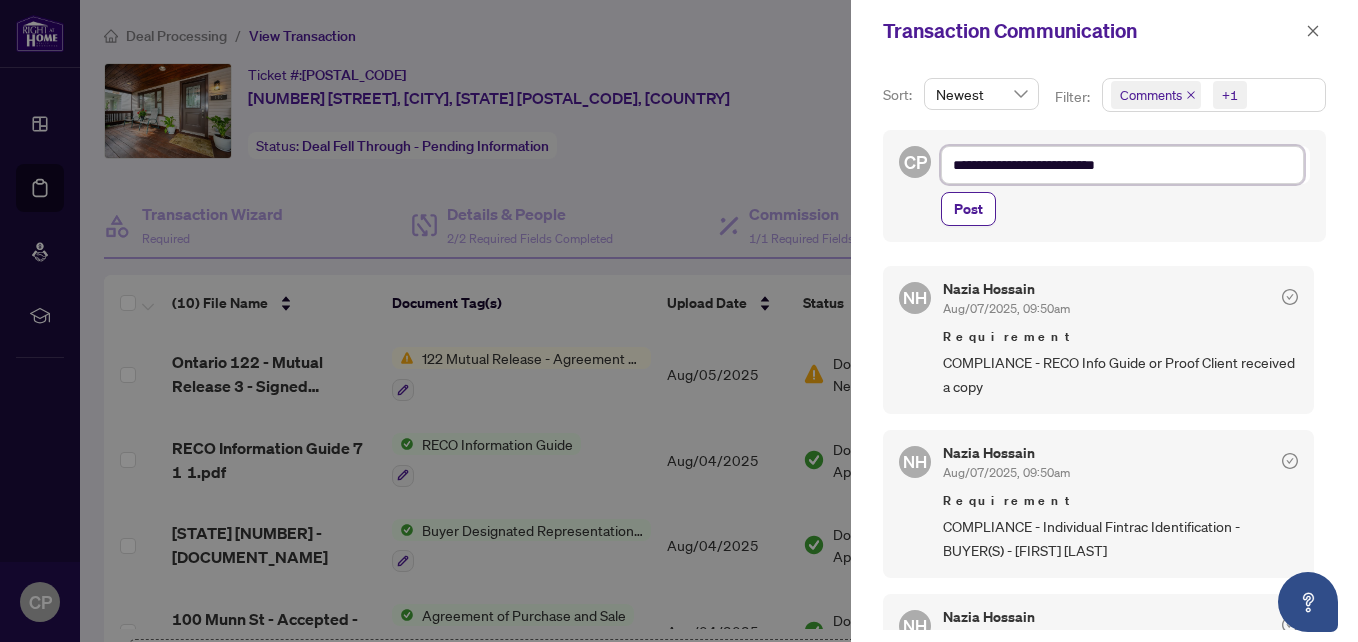 type on "**********" 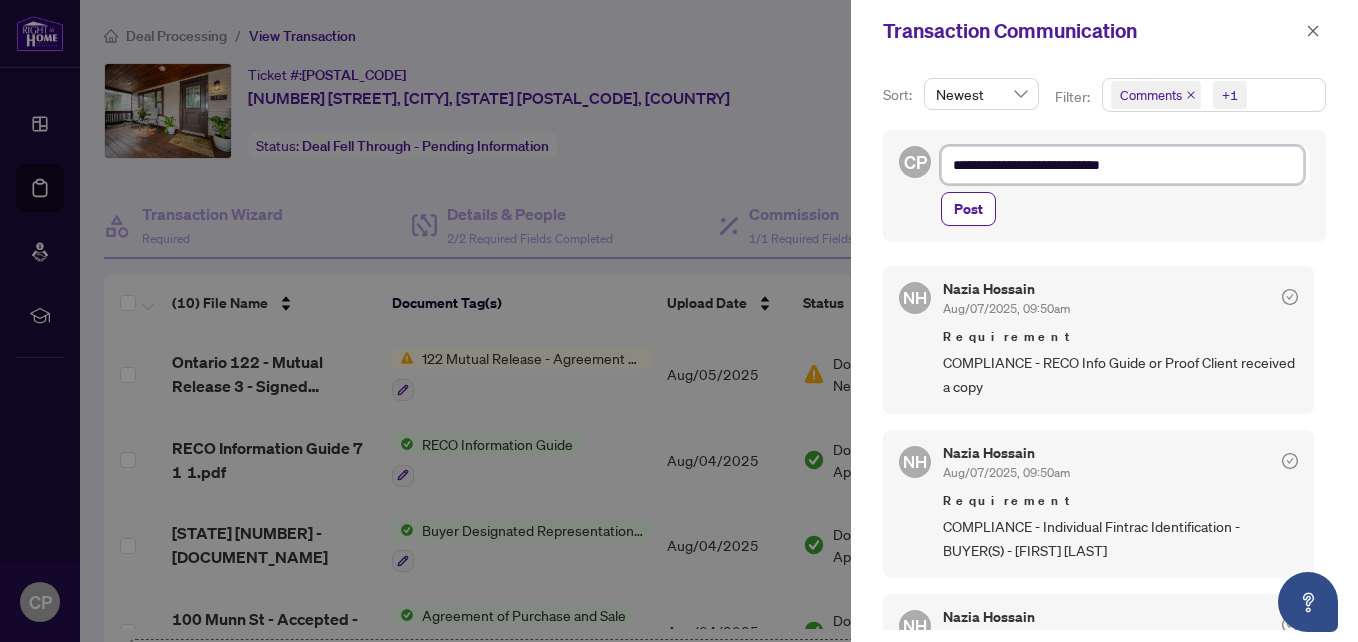 type on "**********" 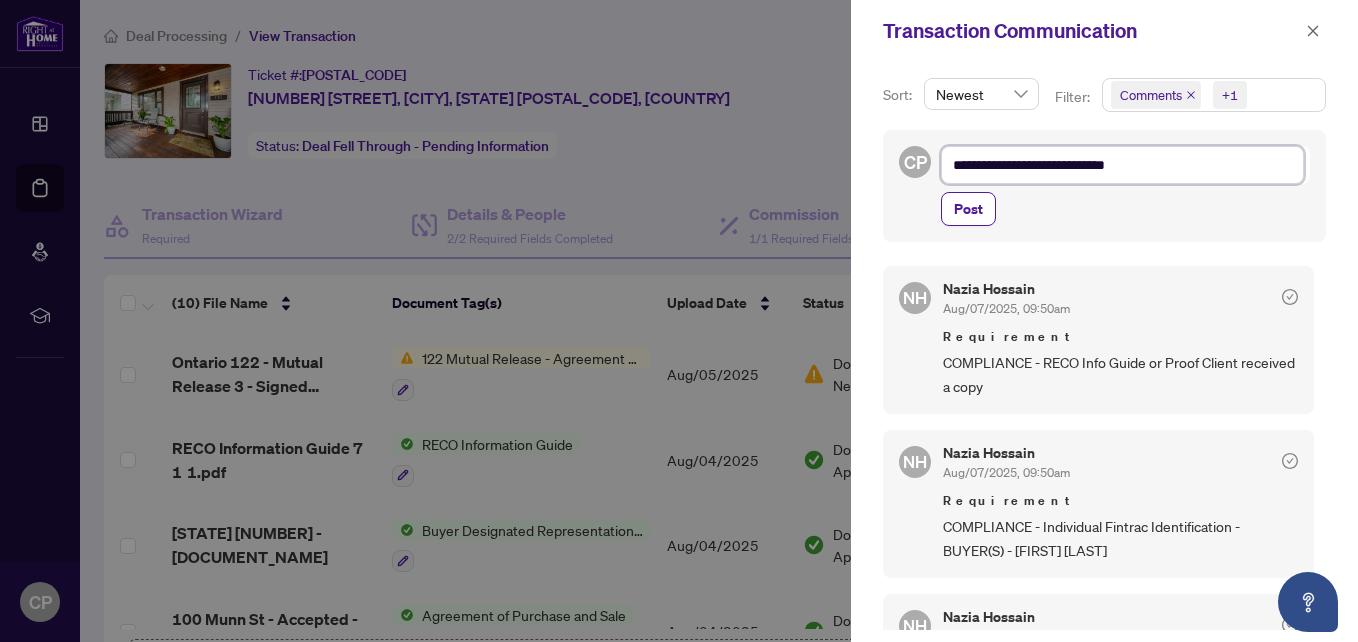 type on "**********" 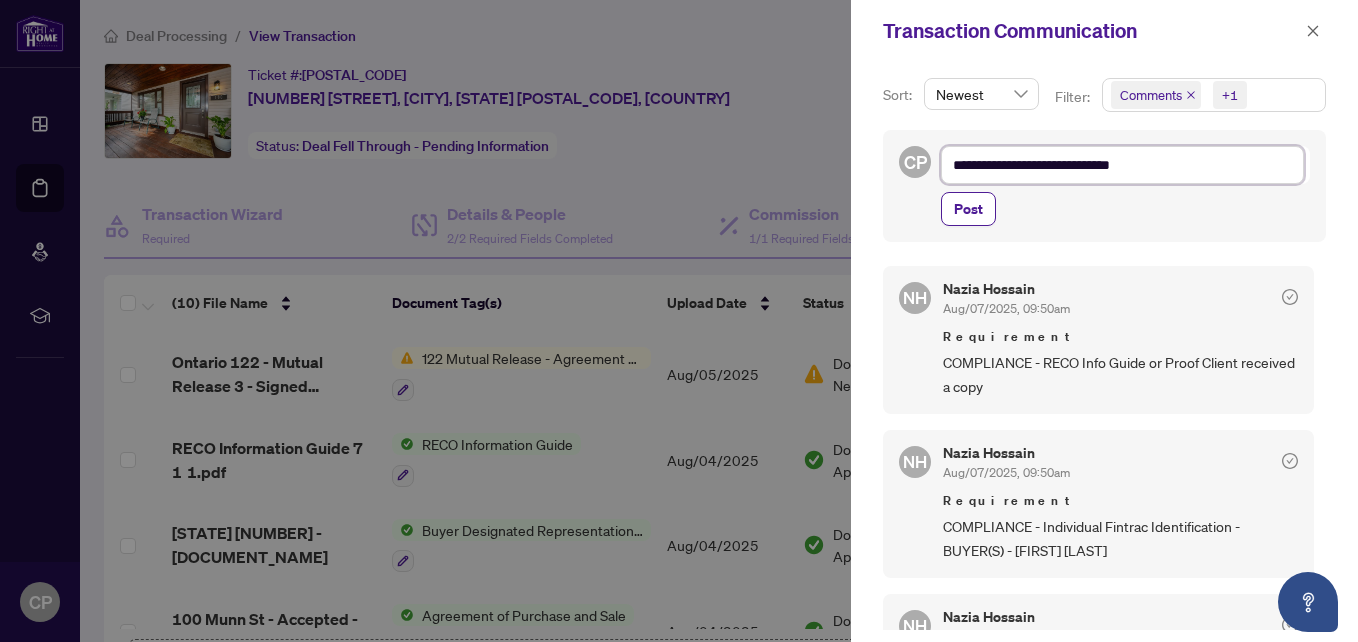 type on "**********" 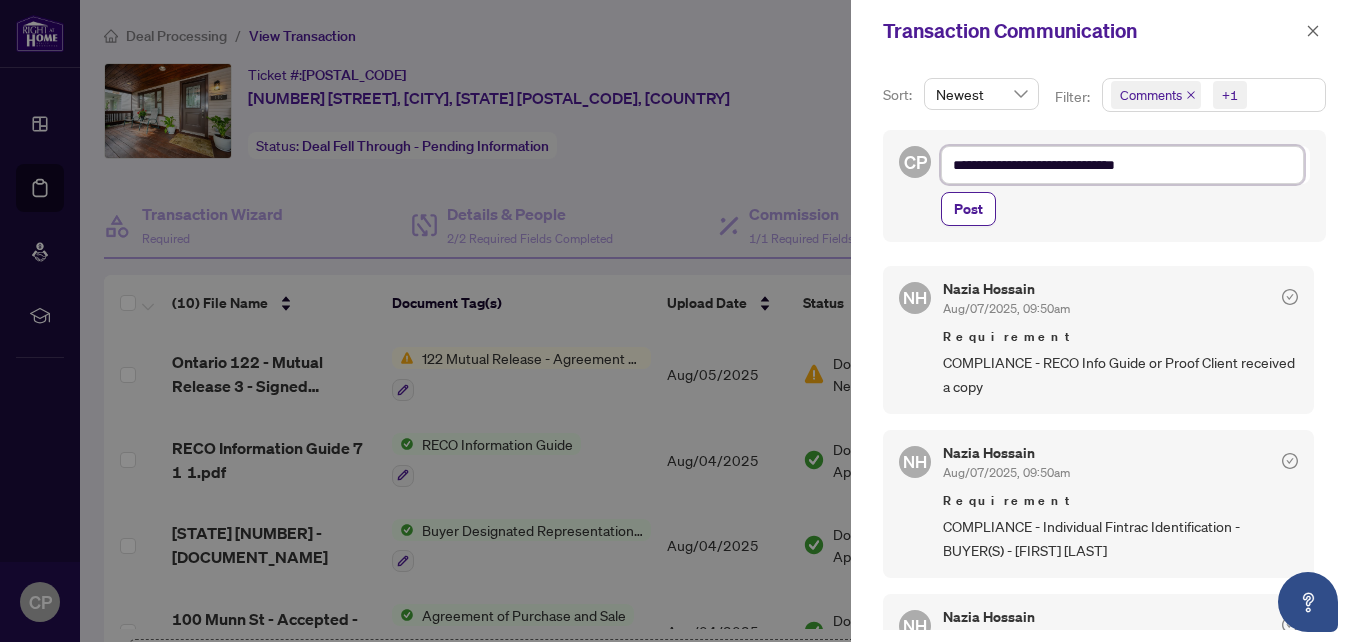 type on "**********" 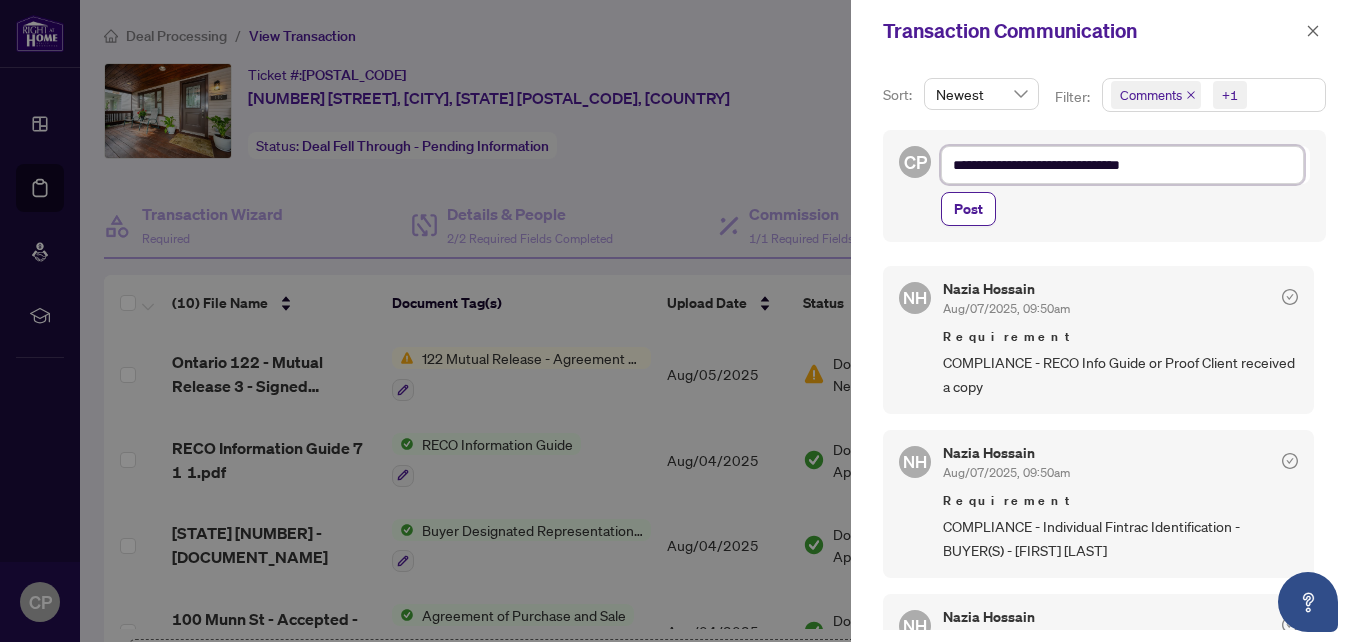 type on "**********" 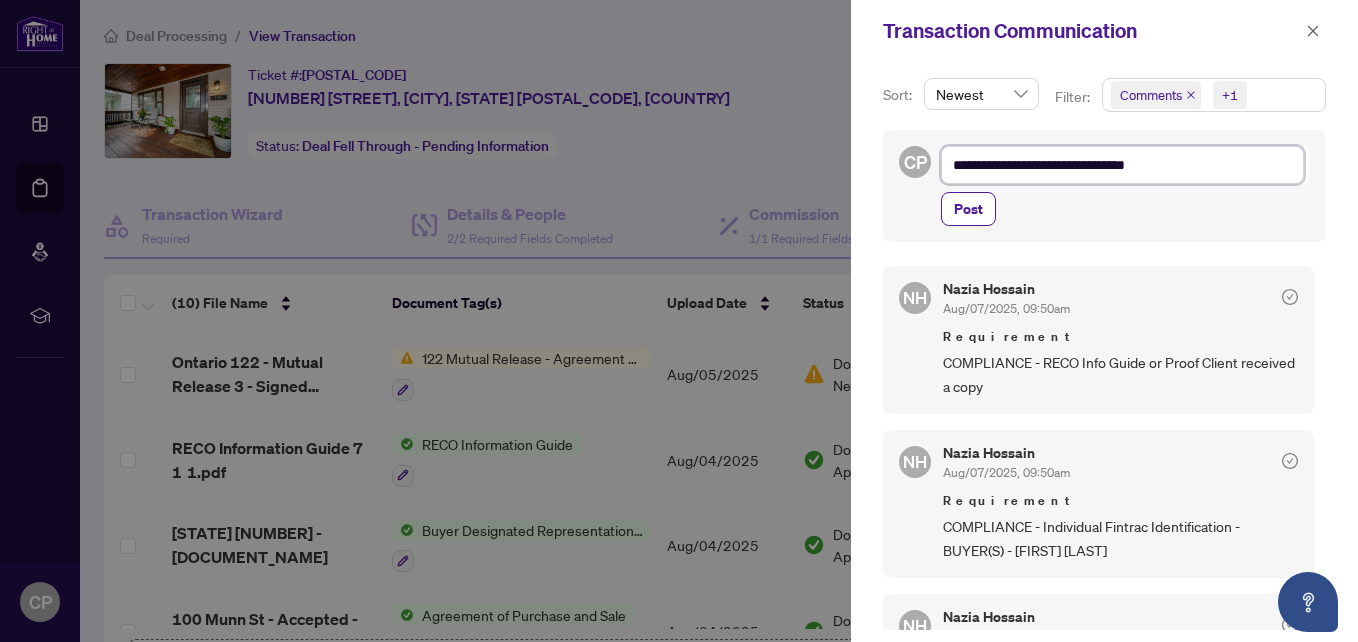 type on "**********" 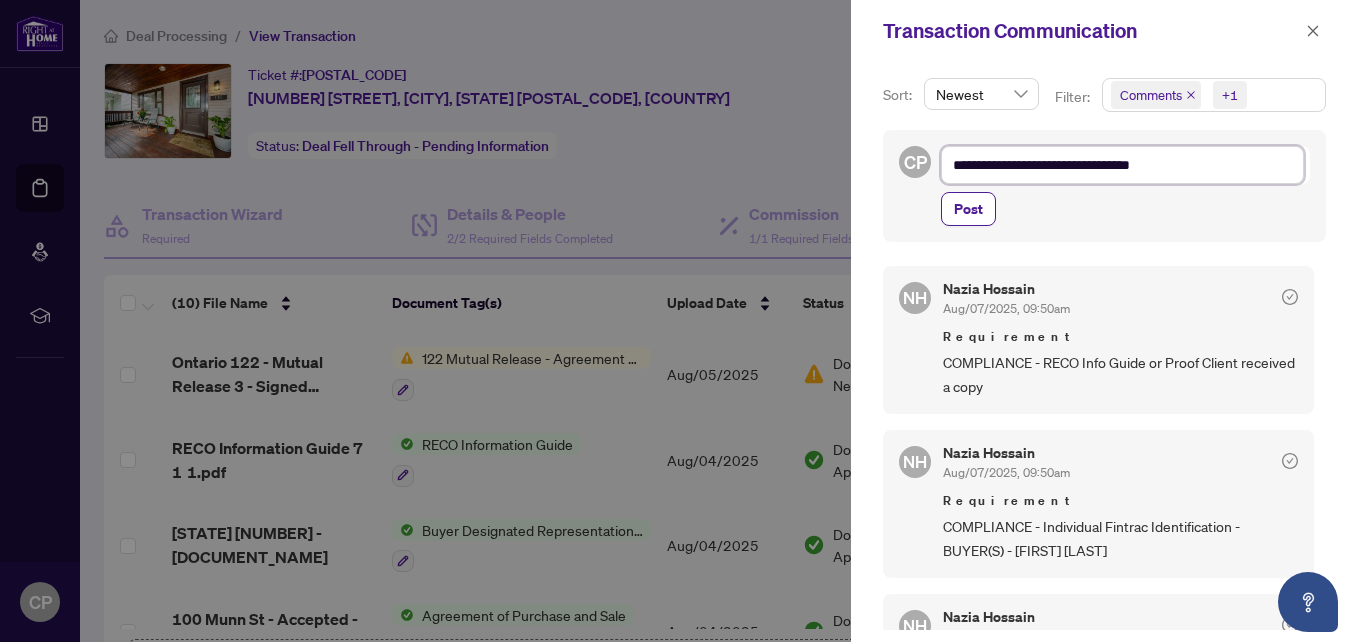 type on "**********" 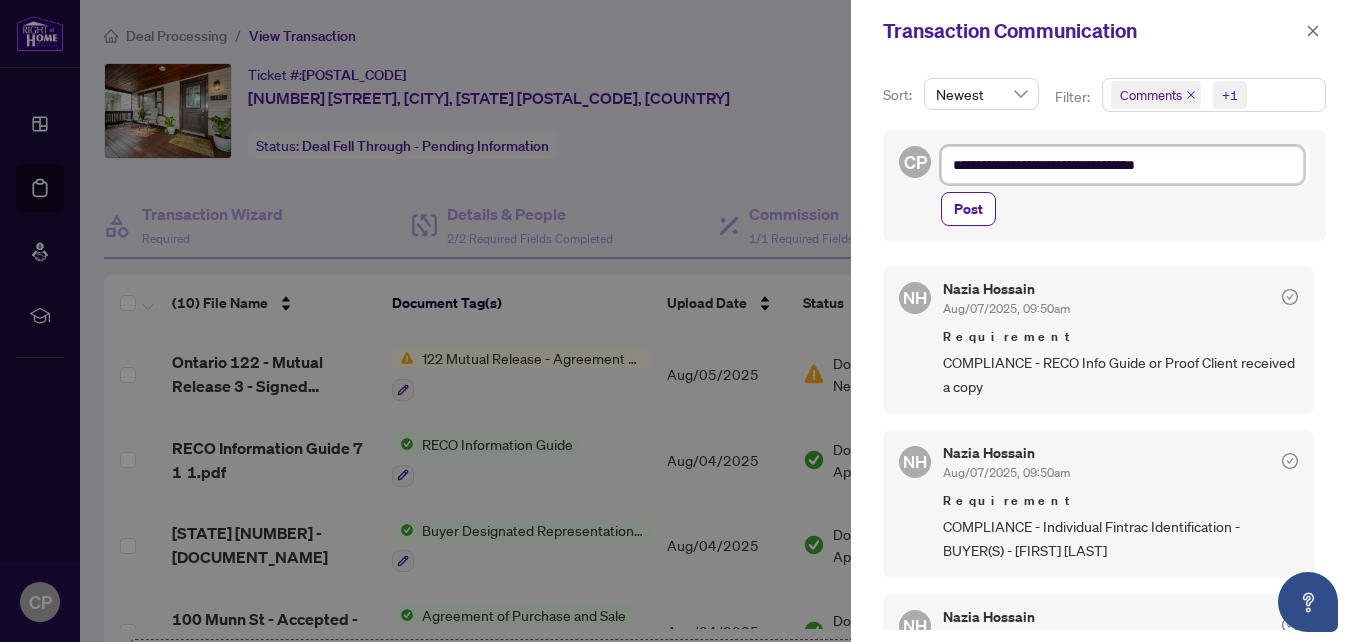 type on "**********" 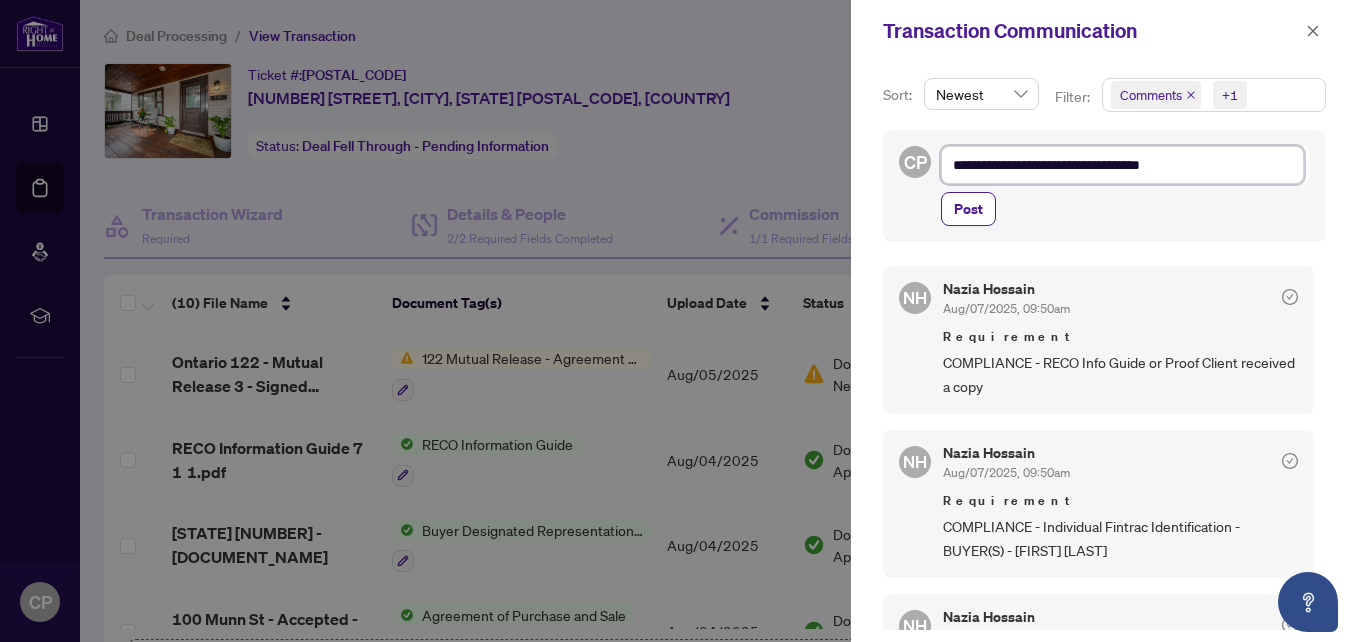 type on "**********" 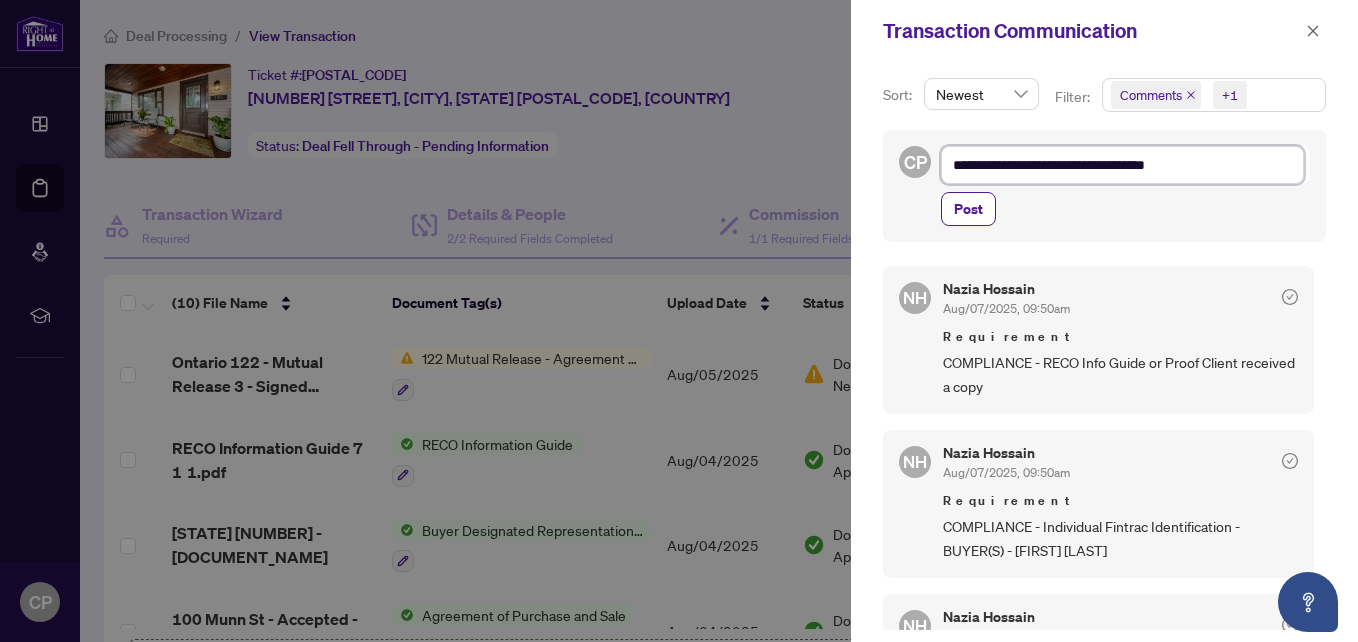 type on "**********" 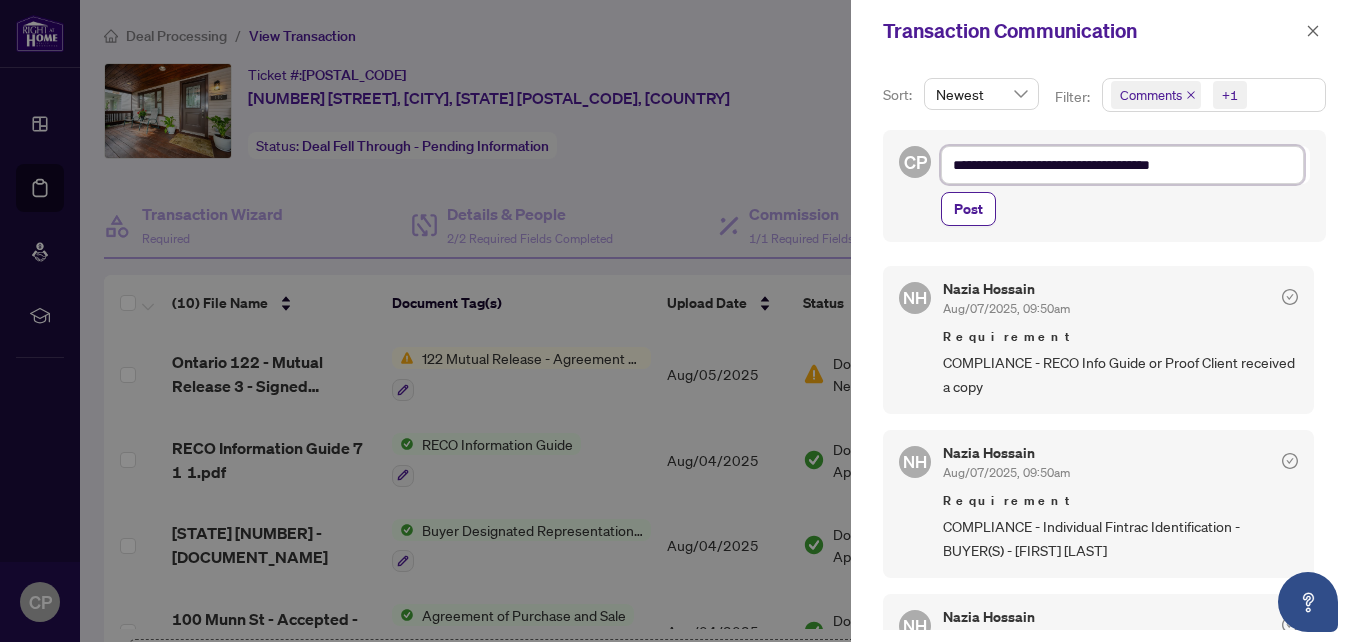 type on "**********" 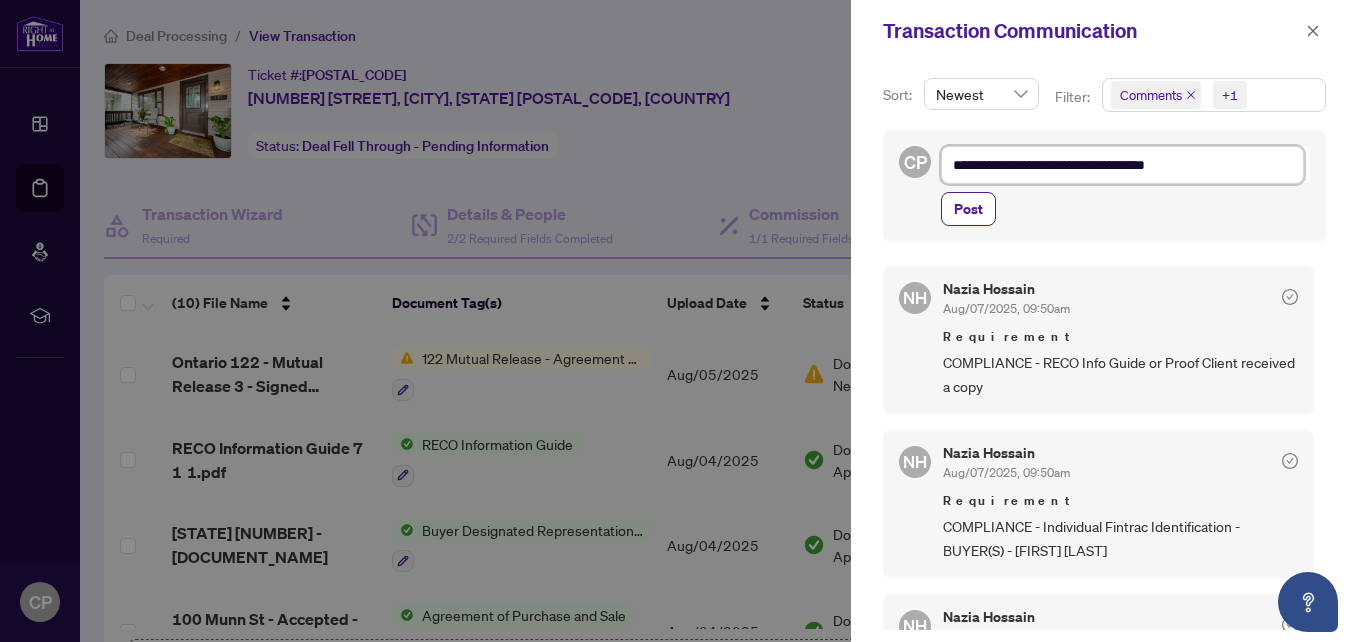 type on "**********" 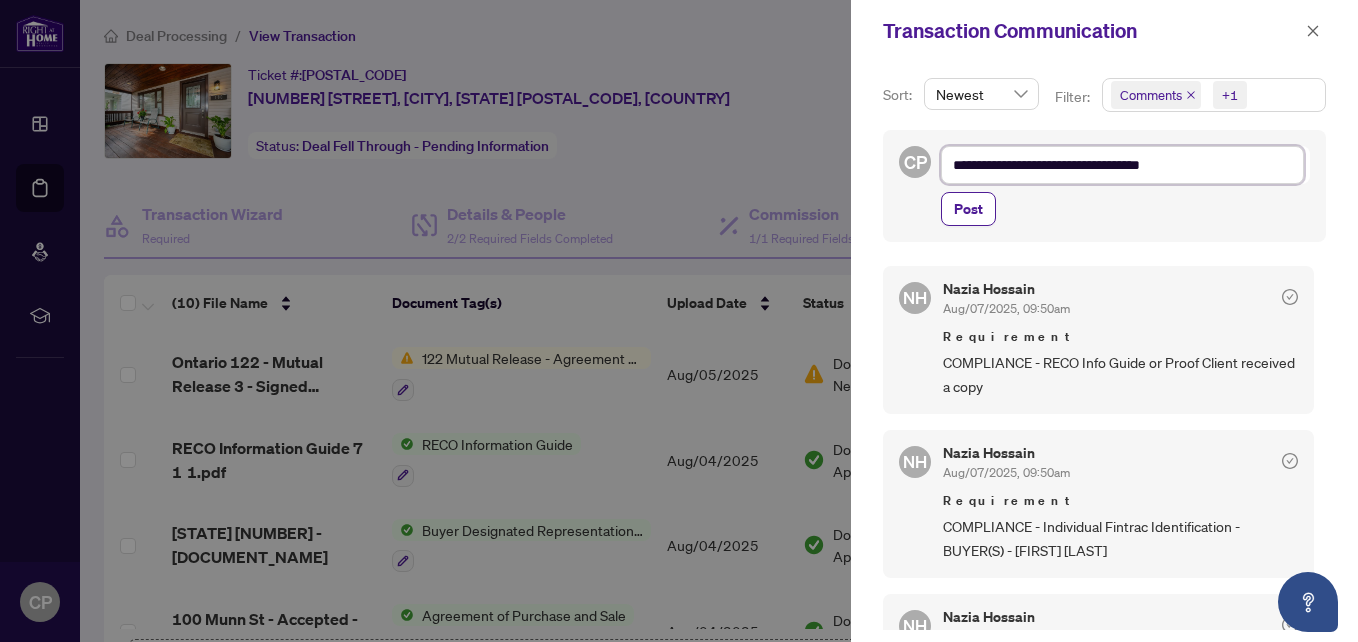 type on "**********" 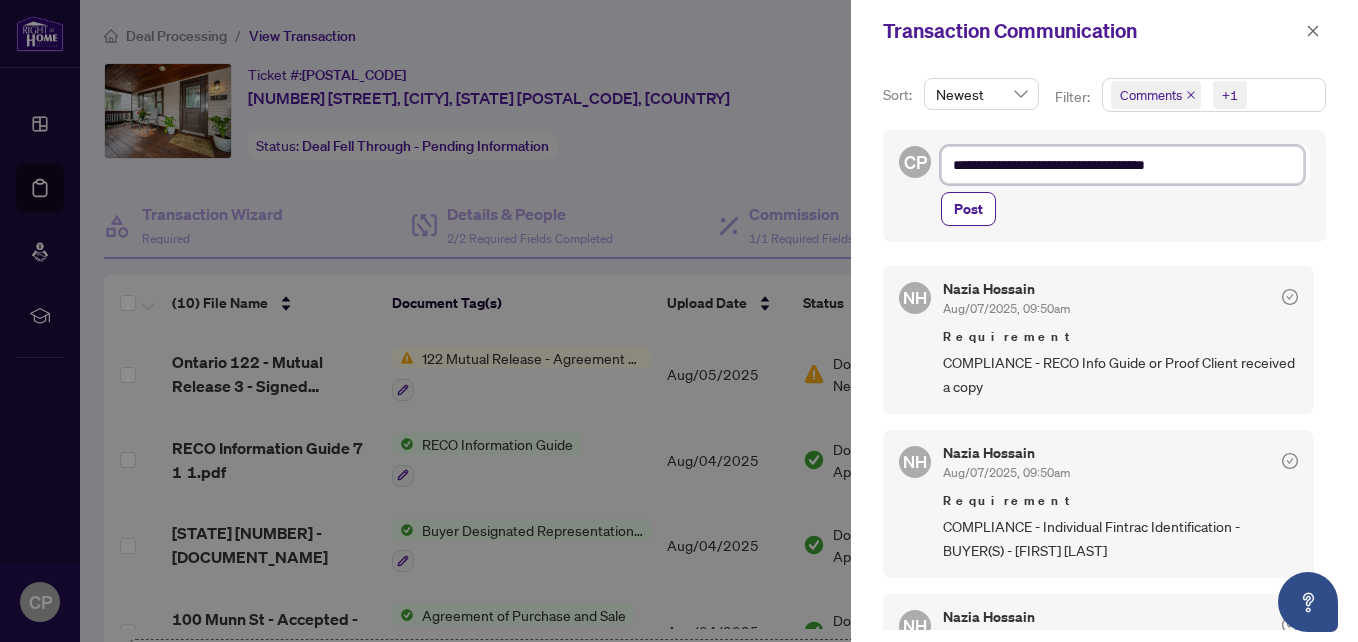 type on "**********" 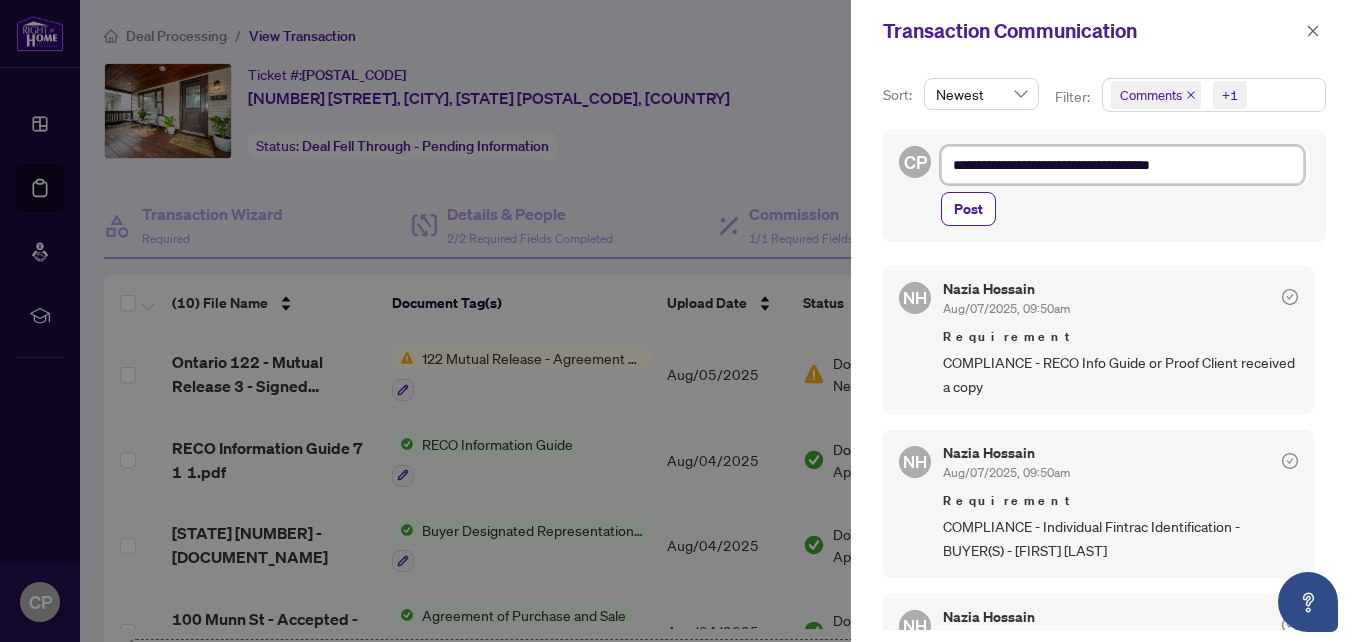type on "**********" 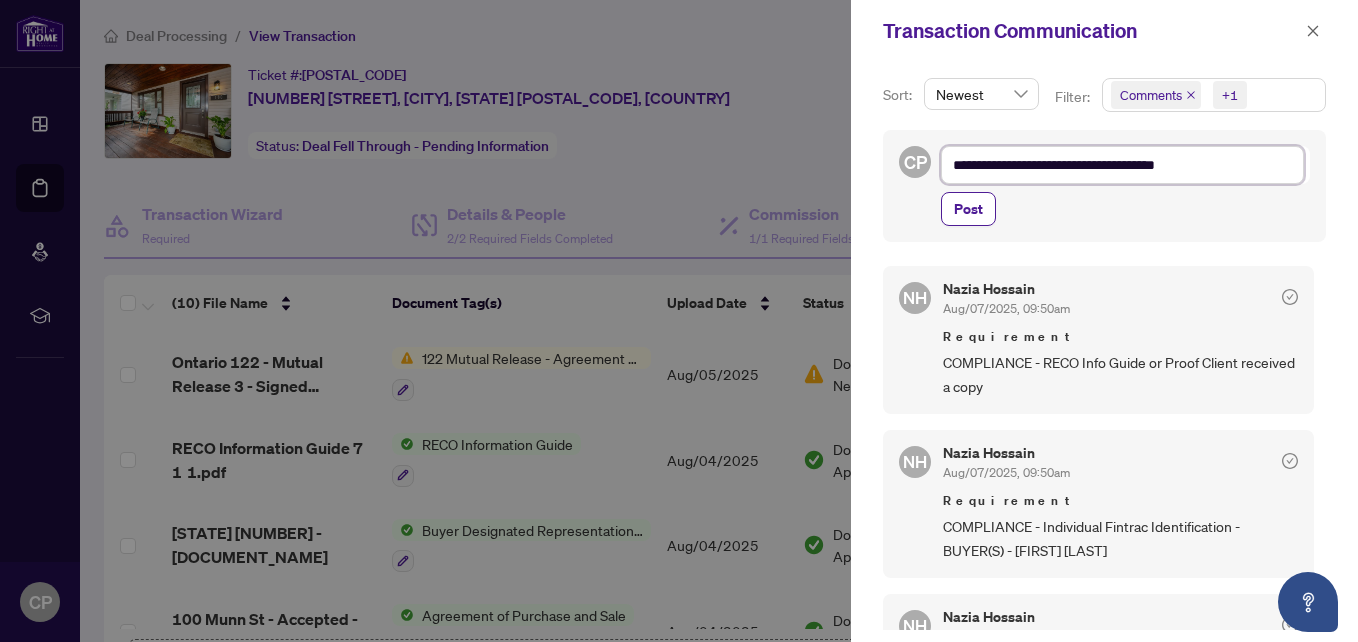 type on "**********" 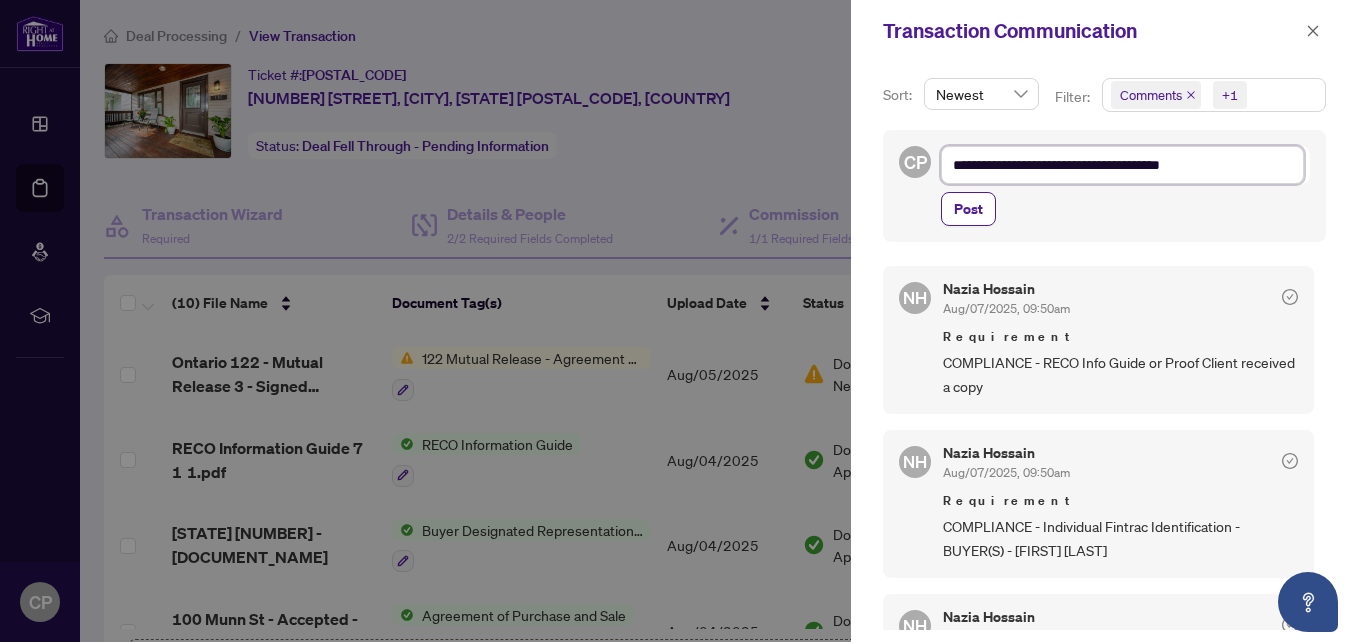 type on "**********" 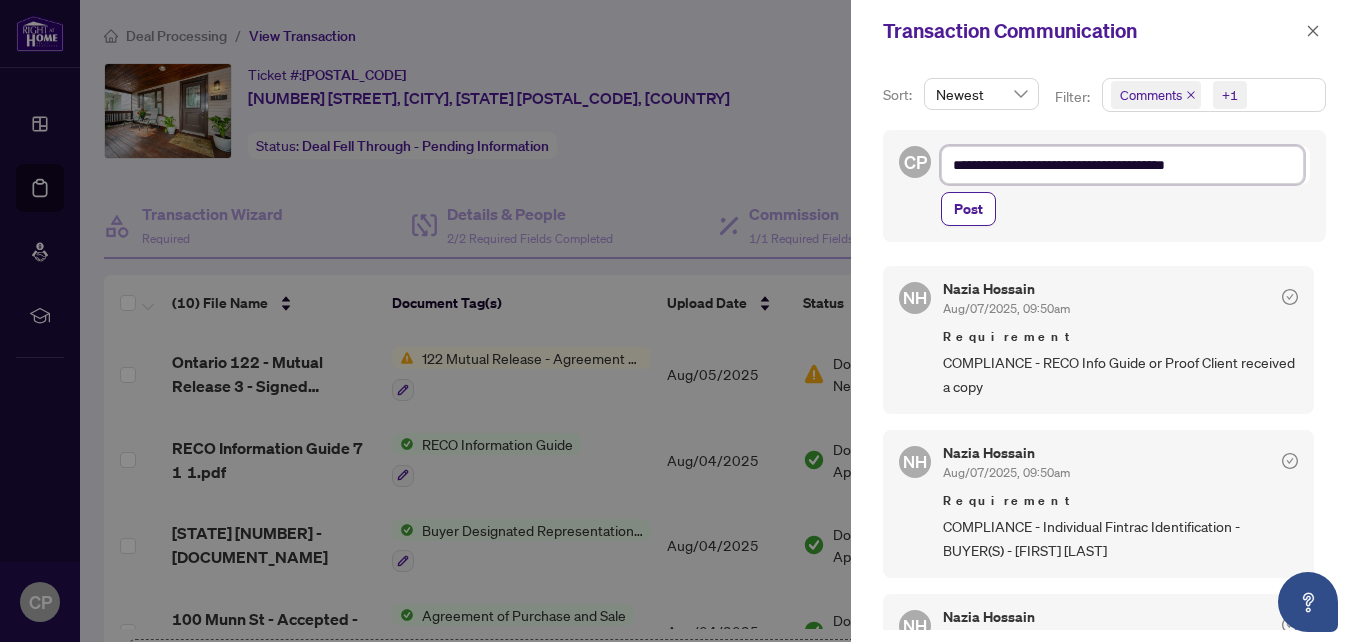 type on "**********" 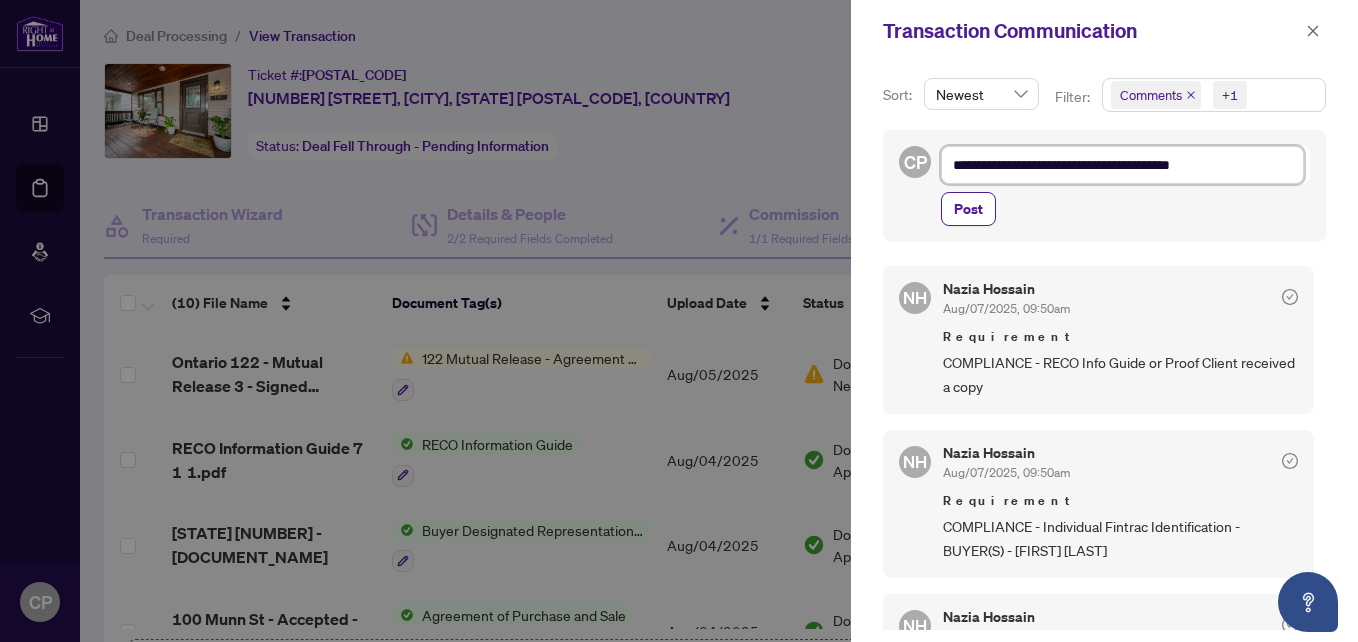 type on "**********" 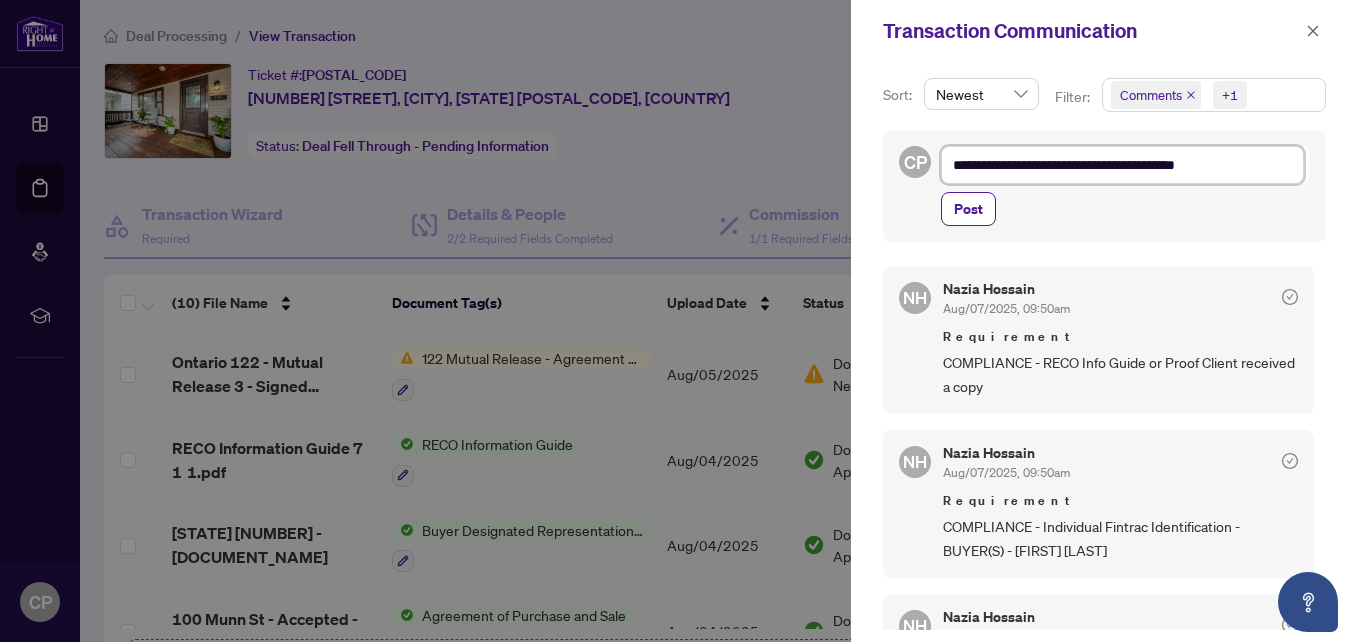 type on "**********" 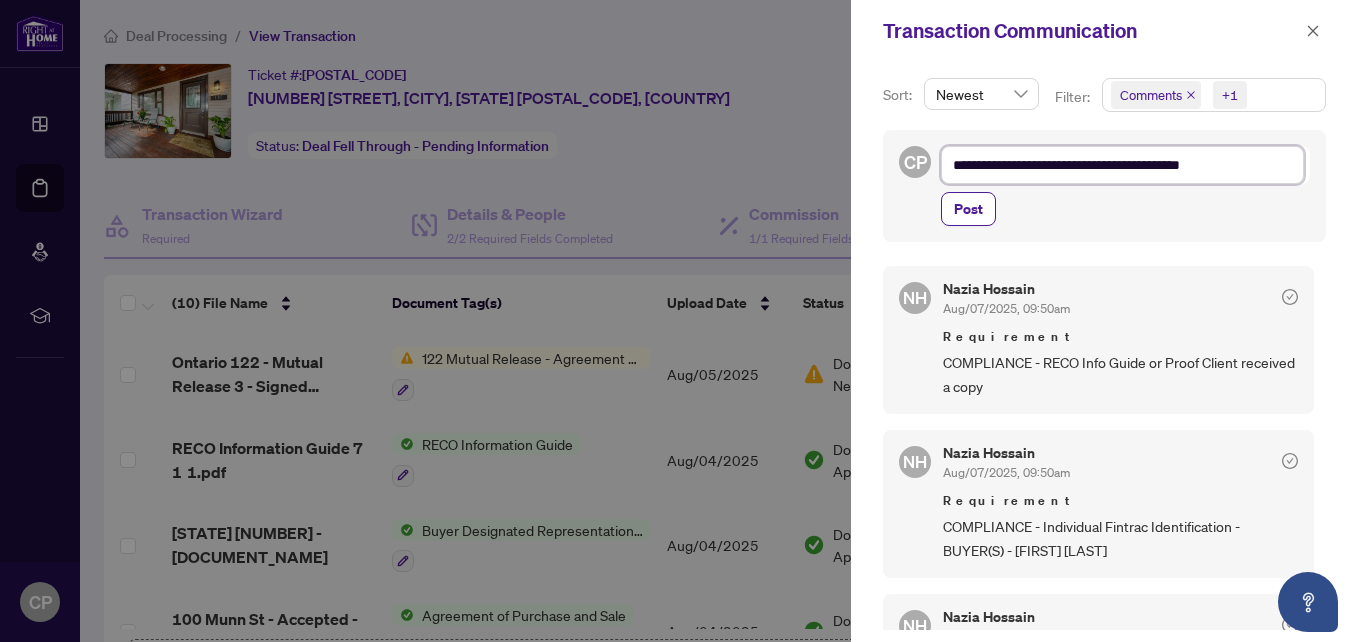 type on "**********" 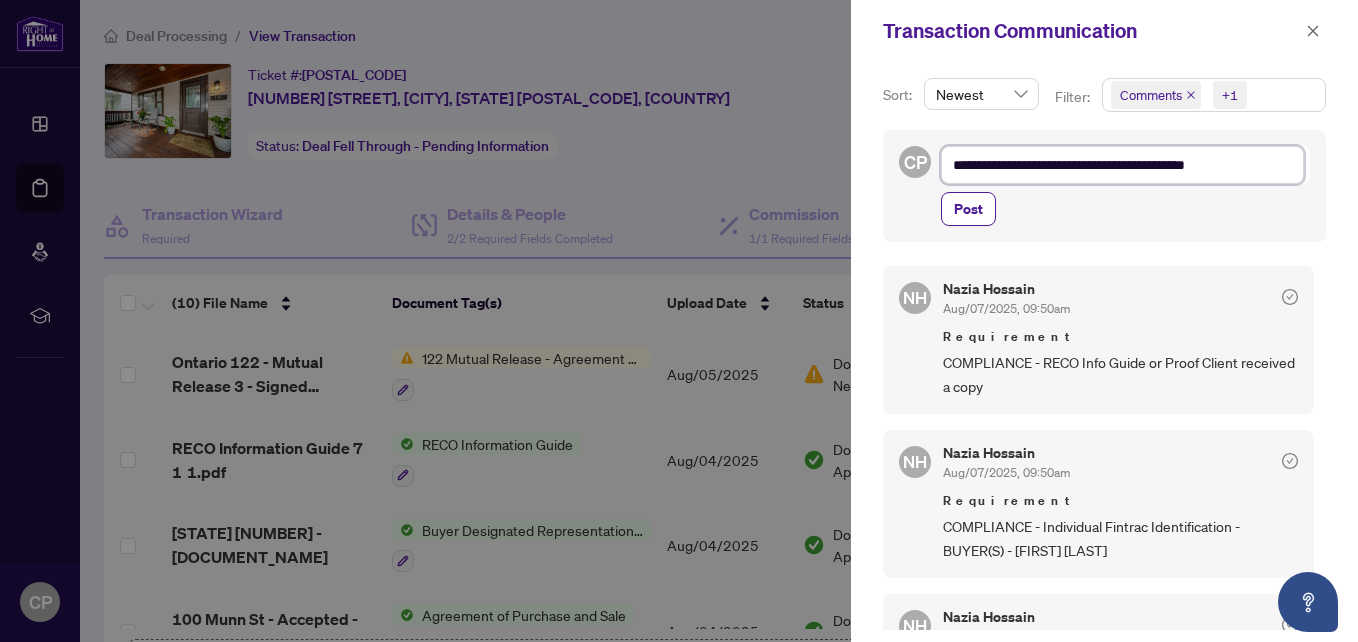 type on "**********" 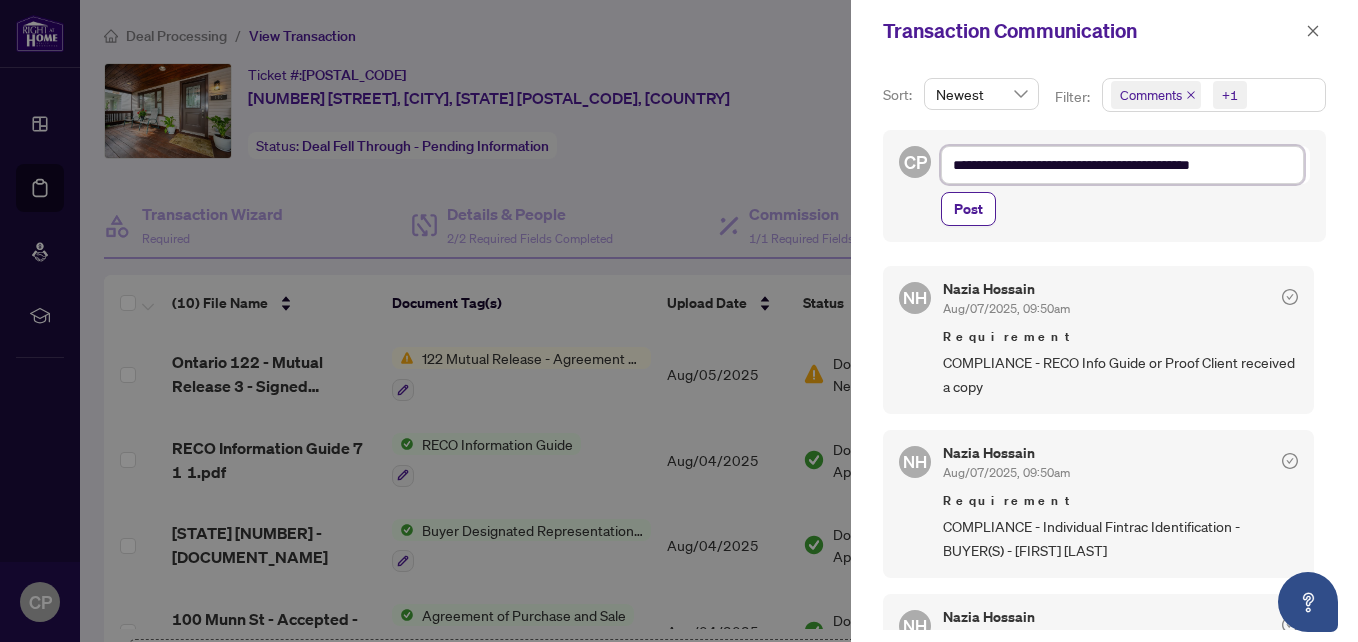 type on "**********" 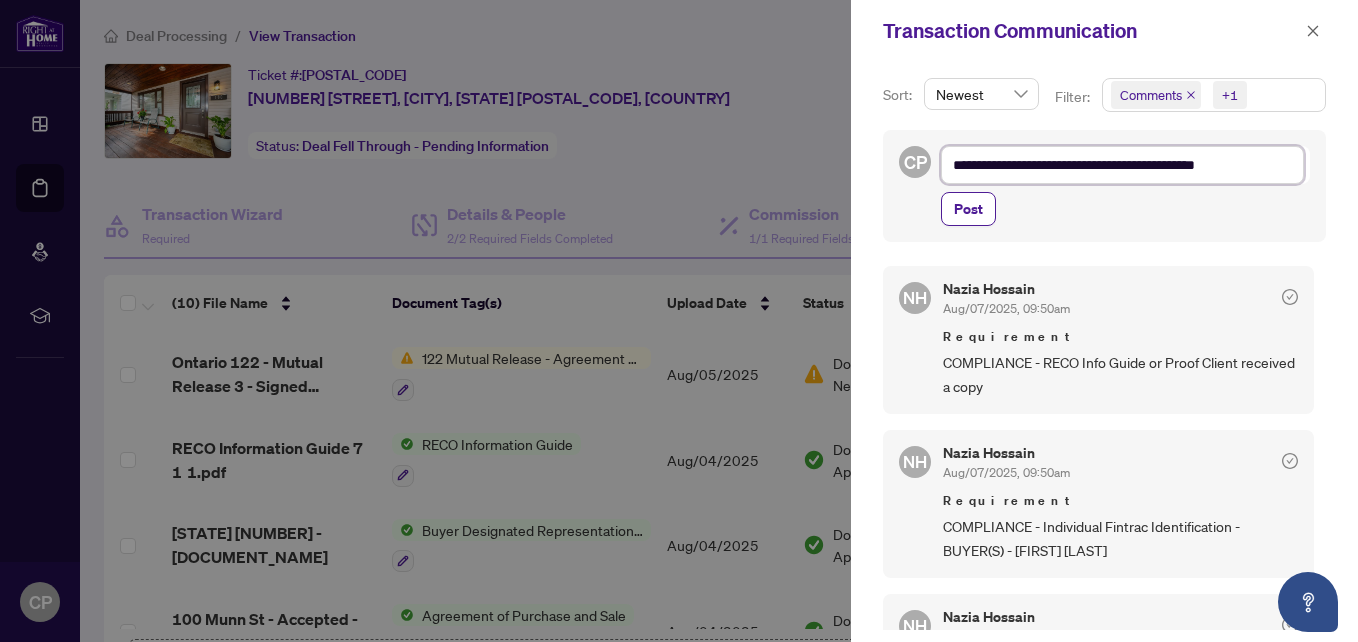 type on "**********" 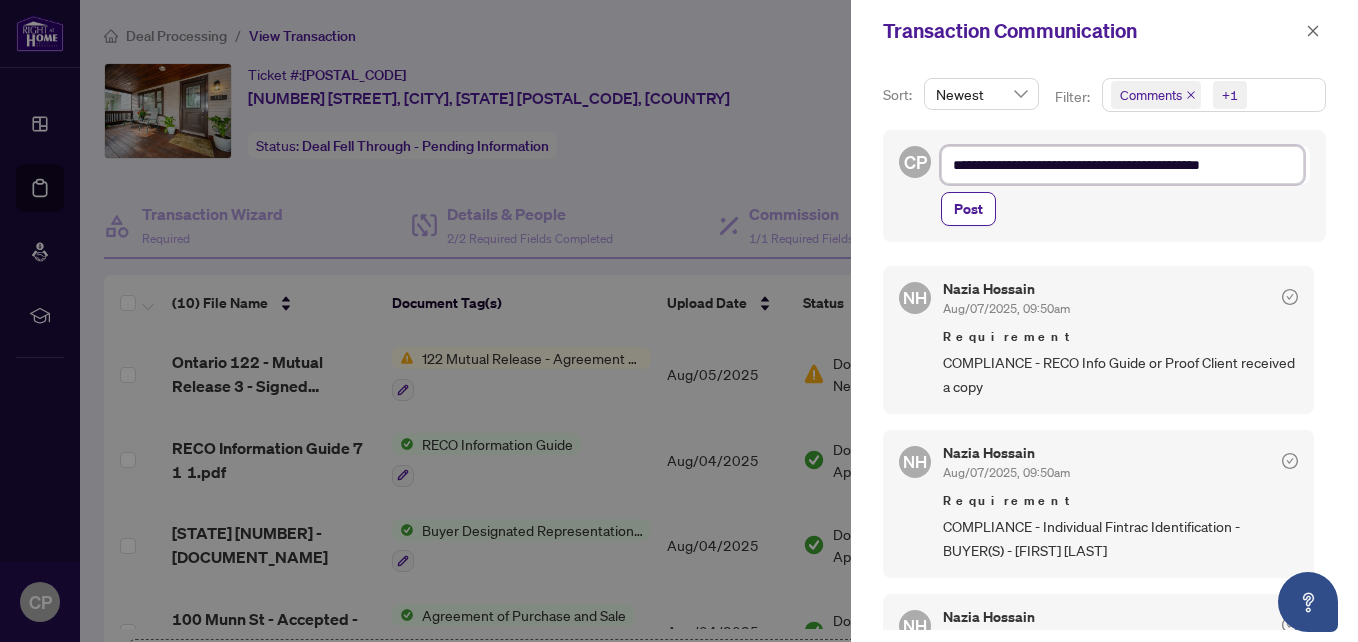 type on "**********" 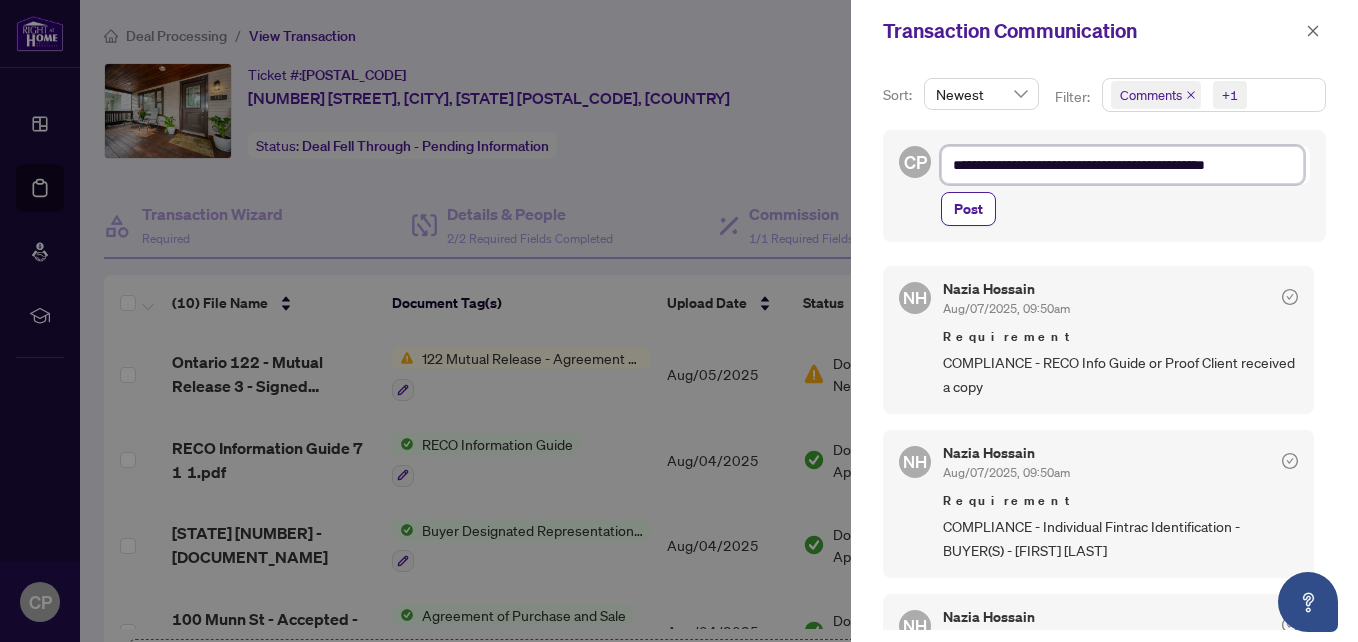 type on "**********" 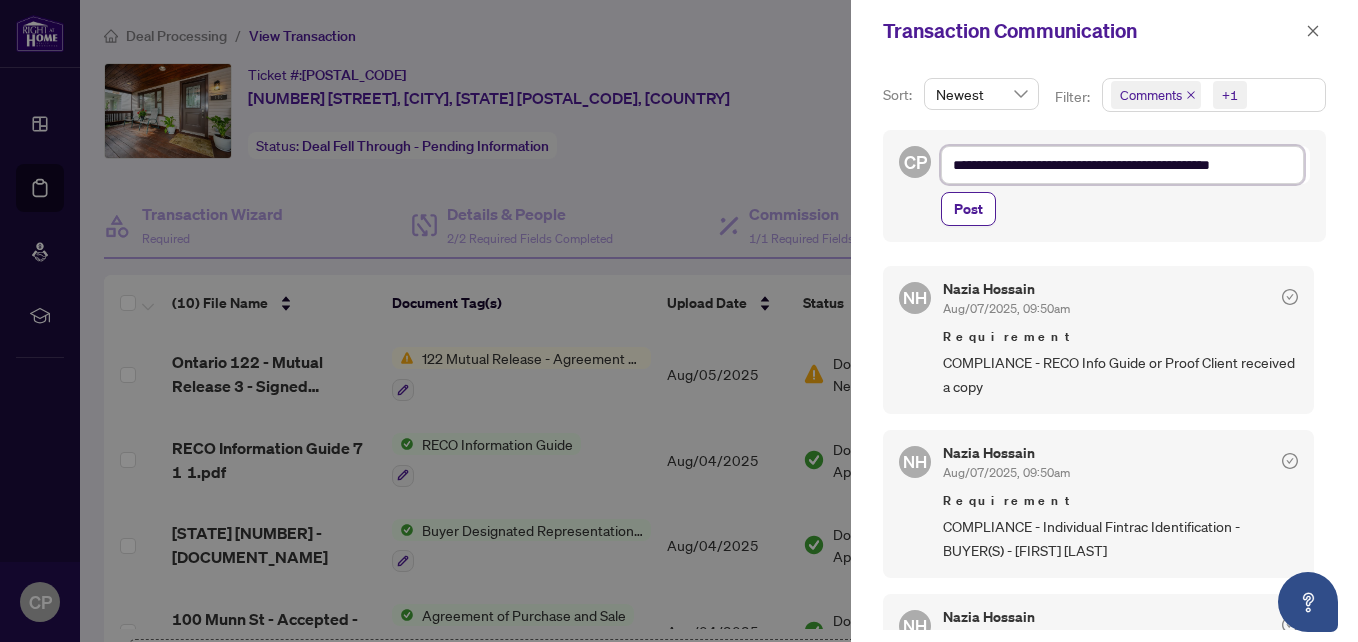 type on "**********" 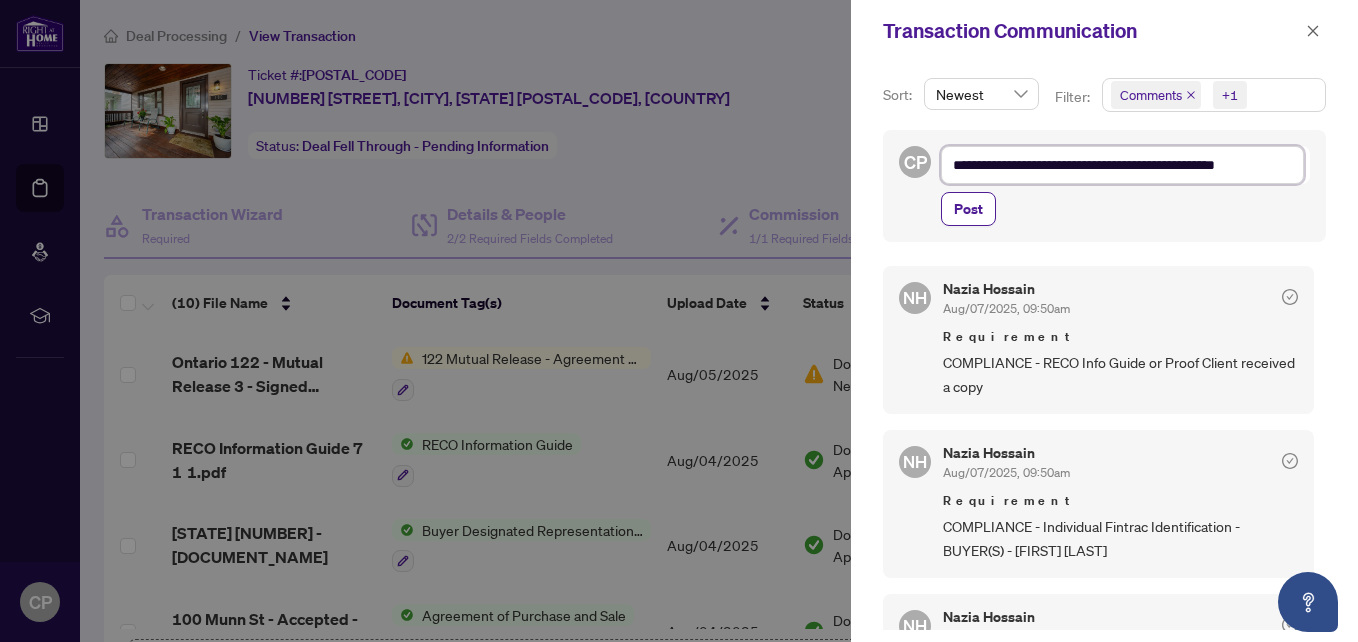type on "**********" 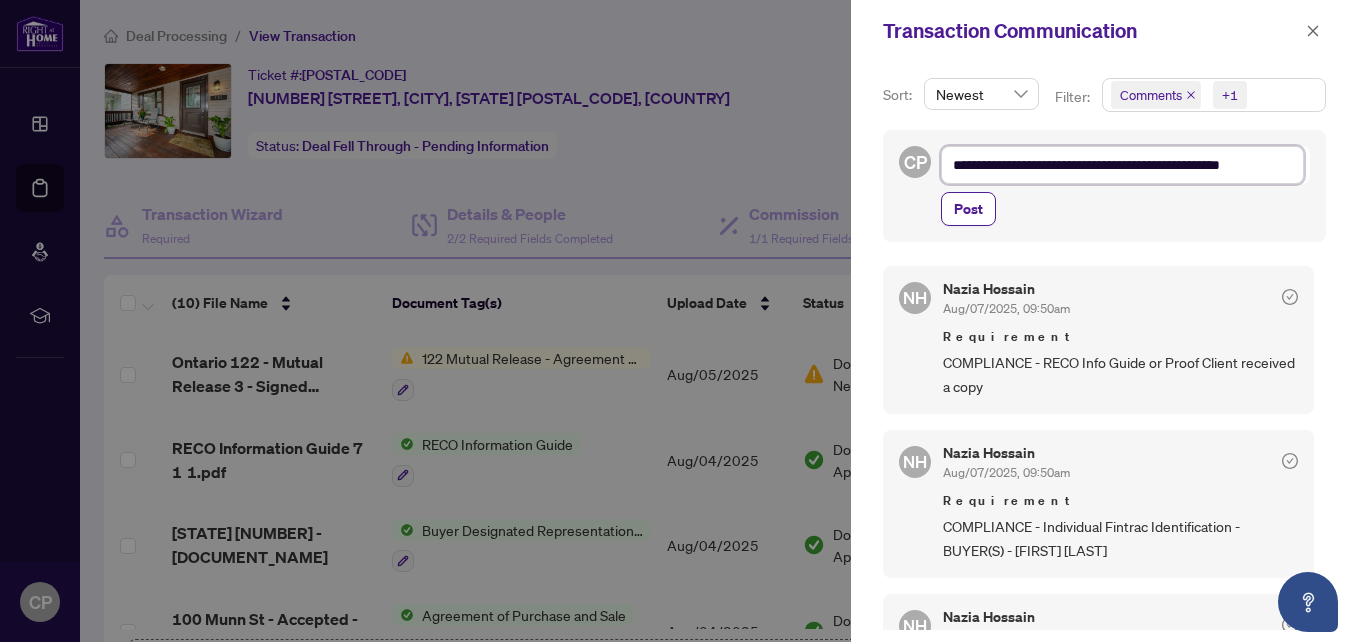 type on "**********" 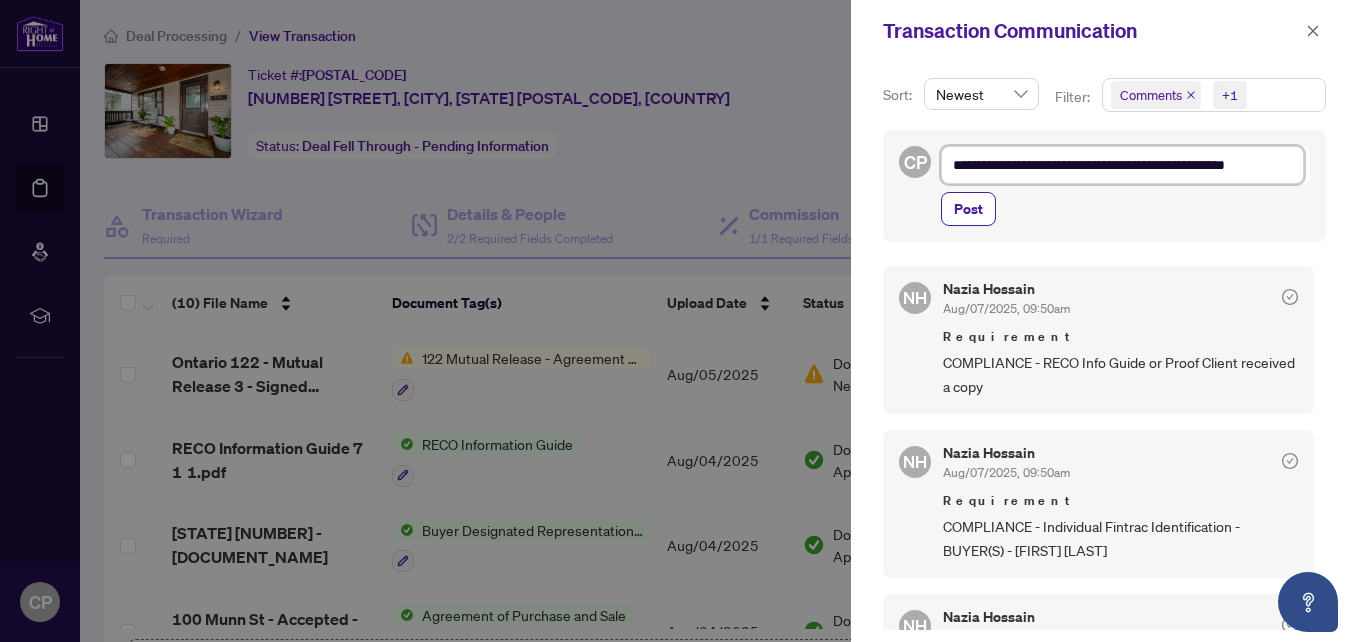 type on "**********" 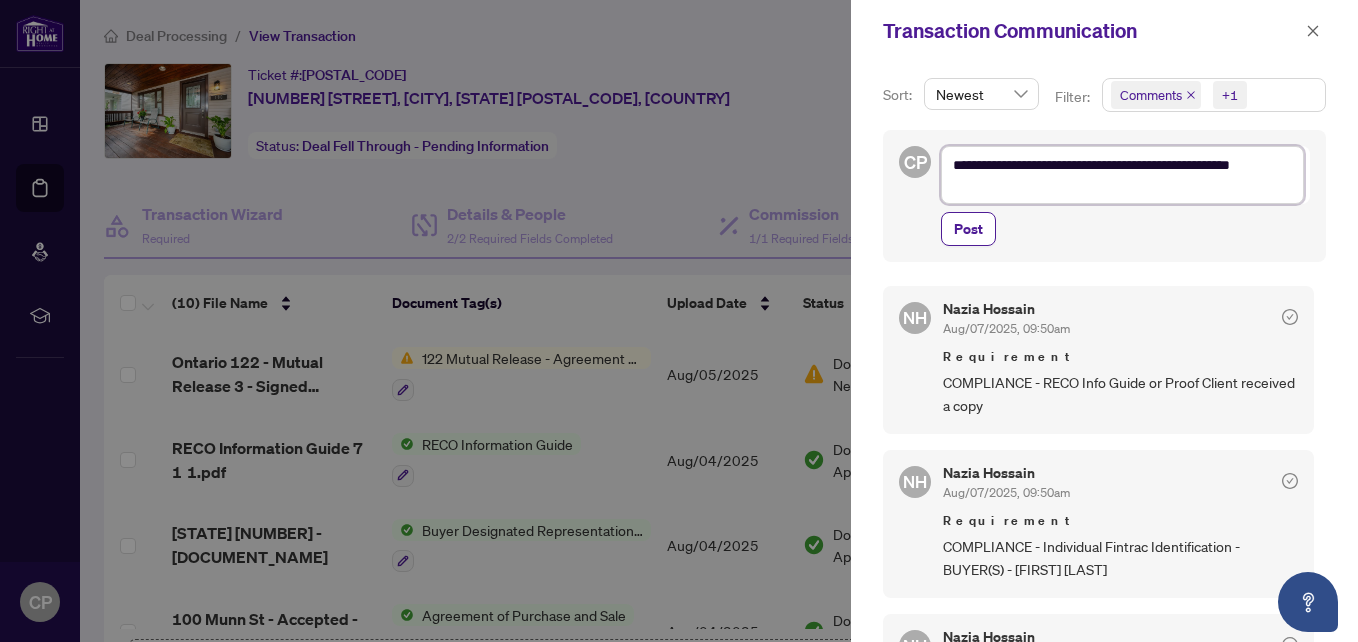 scroll, scrollTop: 1, scrollLeft: 0, axis: vertical 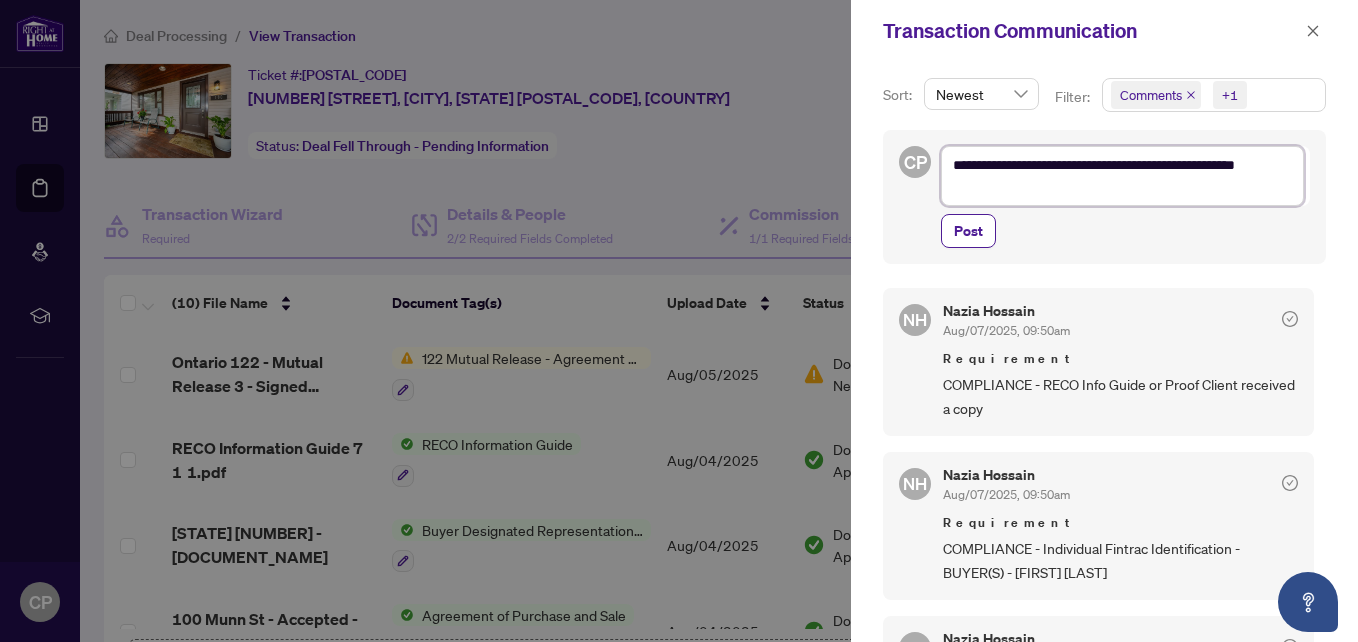 type on "**********" 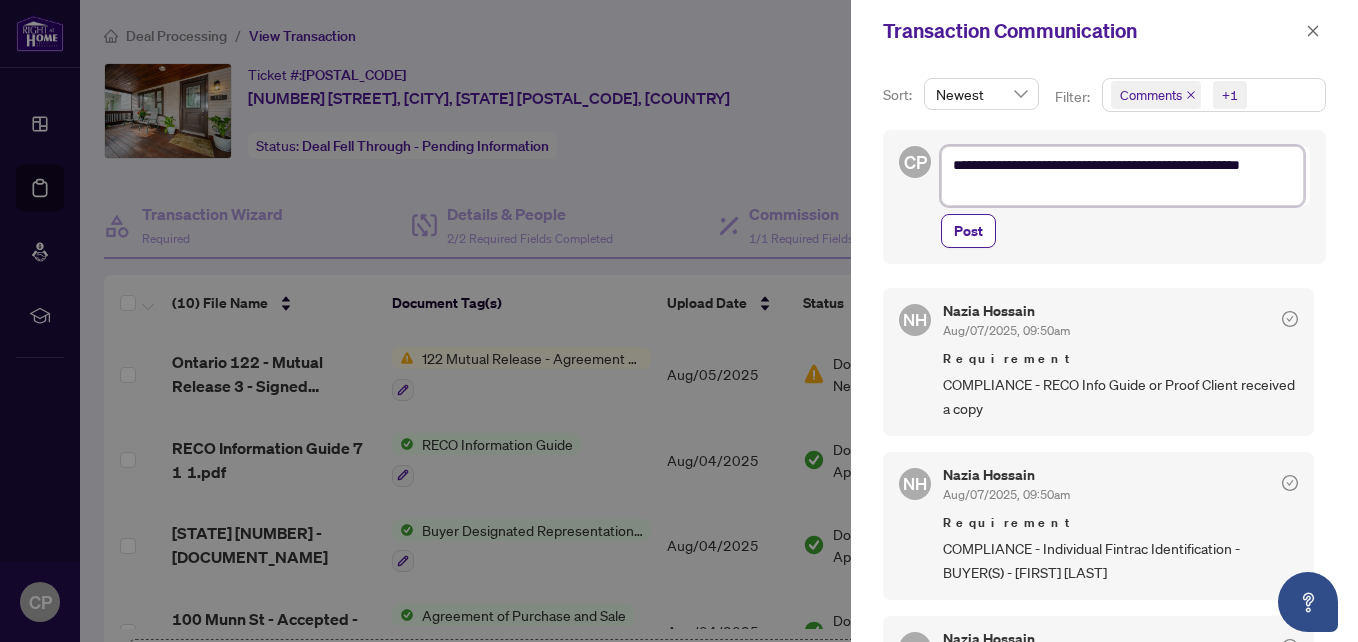 type on "**********" 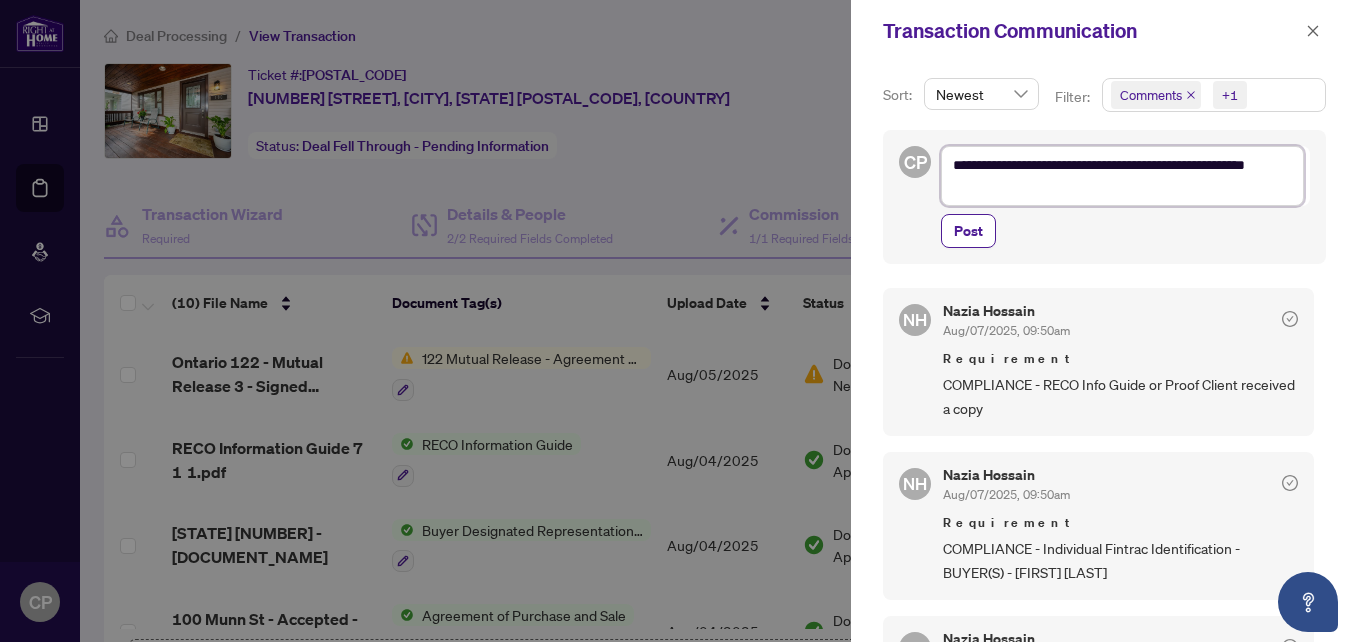 type on "**********" 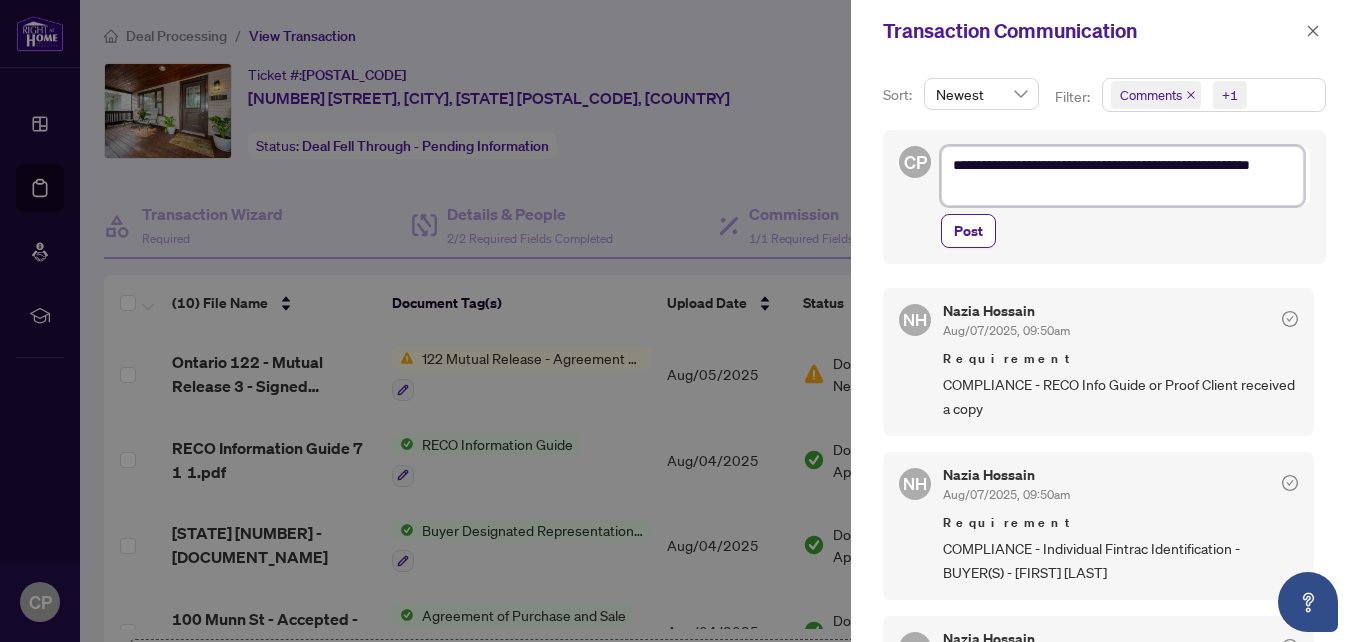 type on "**********" 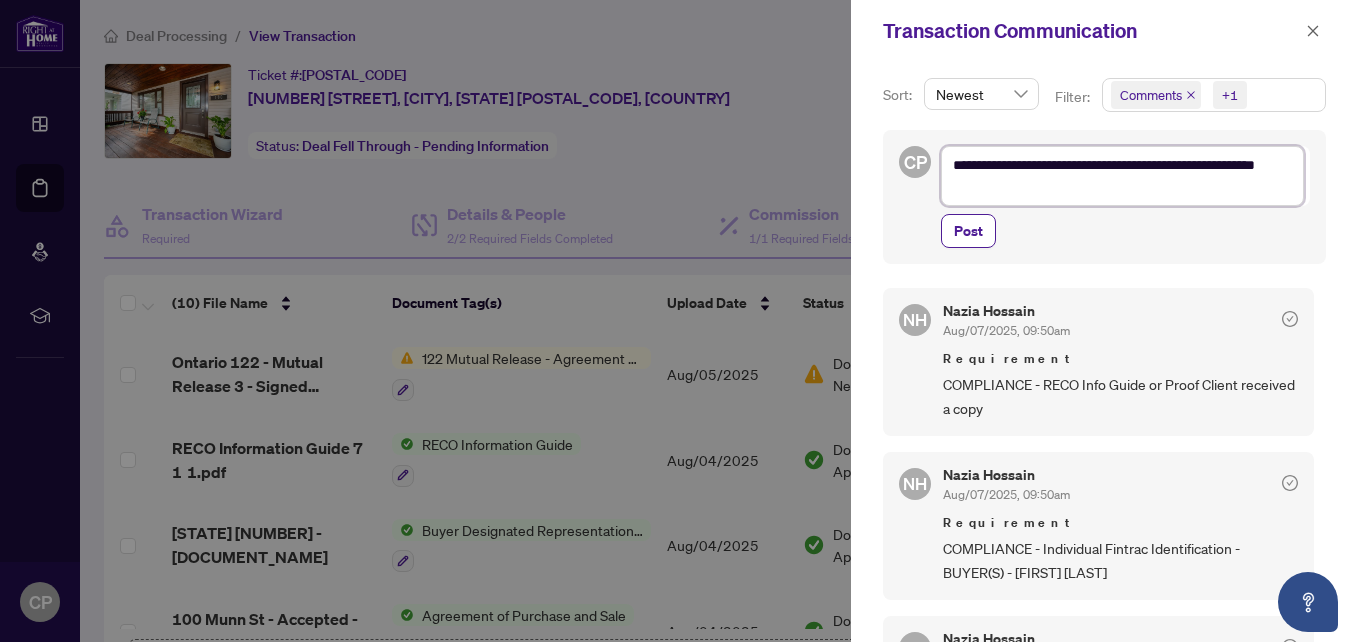 type on "**********" 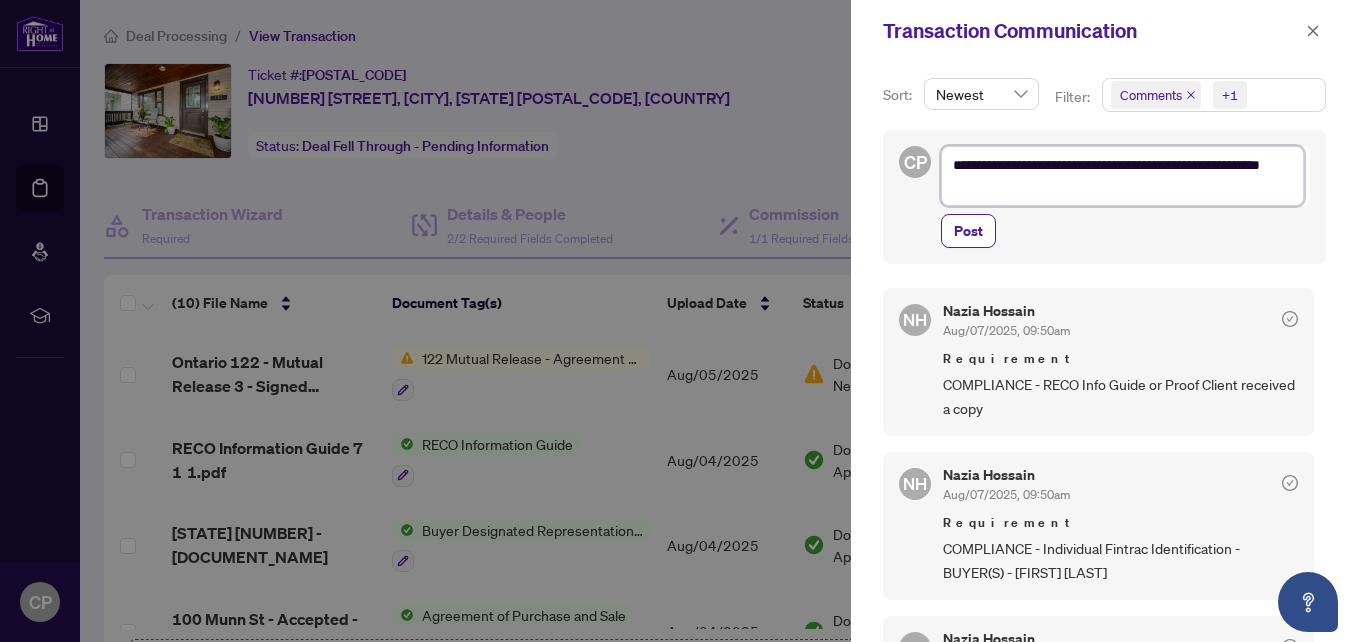 type on "**********" 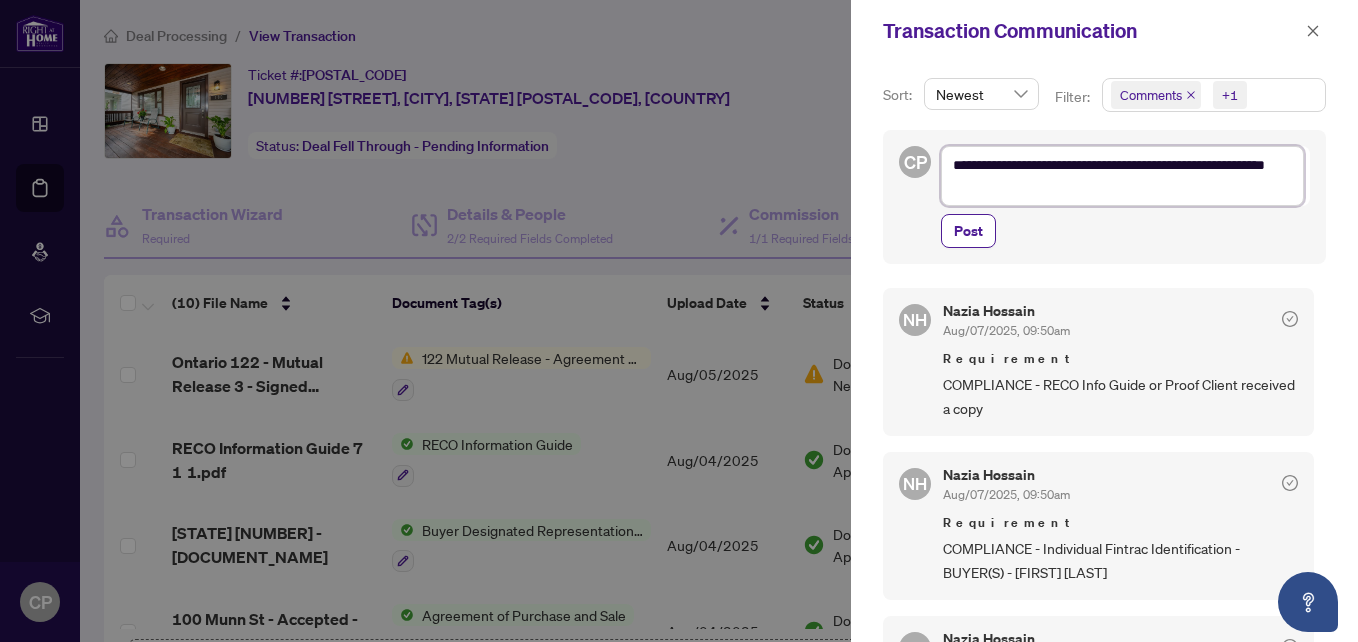 type on "**********" 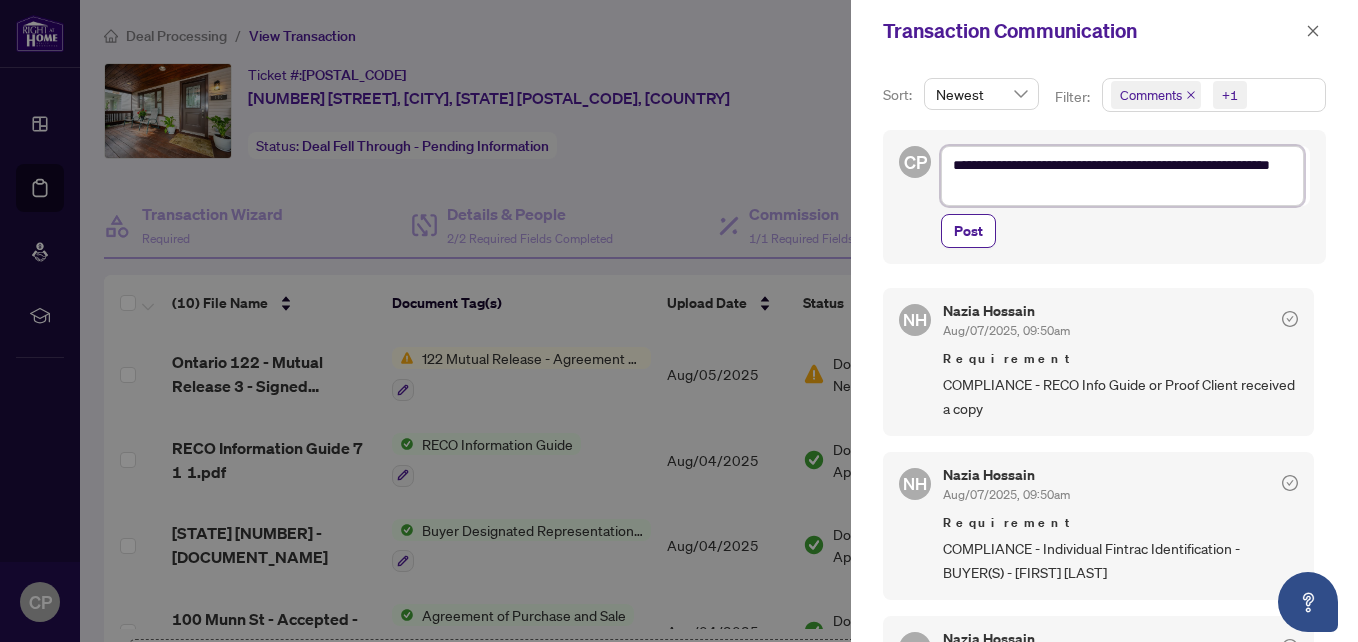 type on "**********" 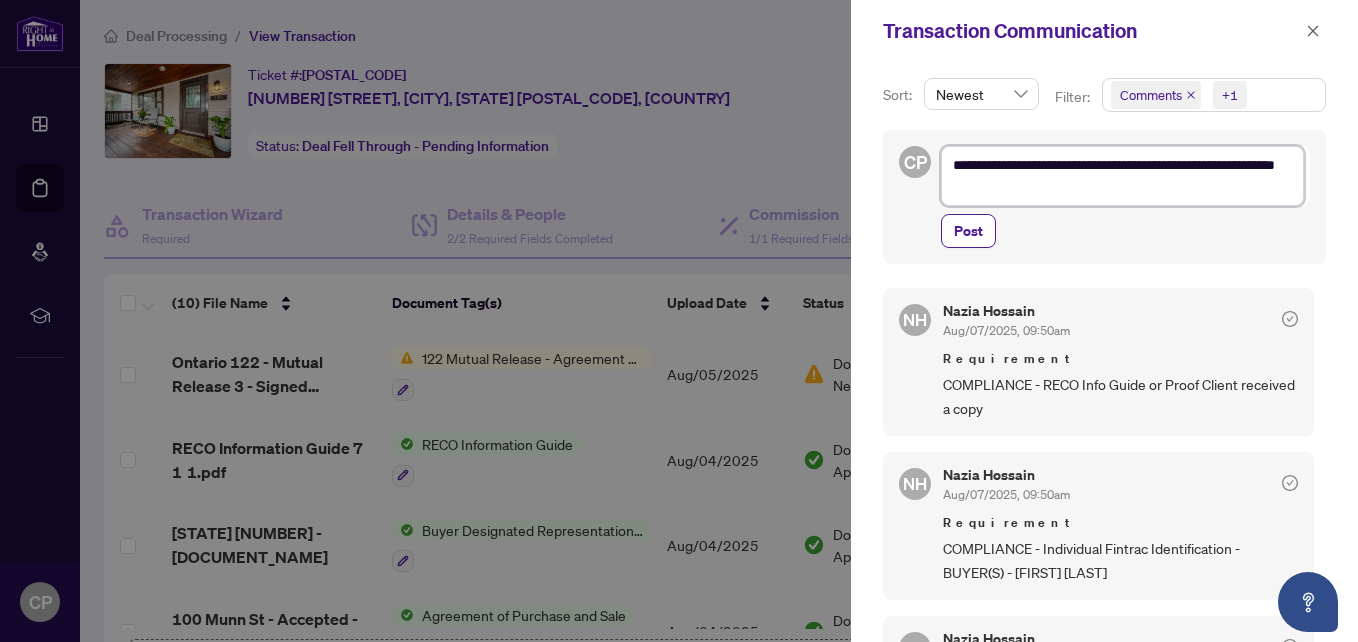 type on "**********" 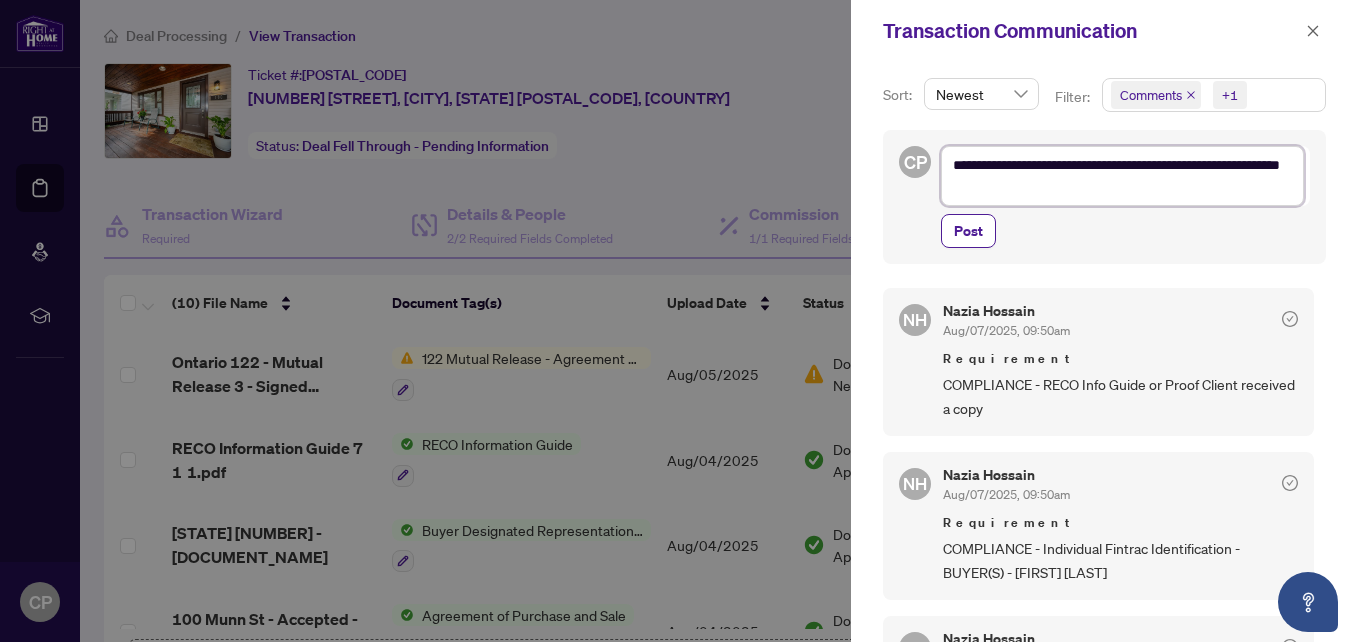 type on "**********" 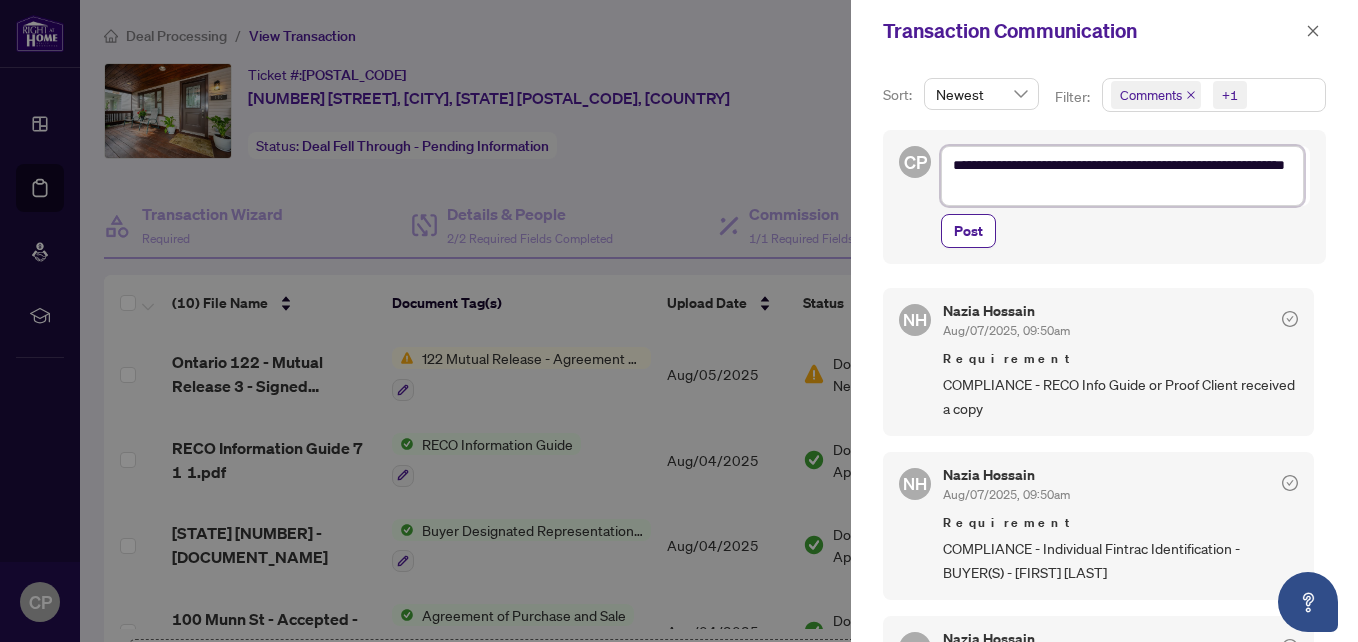 type on "**********" 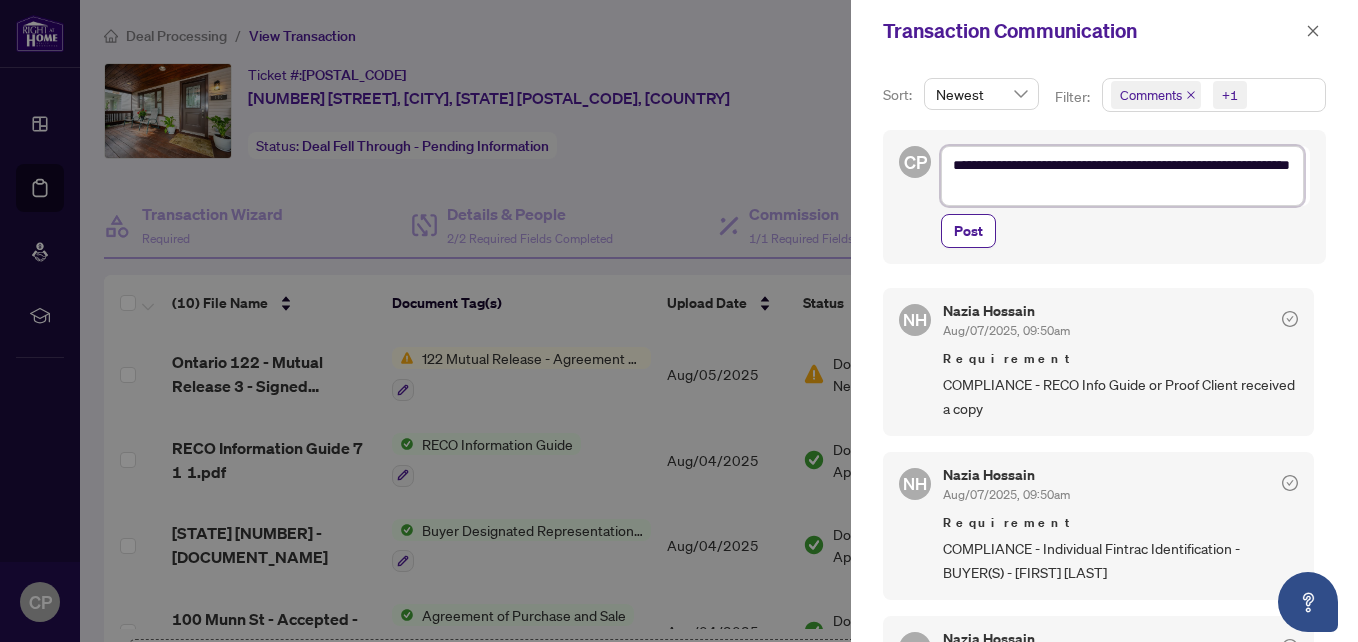 type on "**********" 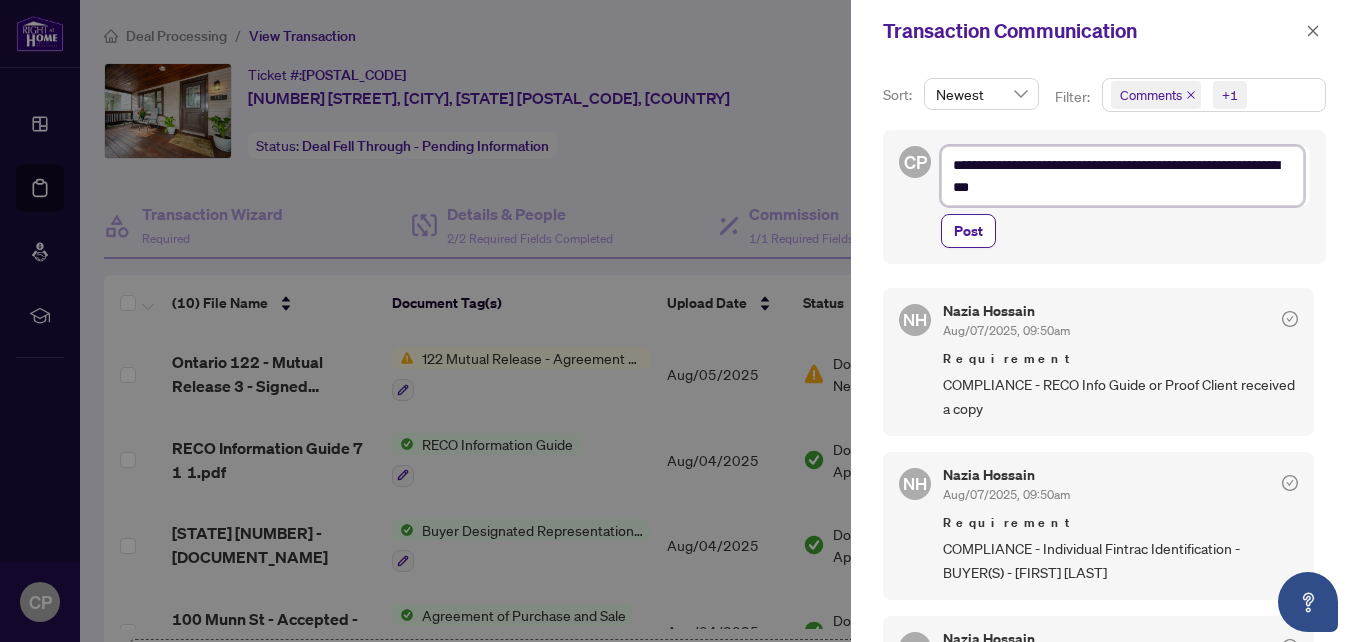 type on "**********" 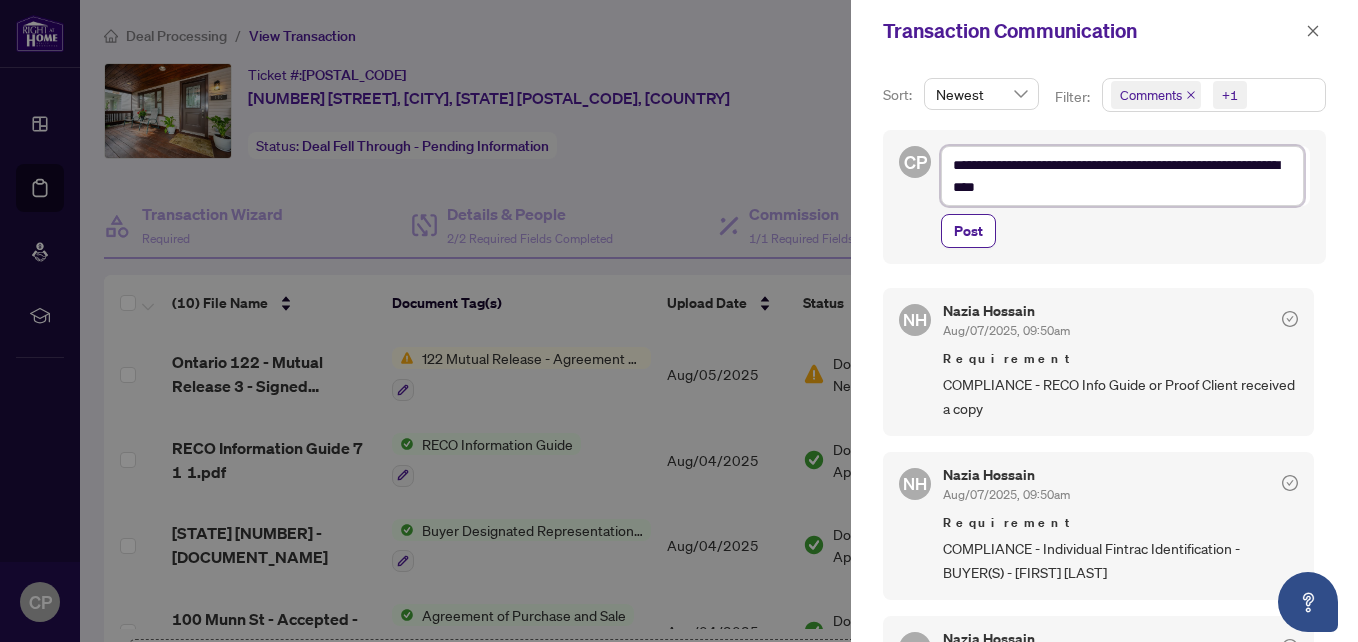 type on "**********" 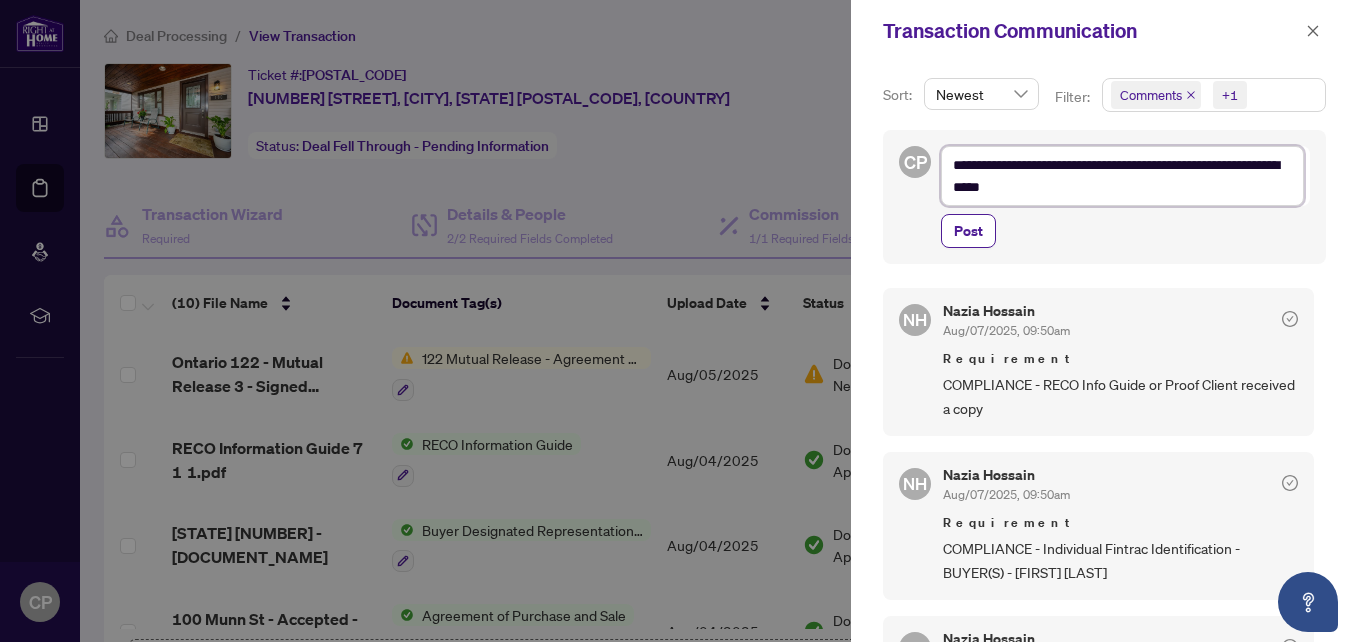 type on "**********" 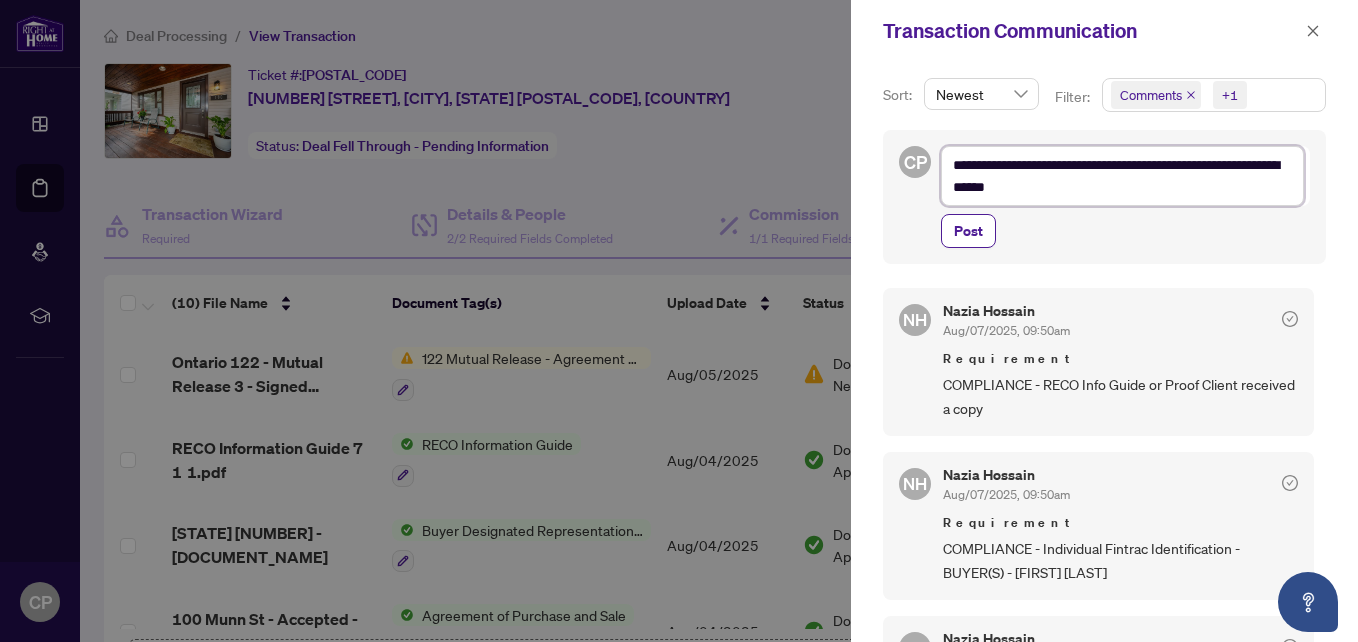 type on "**********" 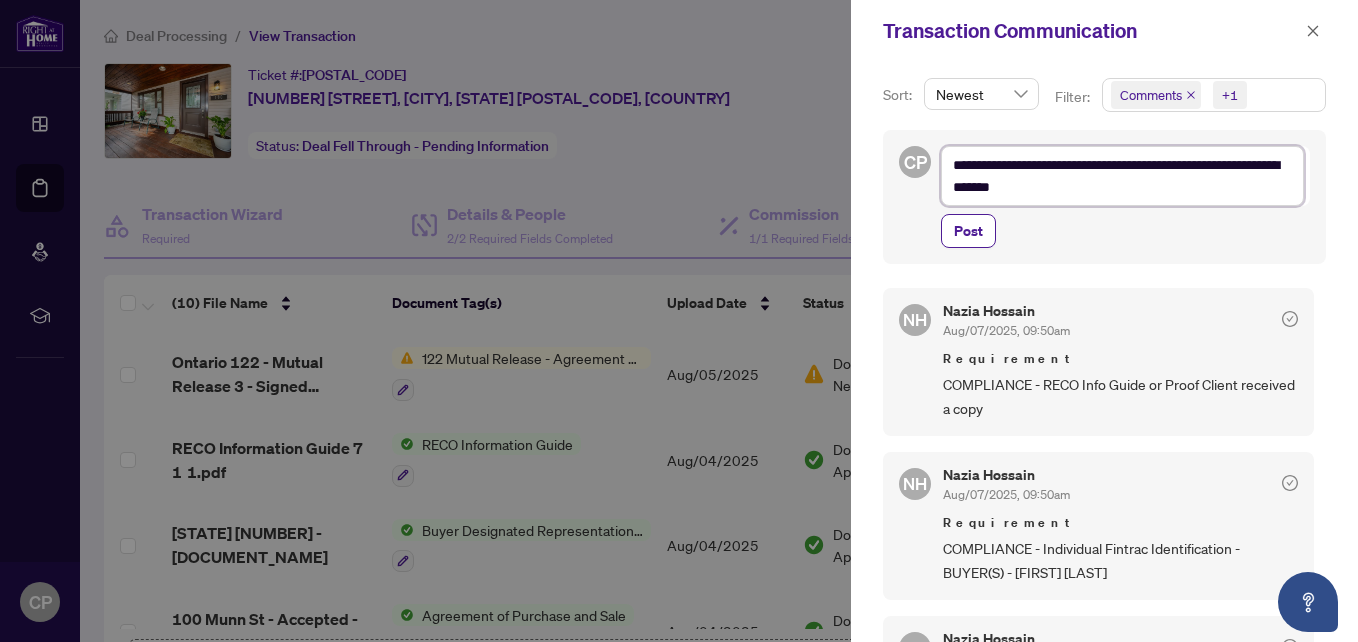 type on "**********" 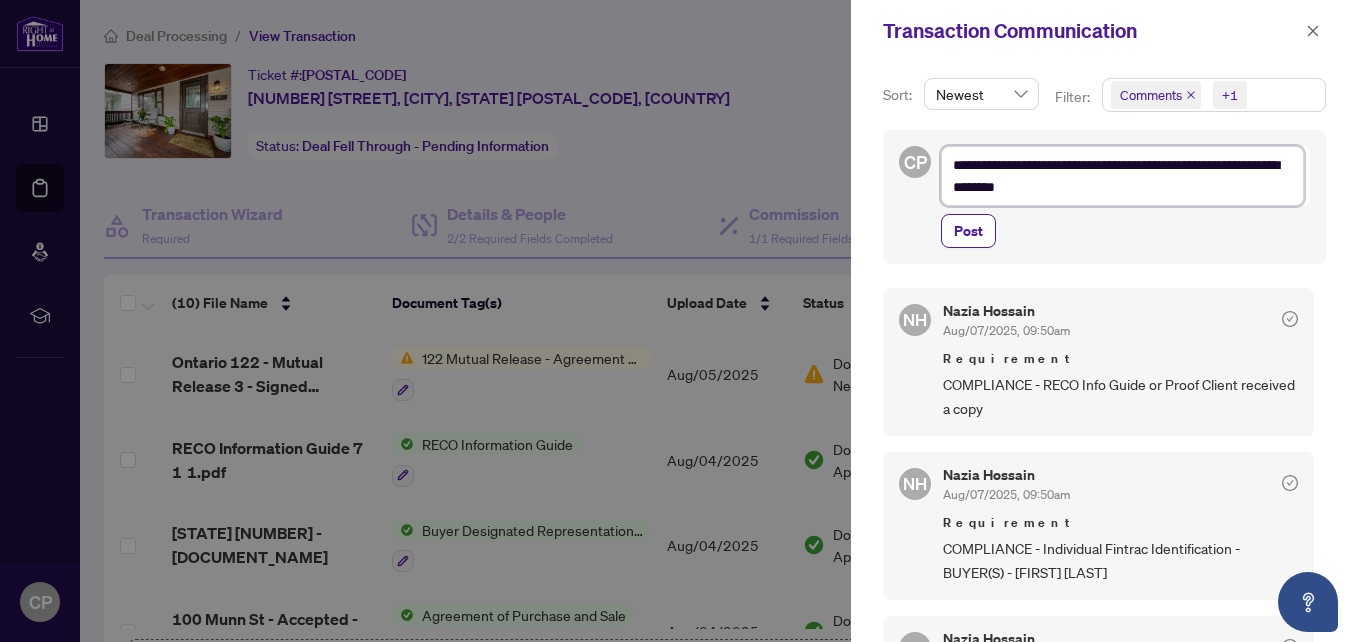 type on "**********" 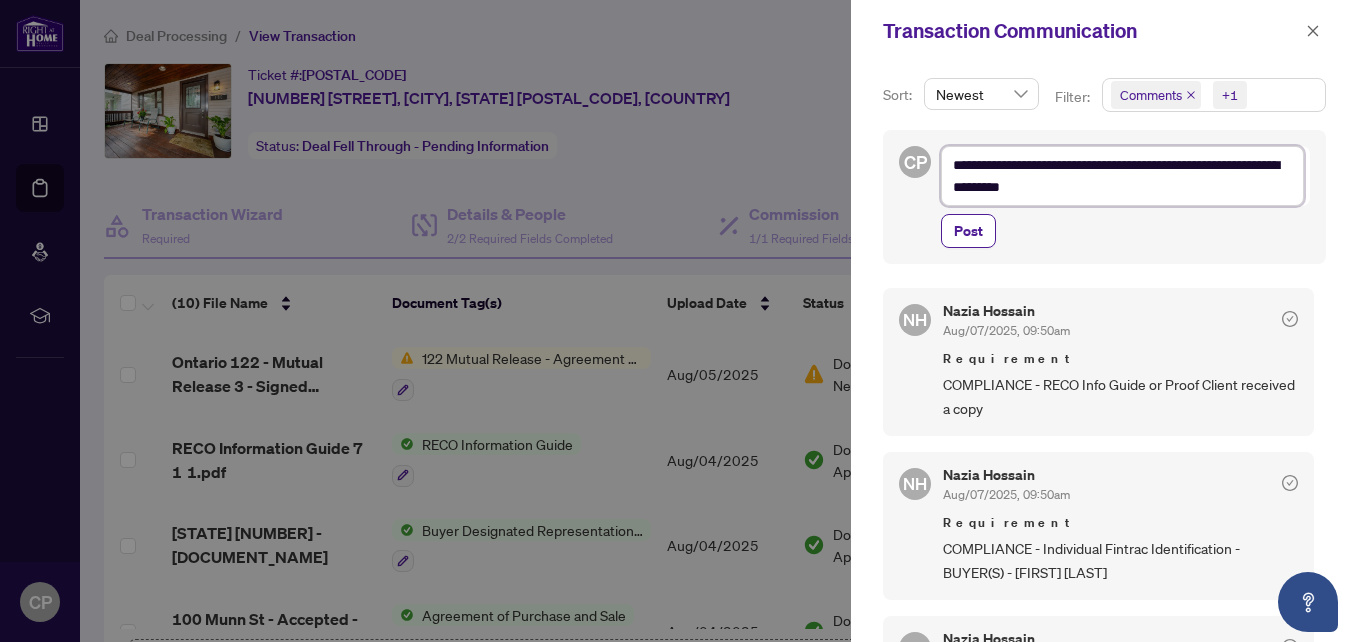 type on "**********" 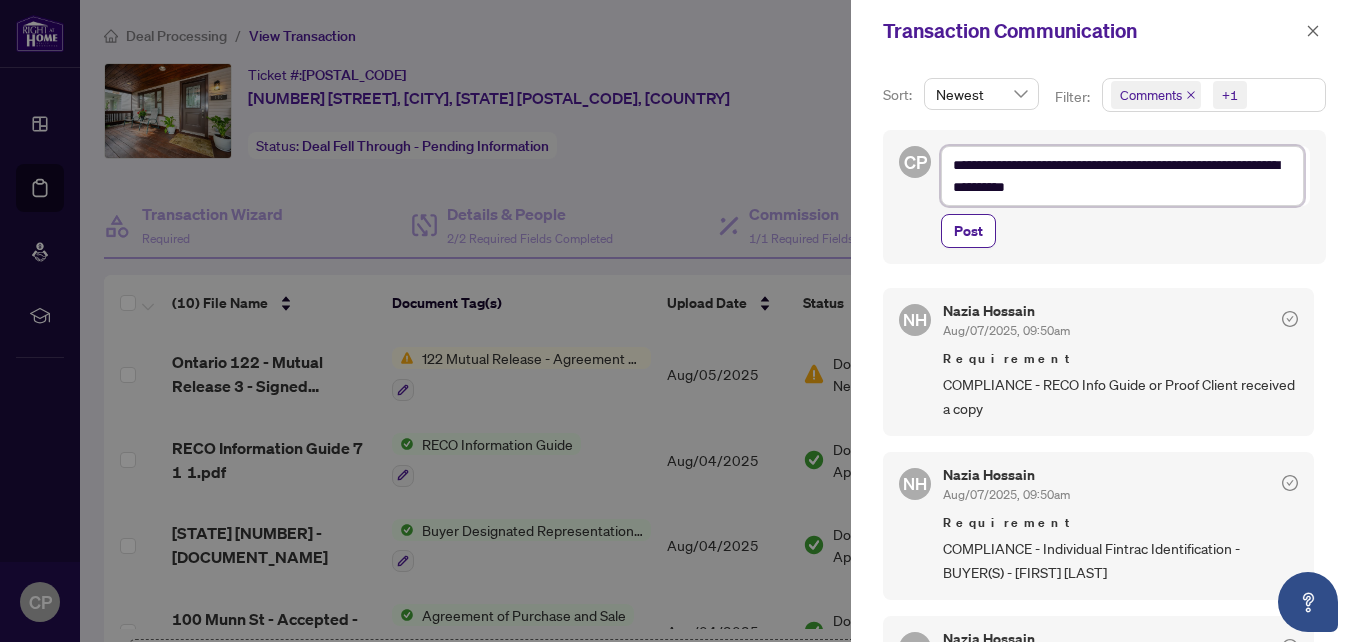 type on "**********" 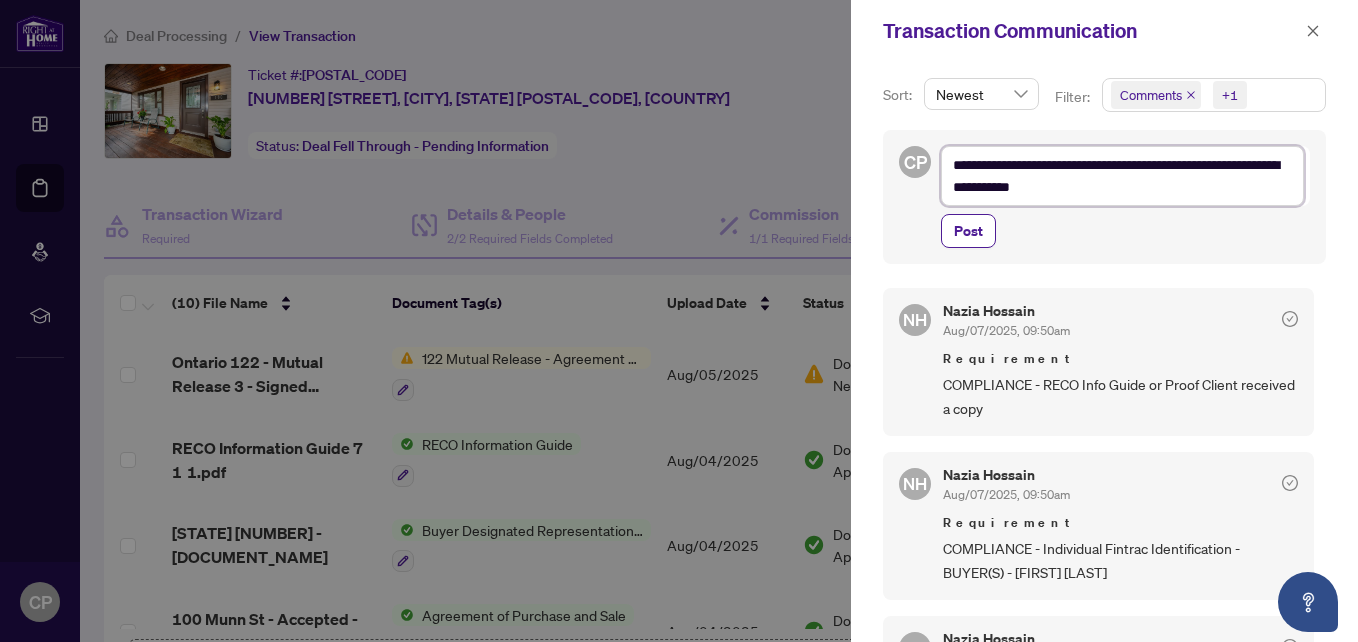 type on "**********" 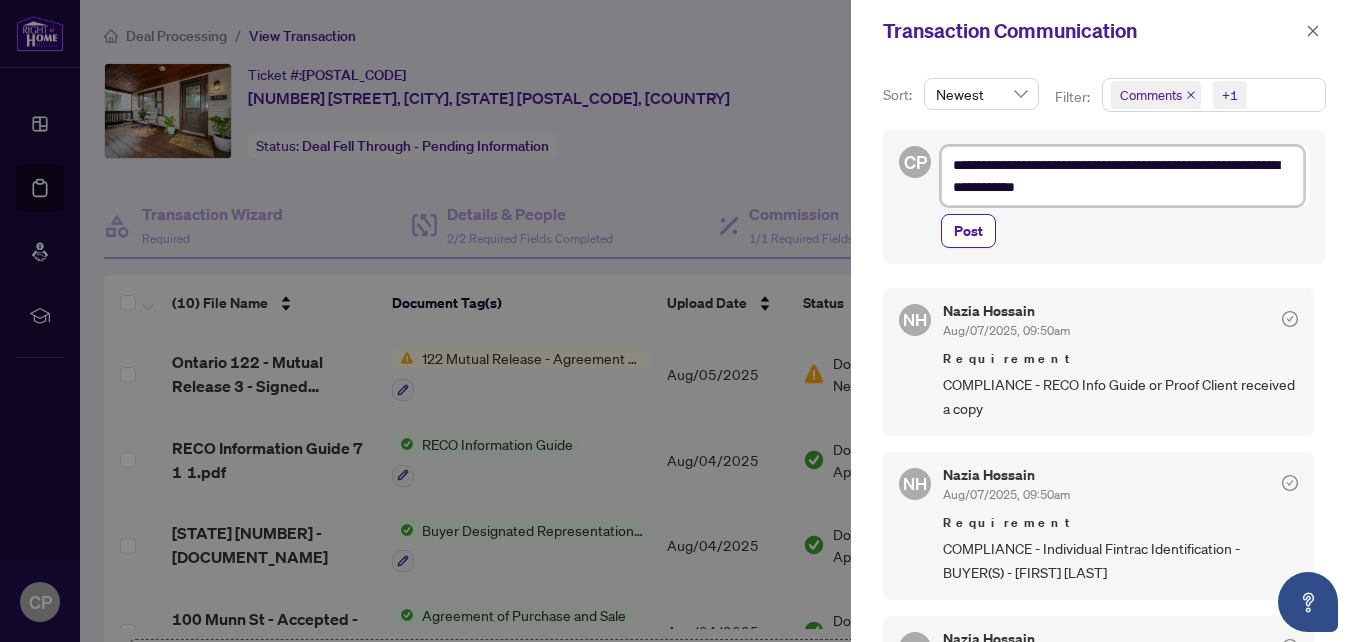 type on "**********" 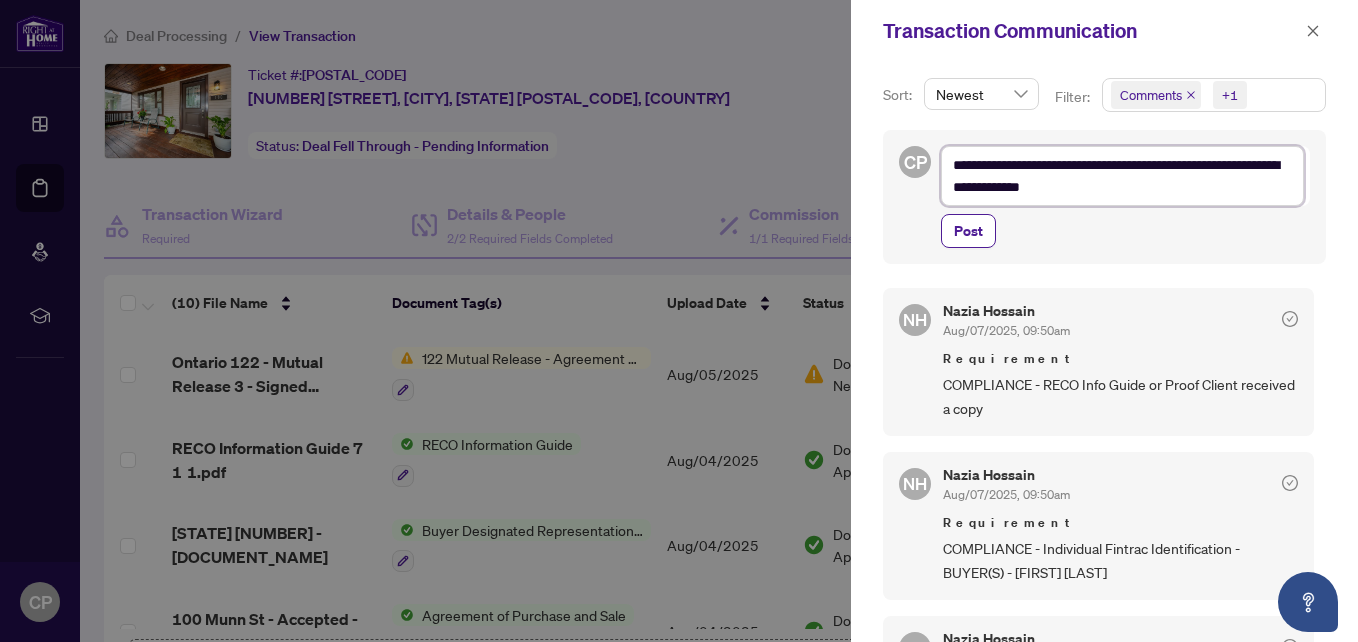 type on "**********" 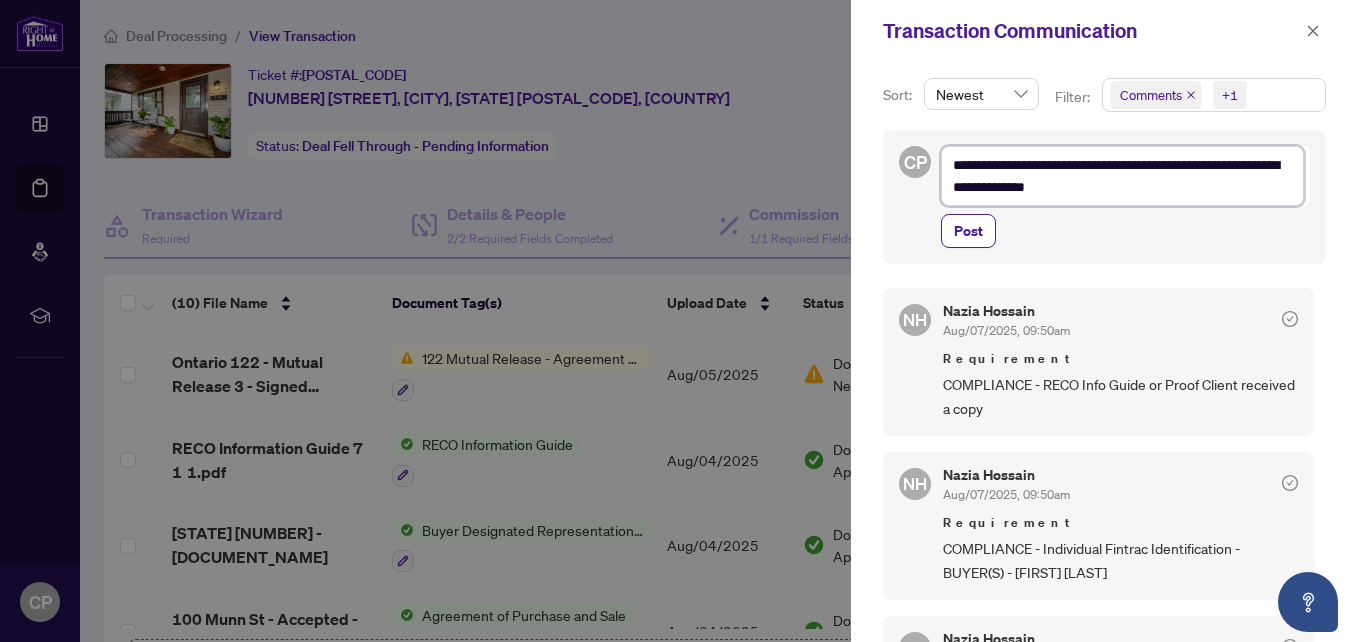 type on "**********" 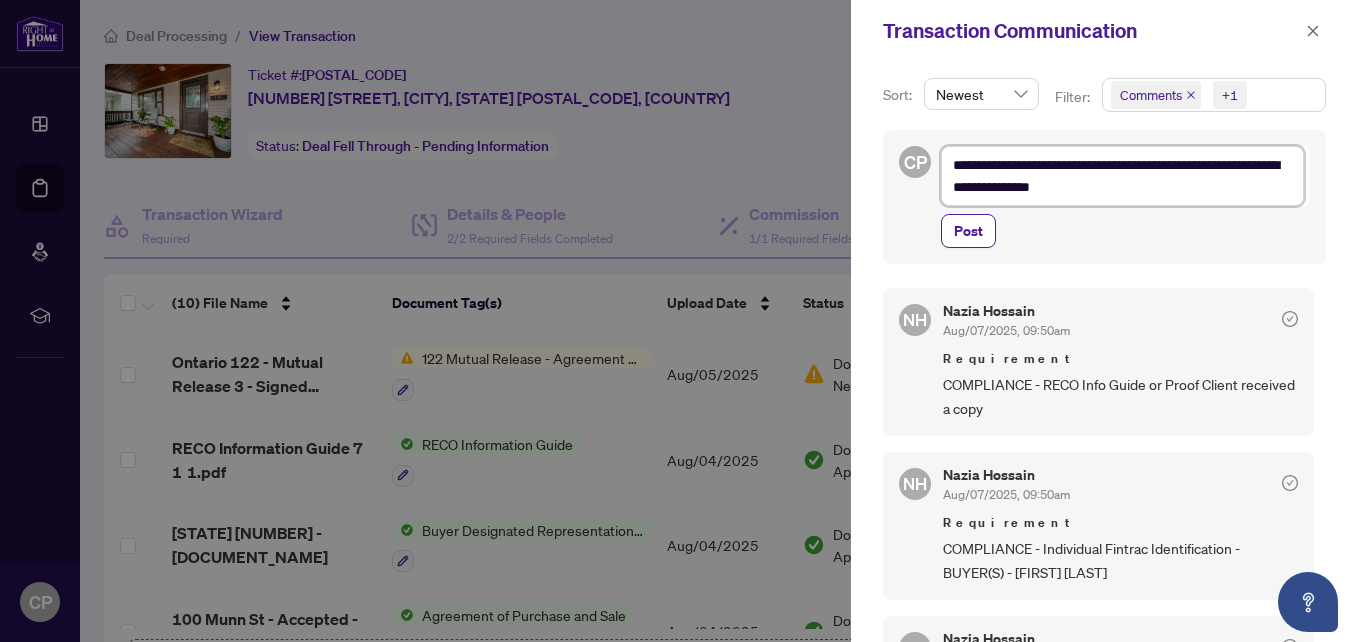type on "**********" 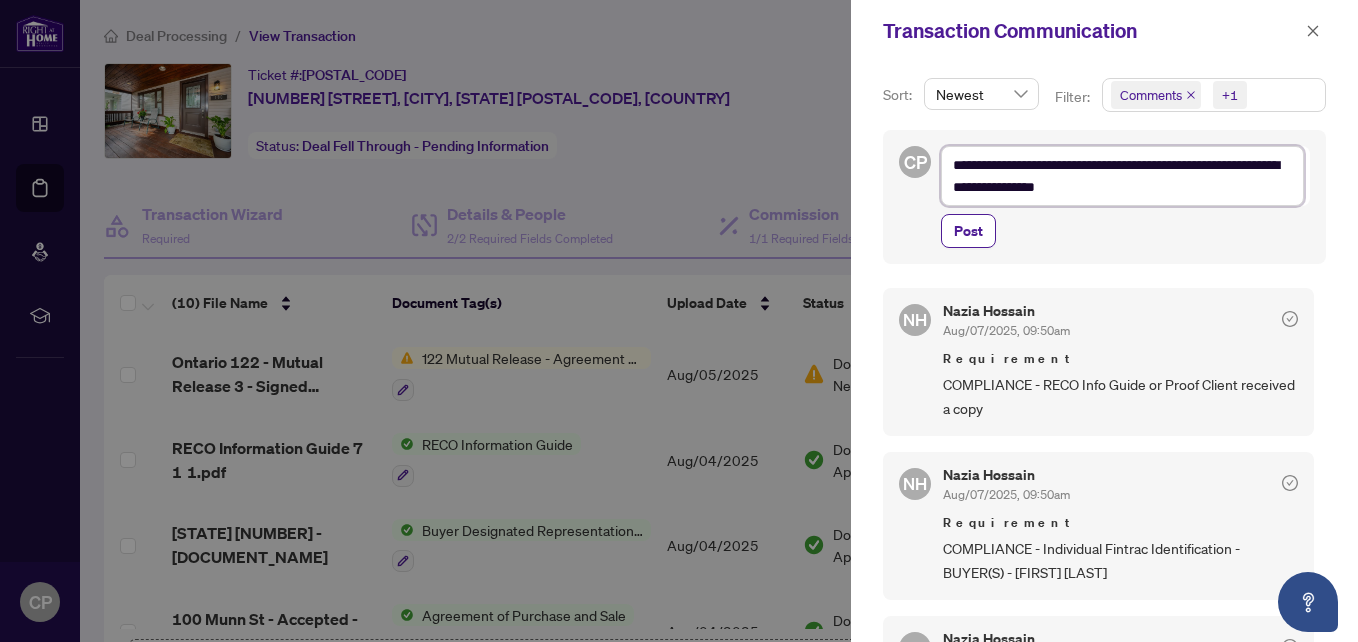 type on "**********" 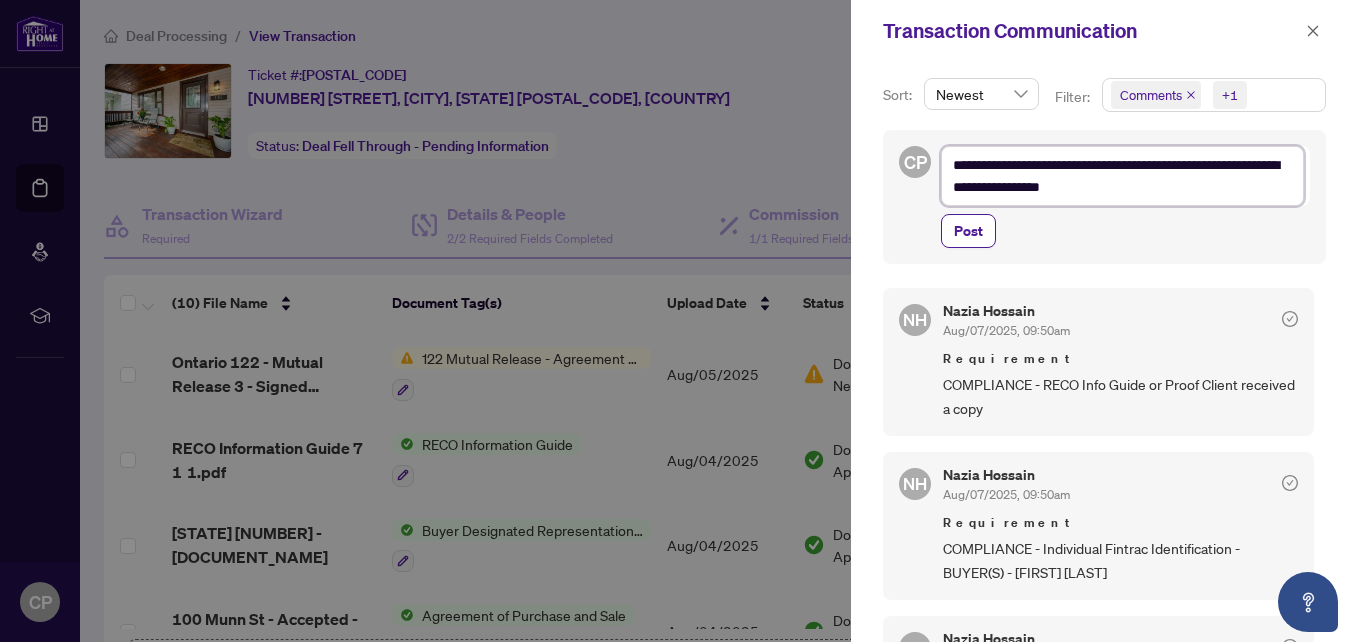 type on "**********" 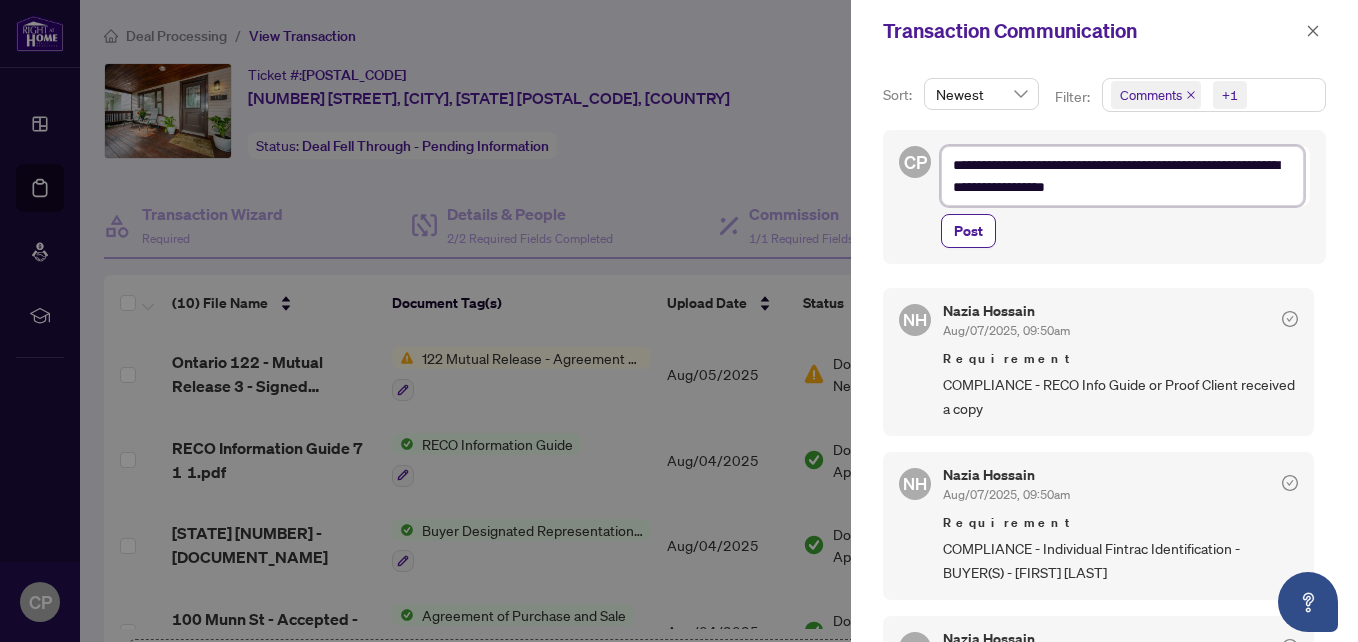 type on "**********" 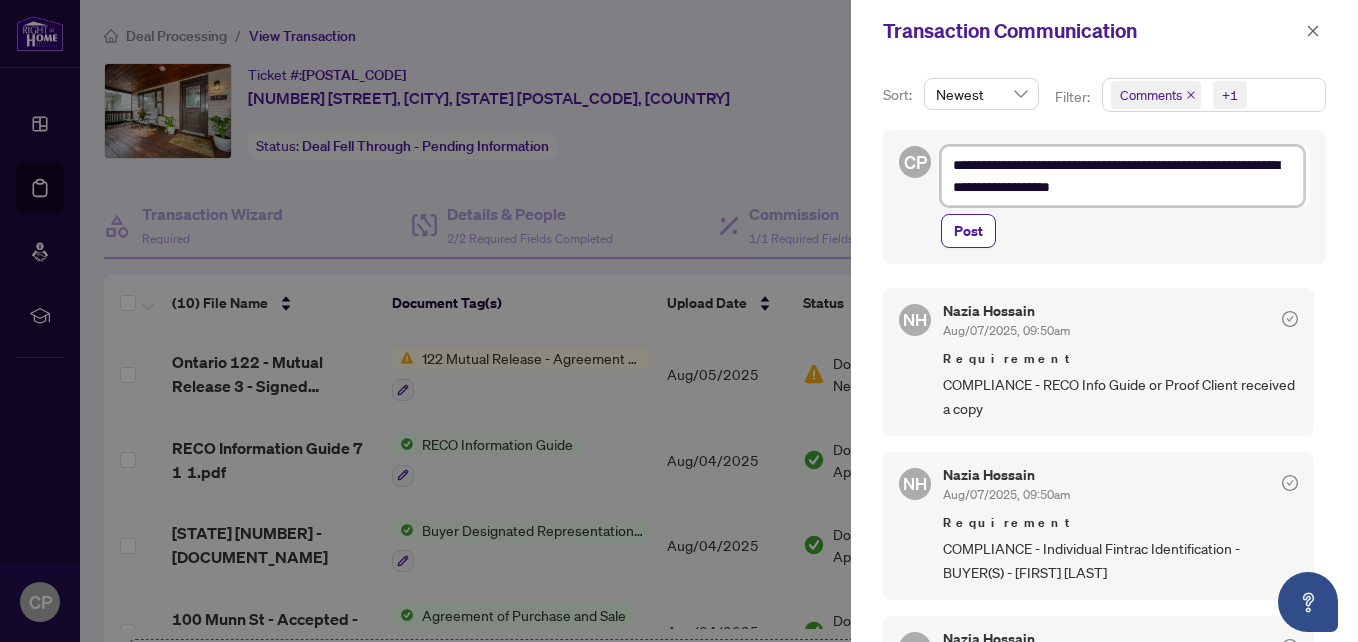 type on "**********" 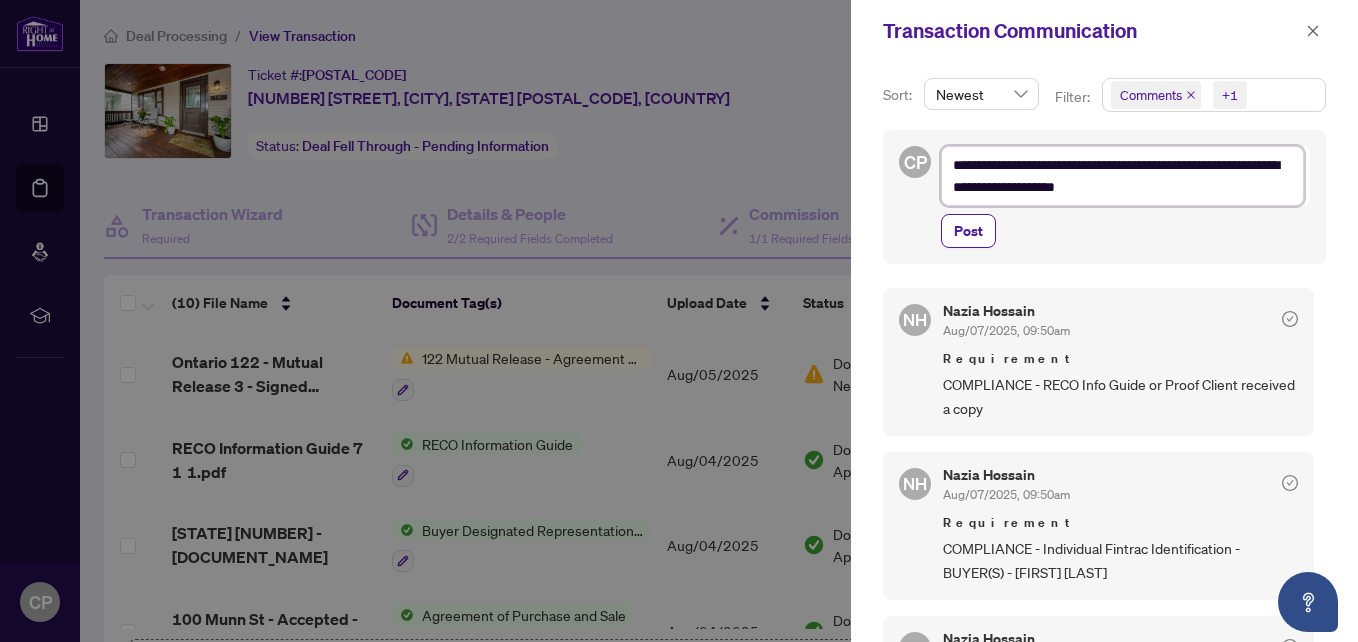 type on "**********" 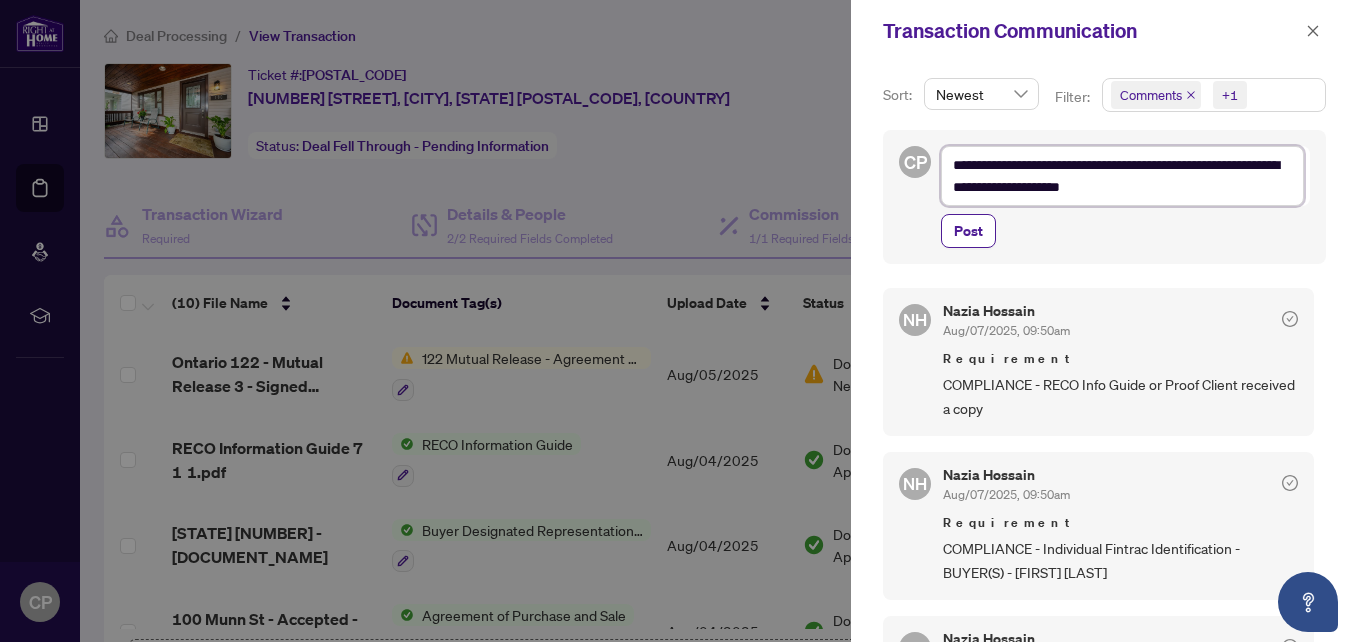 type on "**********" 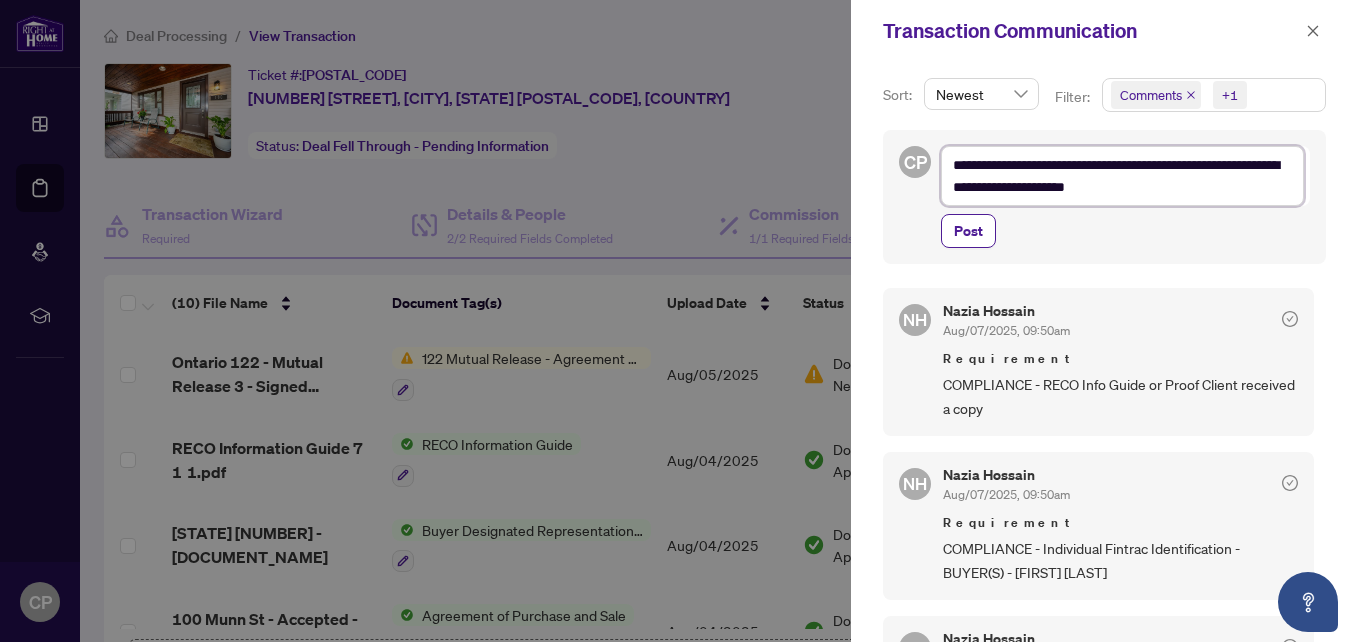 type on "**********" 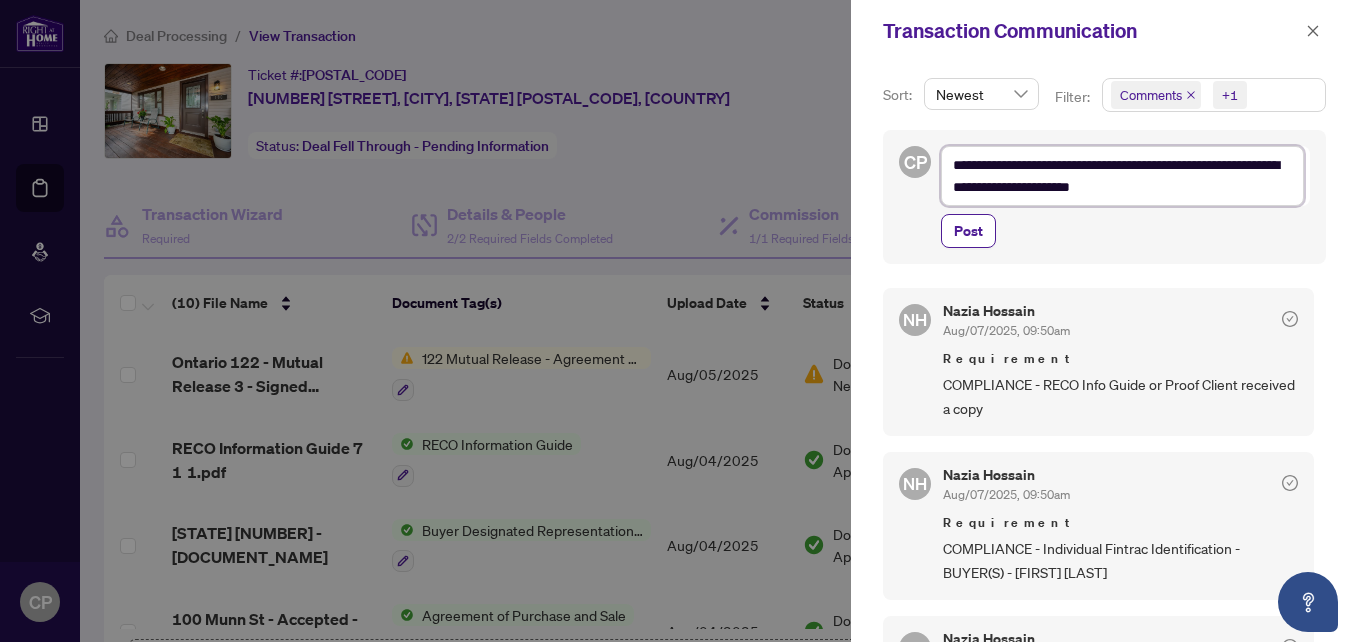 type on "**********" 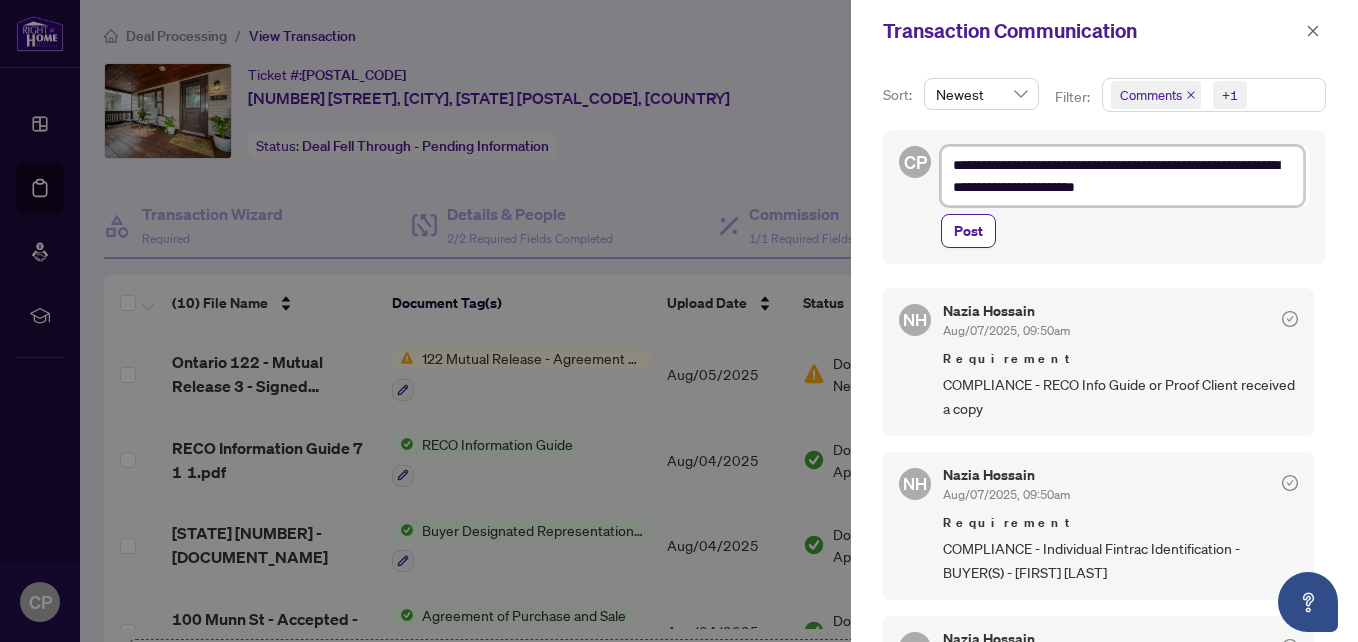 type on "**********" 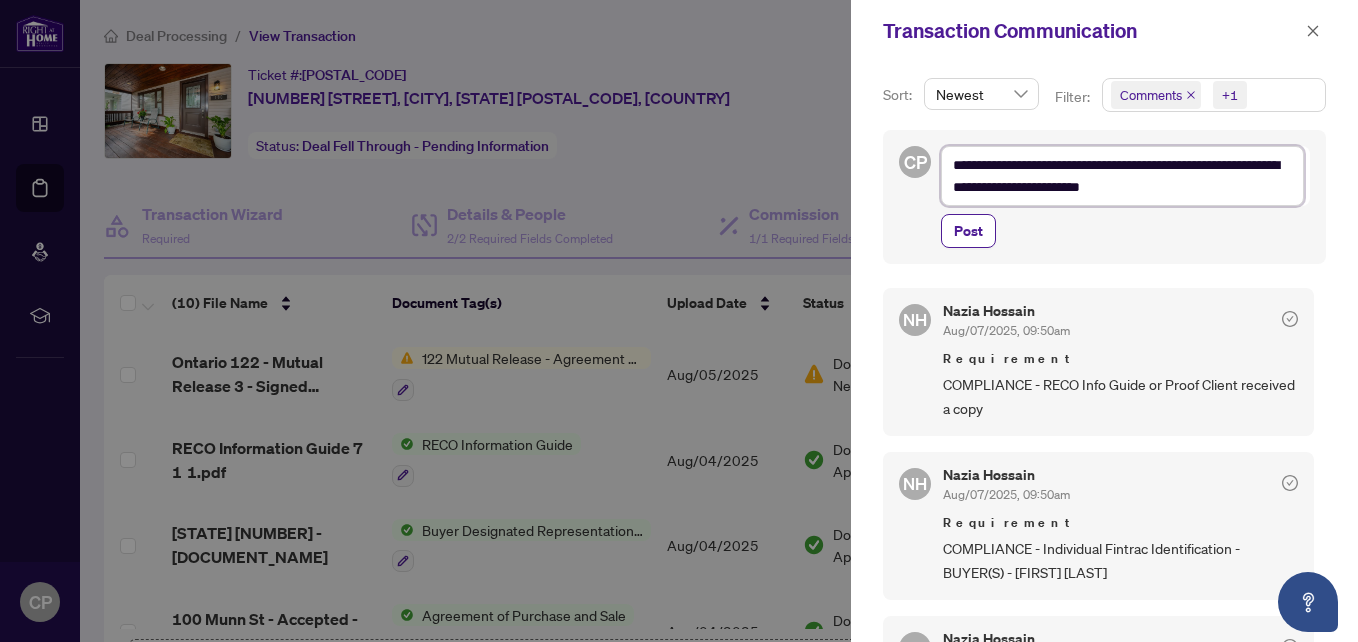 type on "**********" 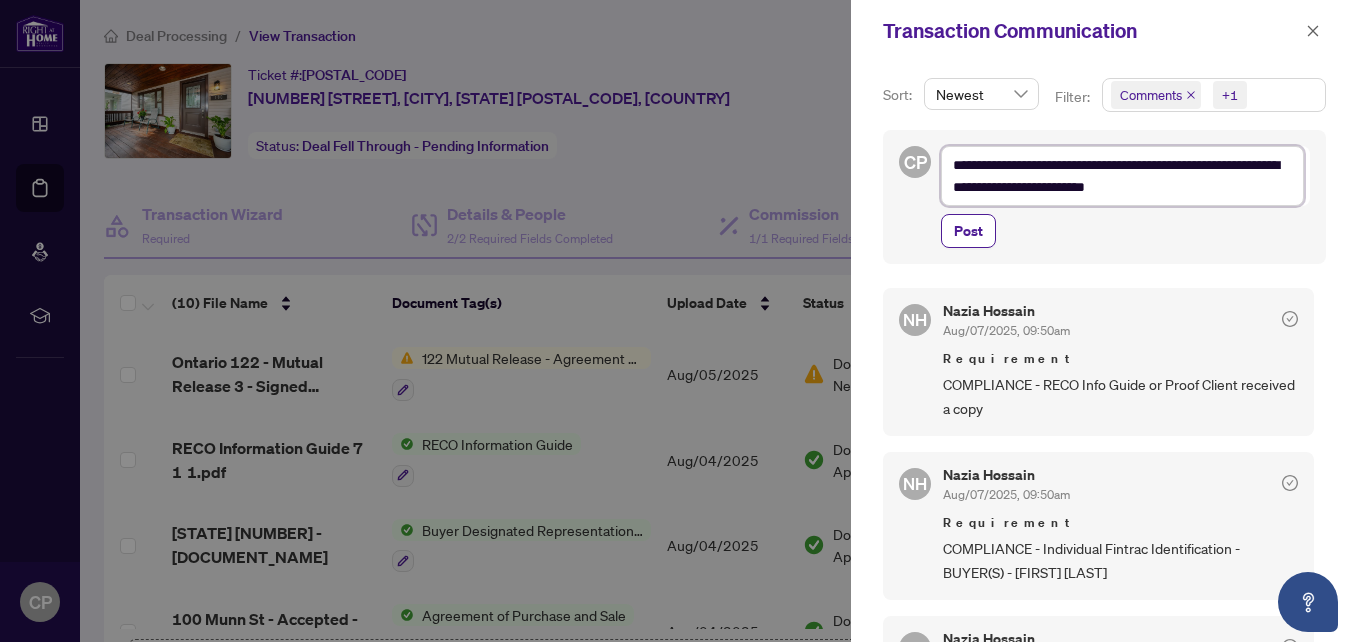 type on "**********" 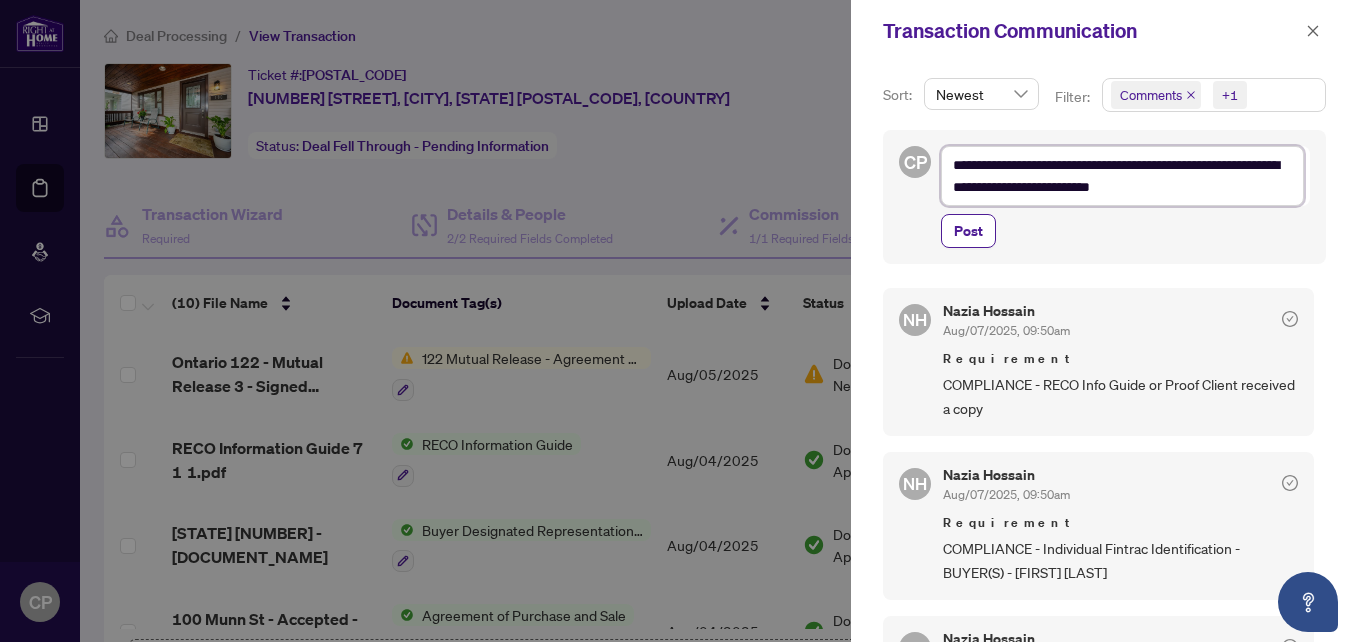 type on "**********" 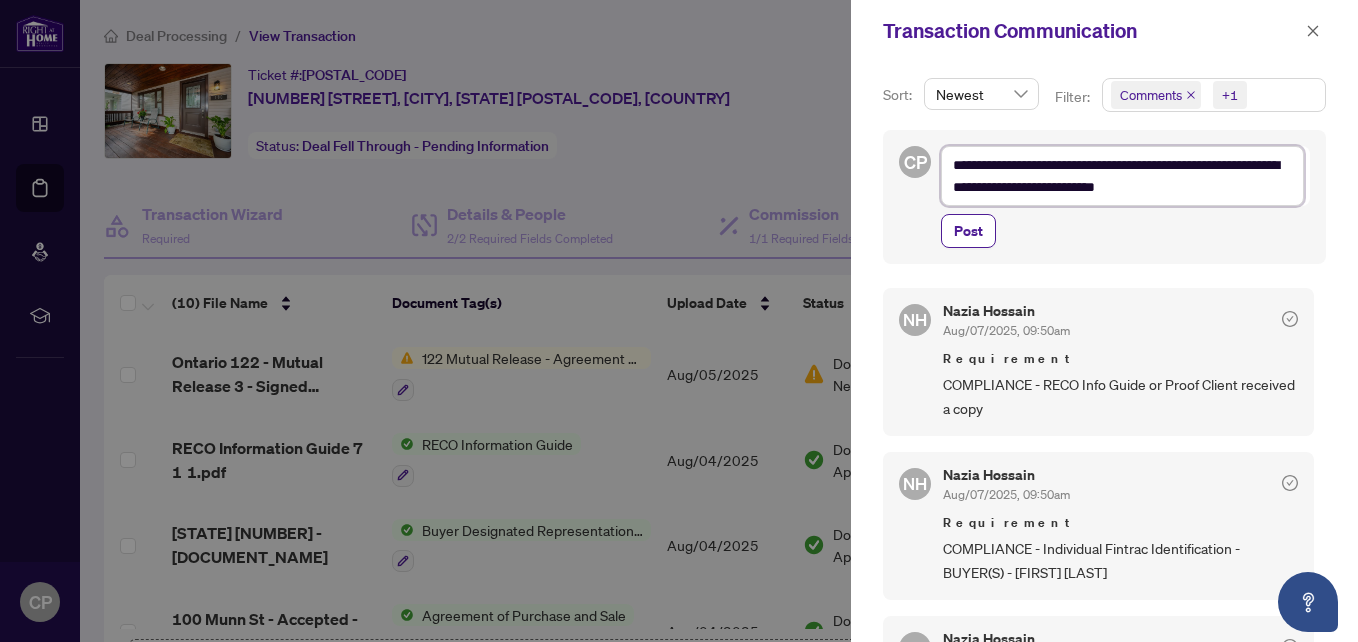 type on "**********" 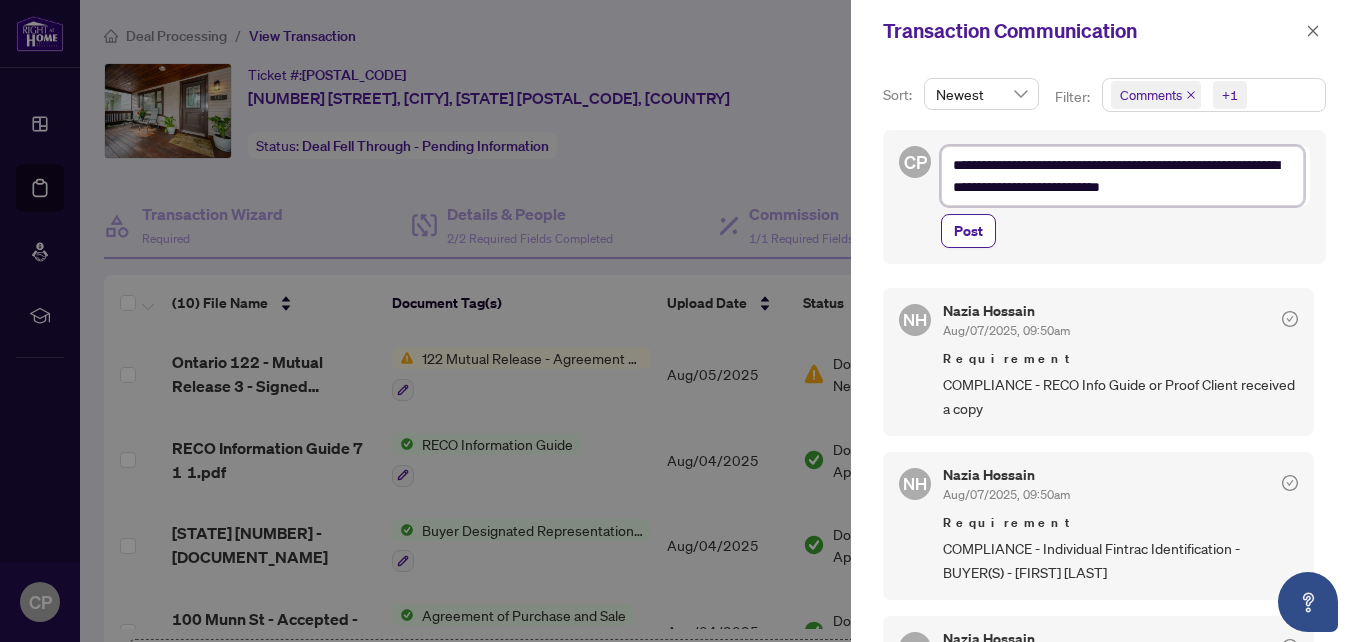 type on "**********" 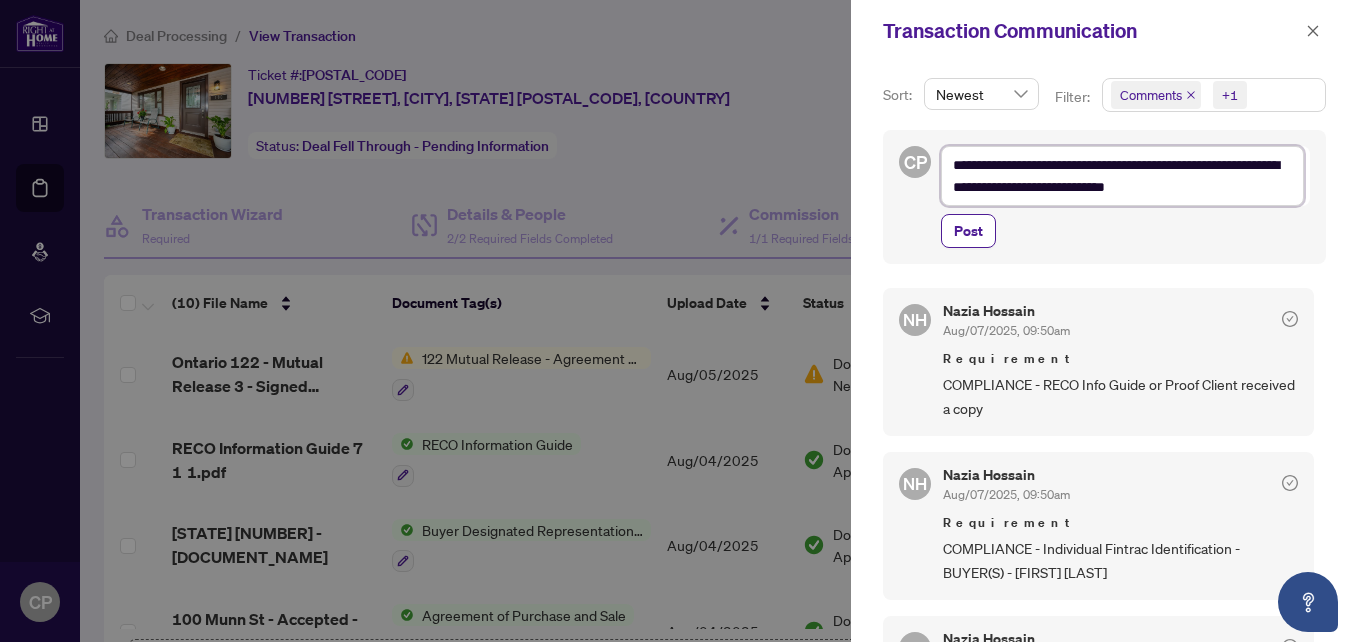 type on "**********" 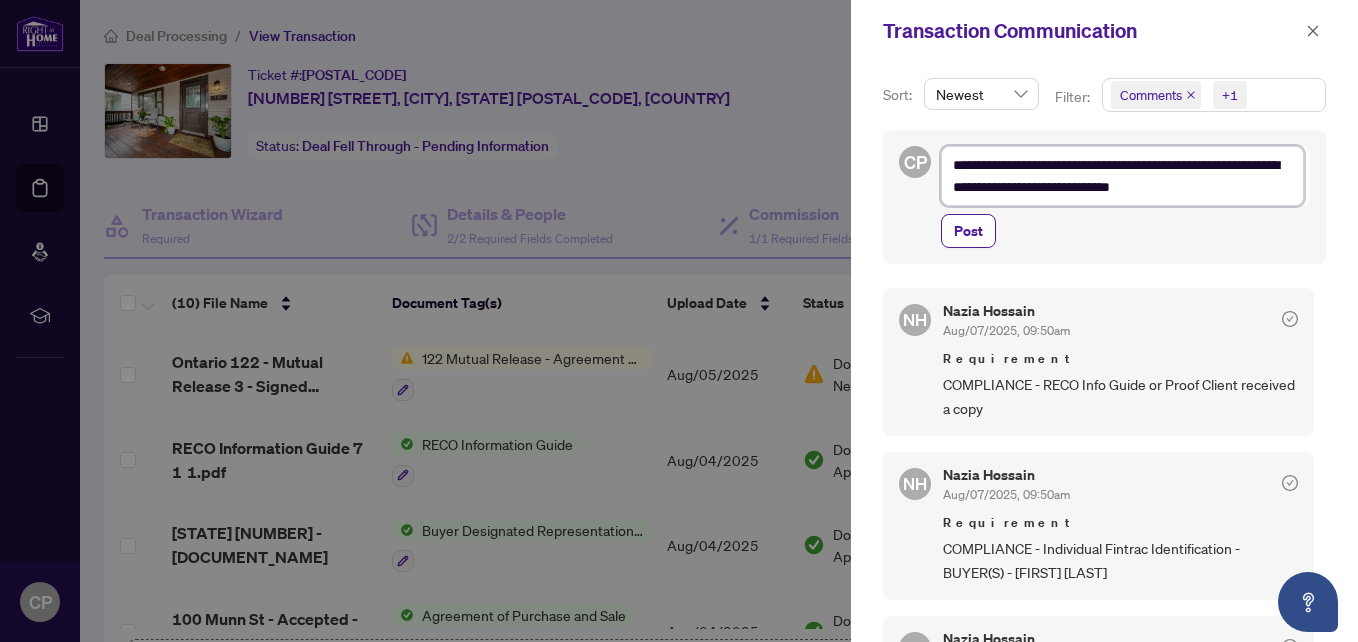type on "**********" 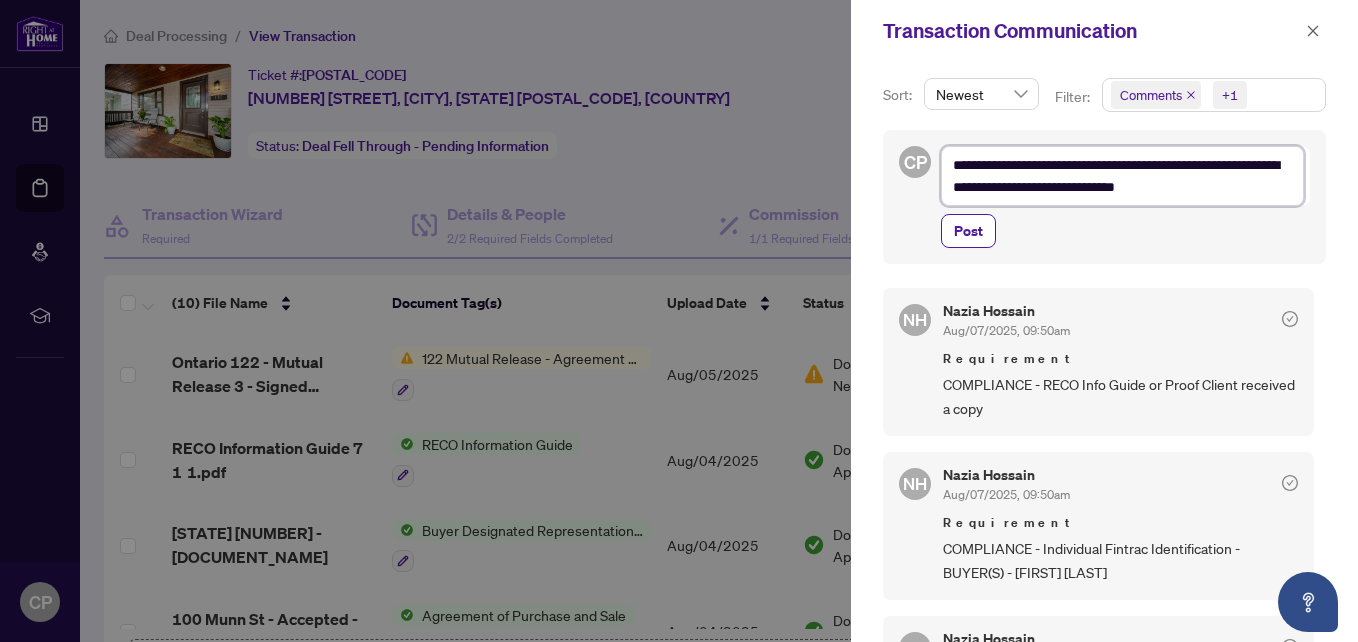 type on "**********" 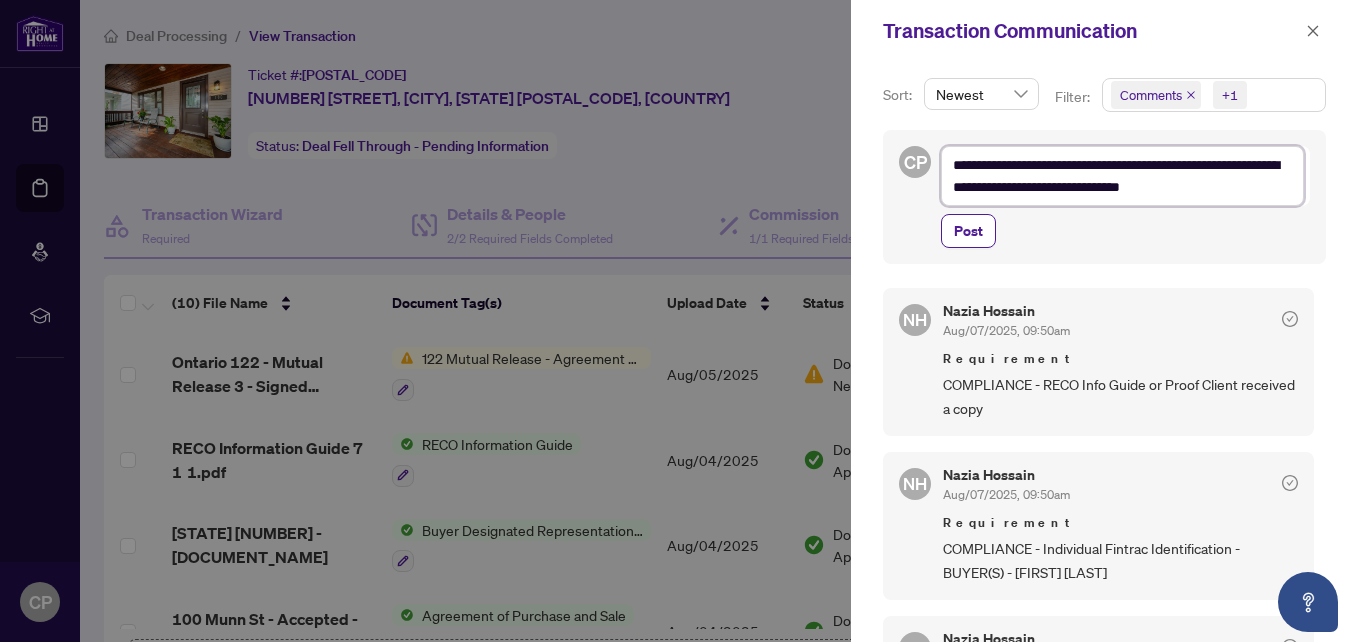 type on "**********" 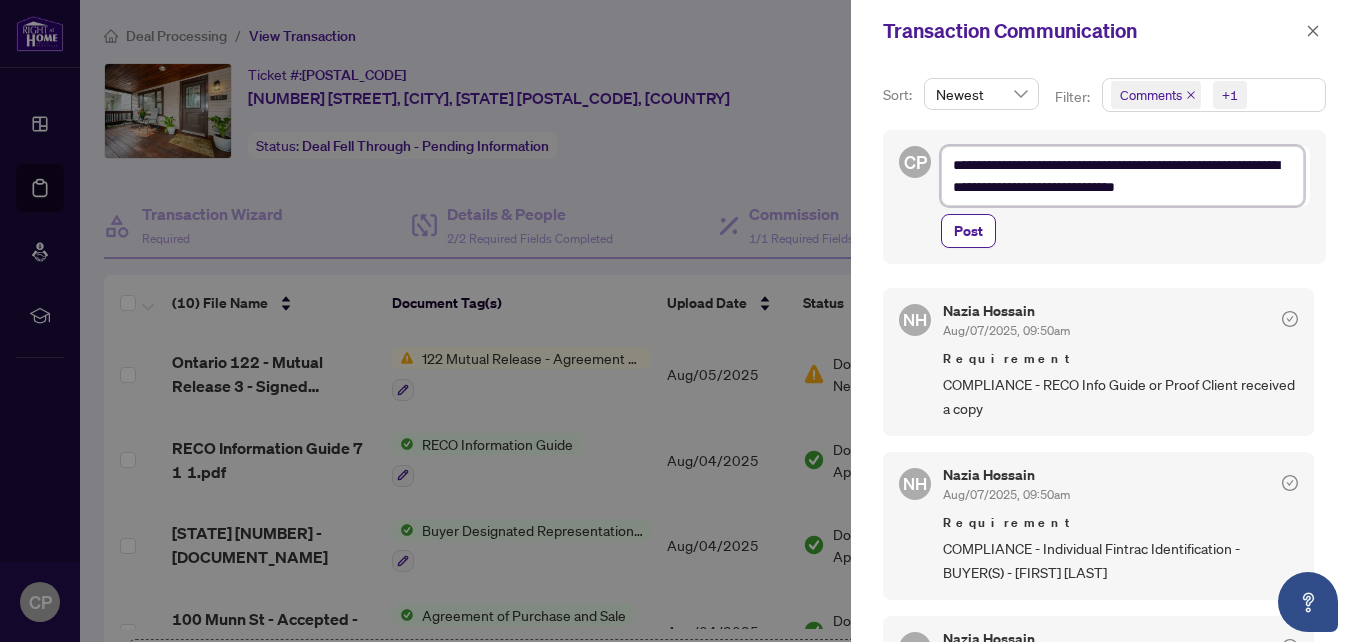 type on "**********" 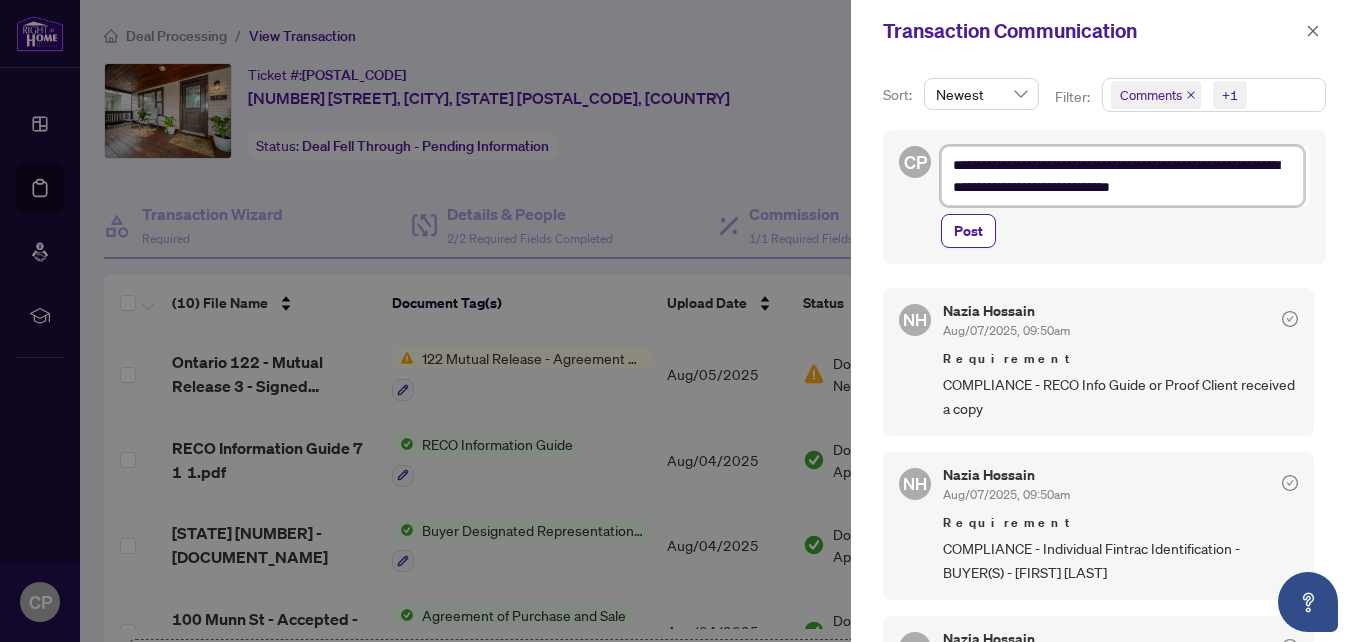 type 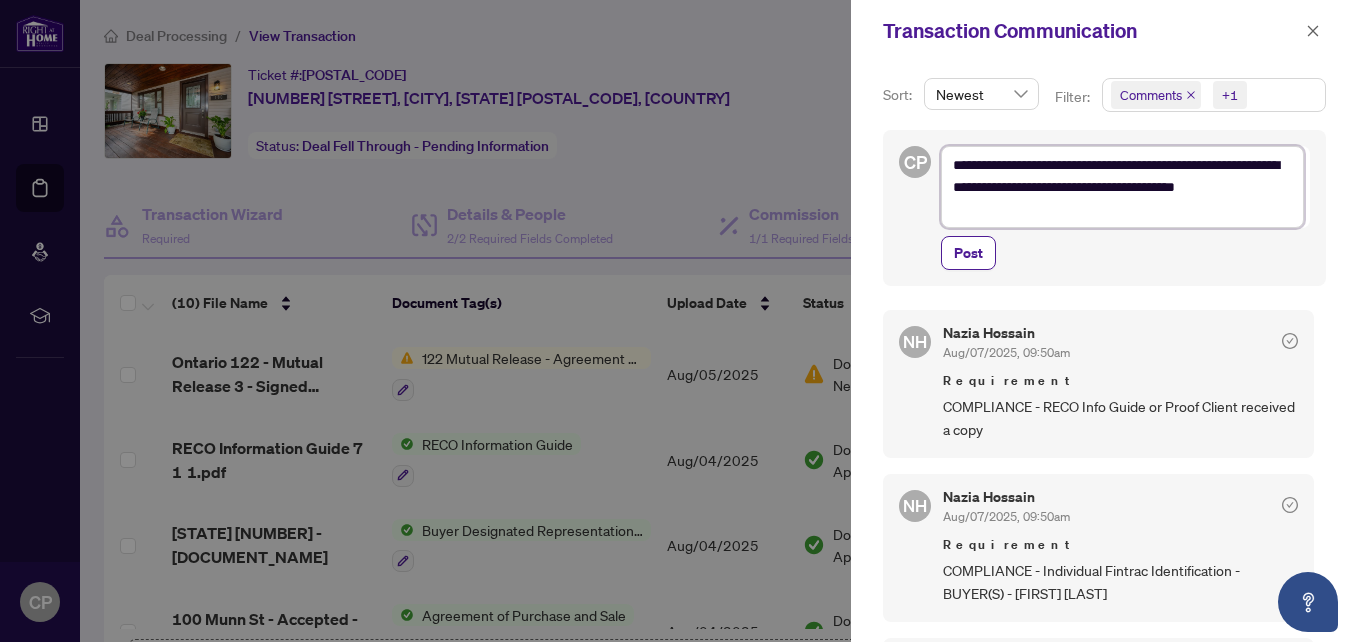 scroll, scrollTop: 0, scrollLeft: 0, axis: both 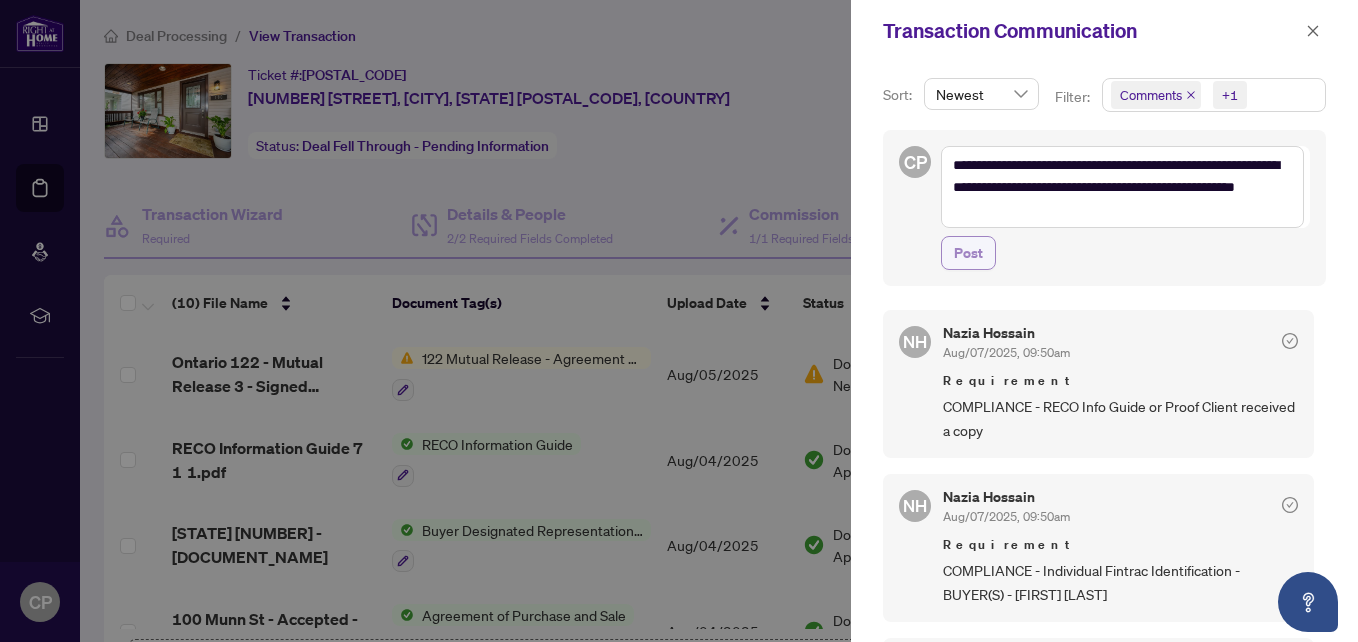 click on "Post" at bounding box center (968, 253) 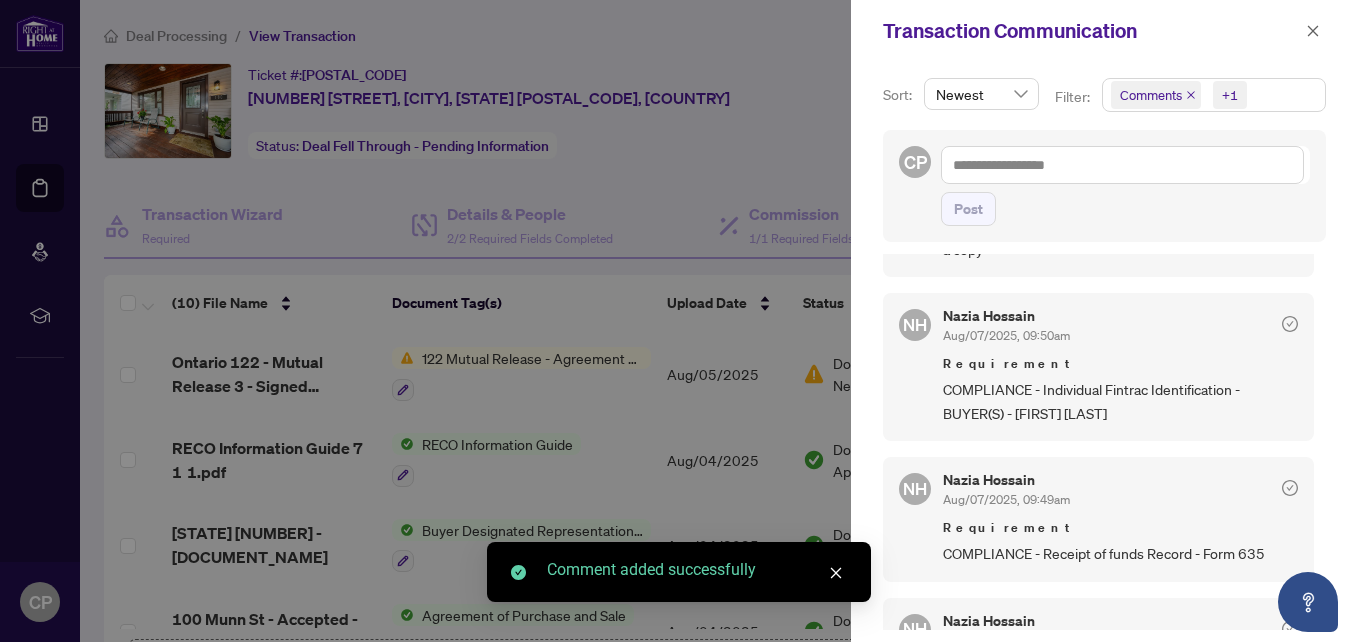 scroll, scrollTop: 400, scrollLeft: 0, axis: vertical 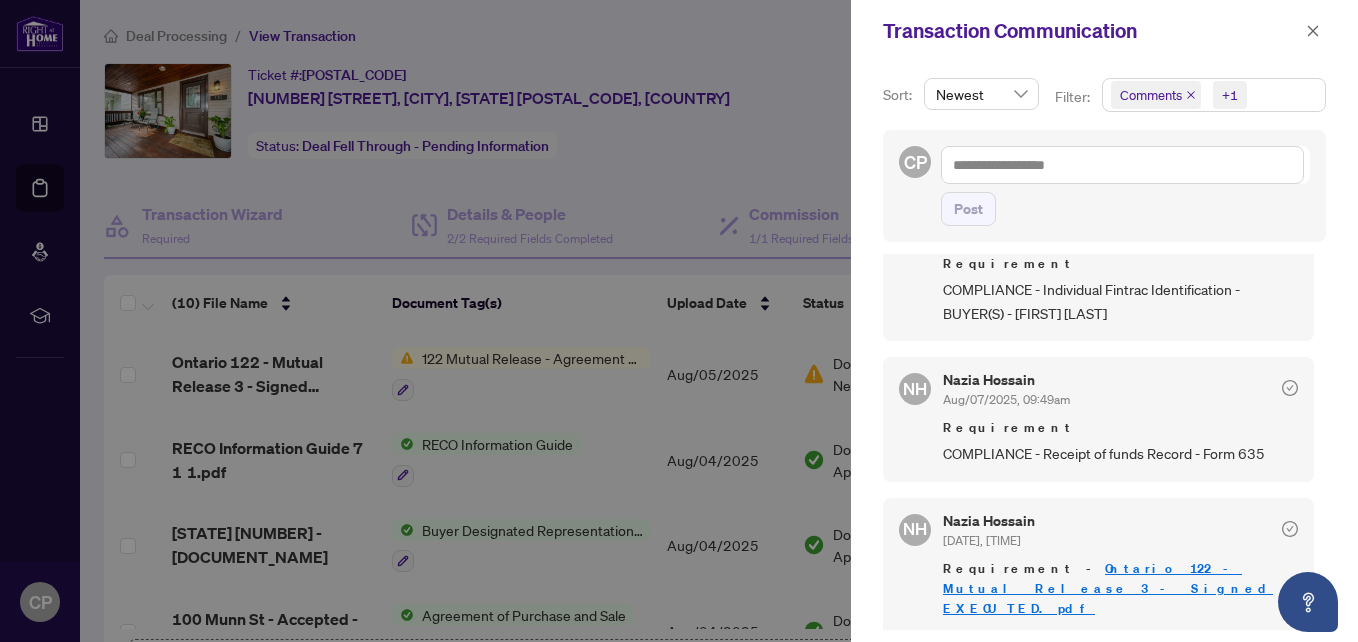 click at bounding box center (679, 321) 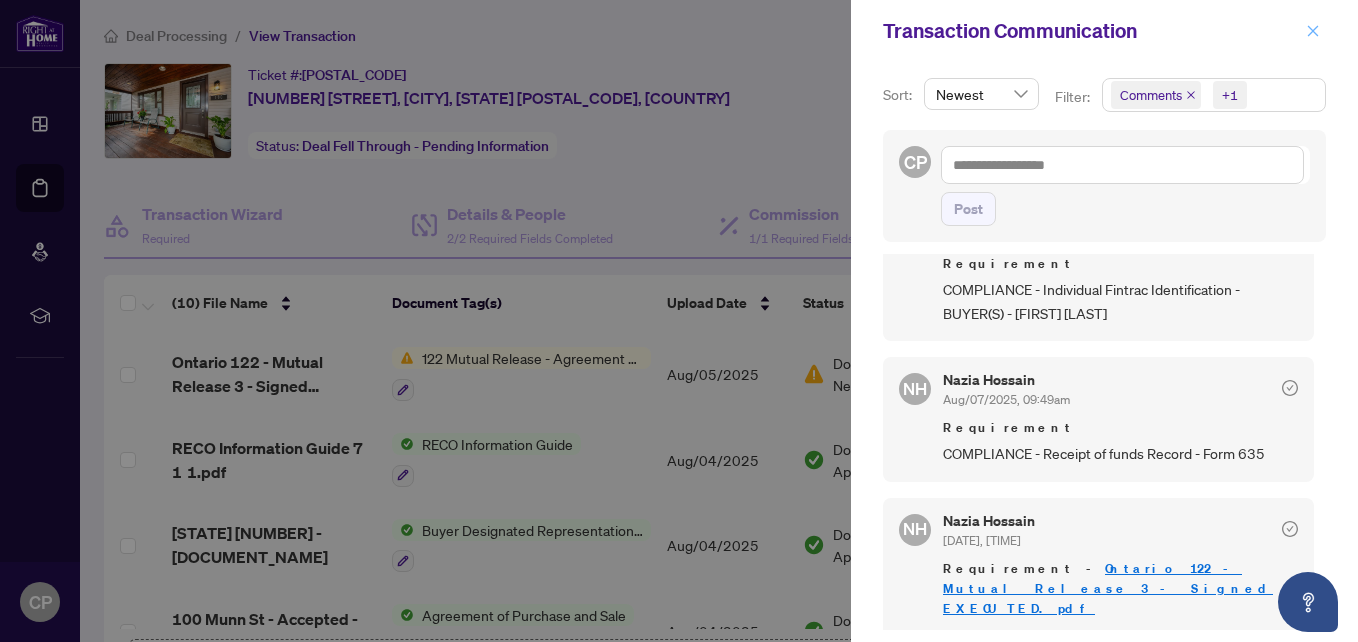 click 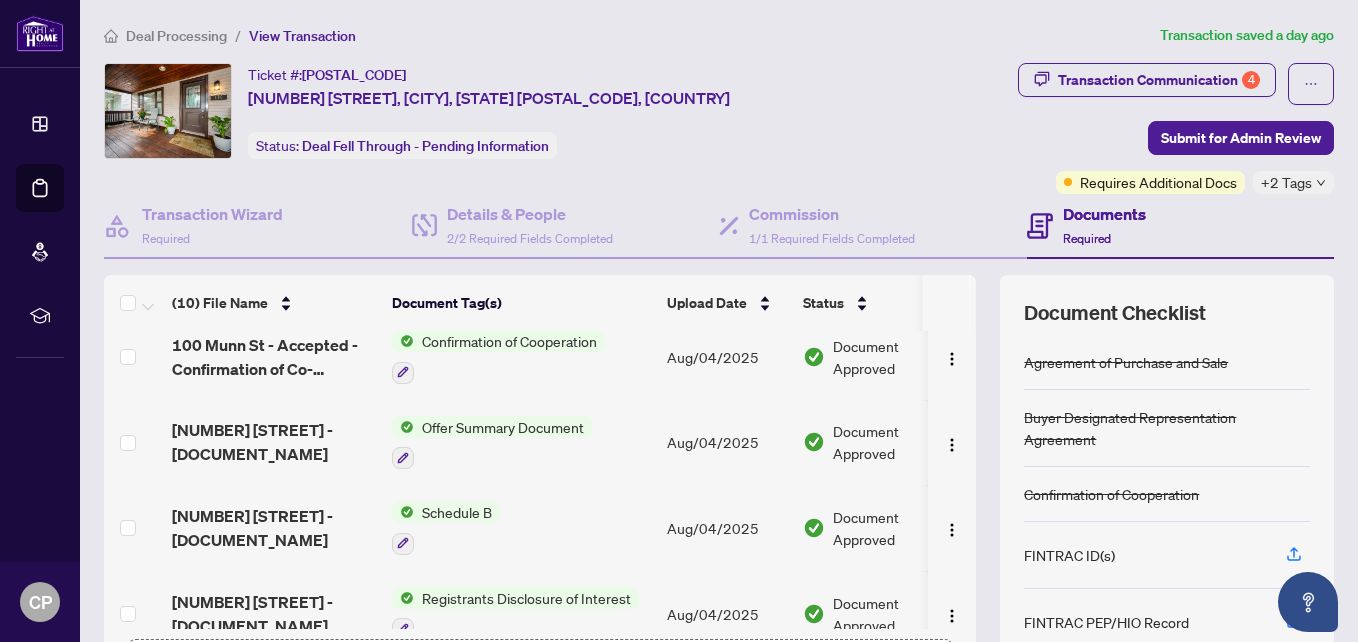 scroll, scrollTop: 62, scrollLeft: 0, axis: vertical 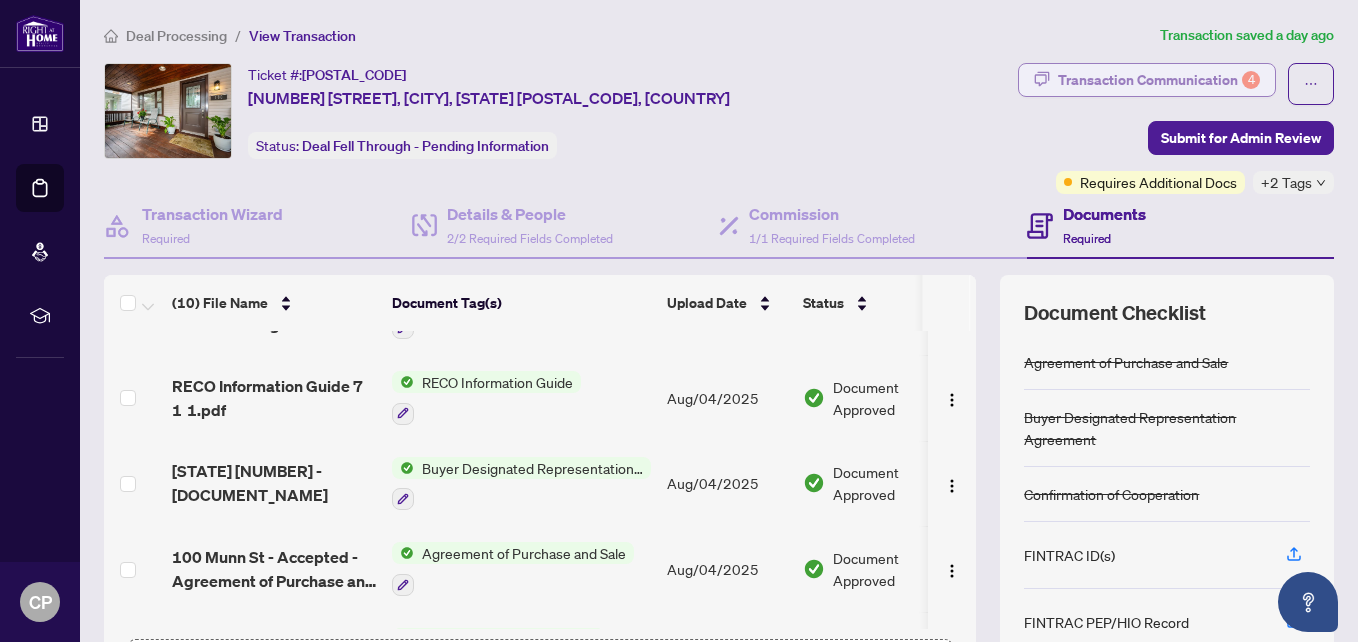click on "Transaction Communication 4" at bounding box center [1159, 80] 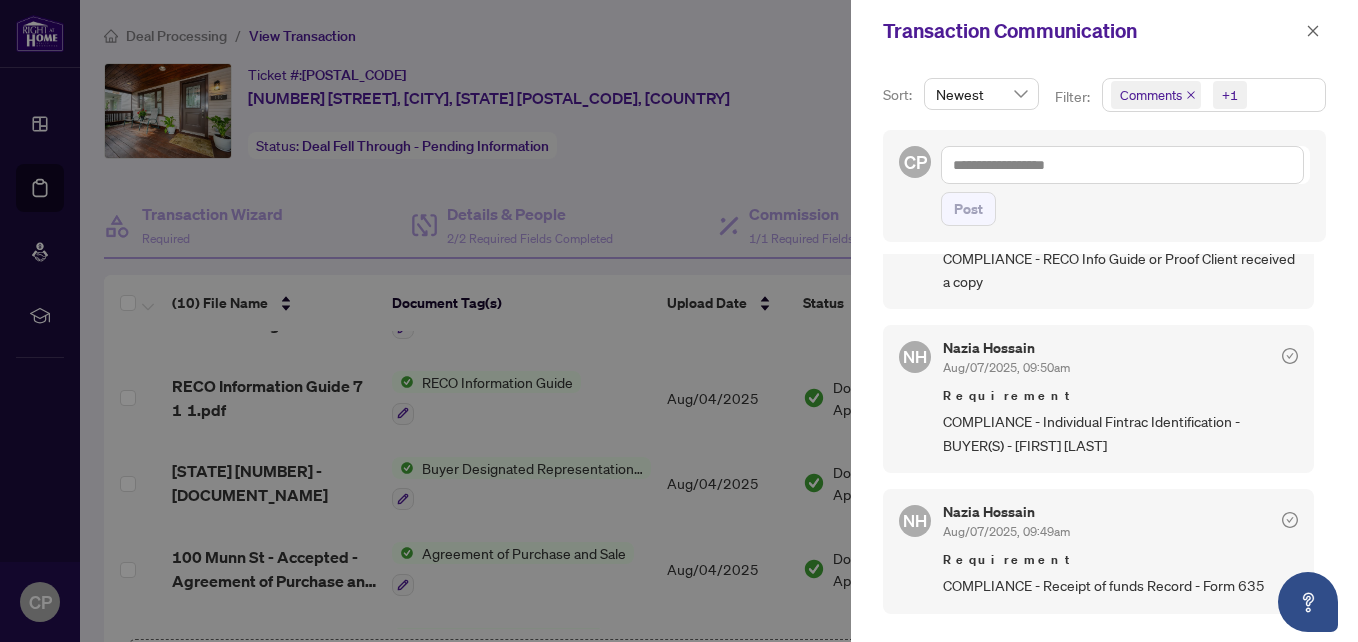 scroll, scrollTop: 368, scrollLeft: 0, axis: vertical 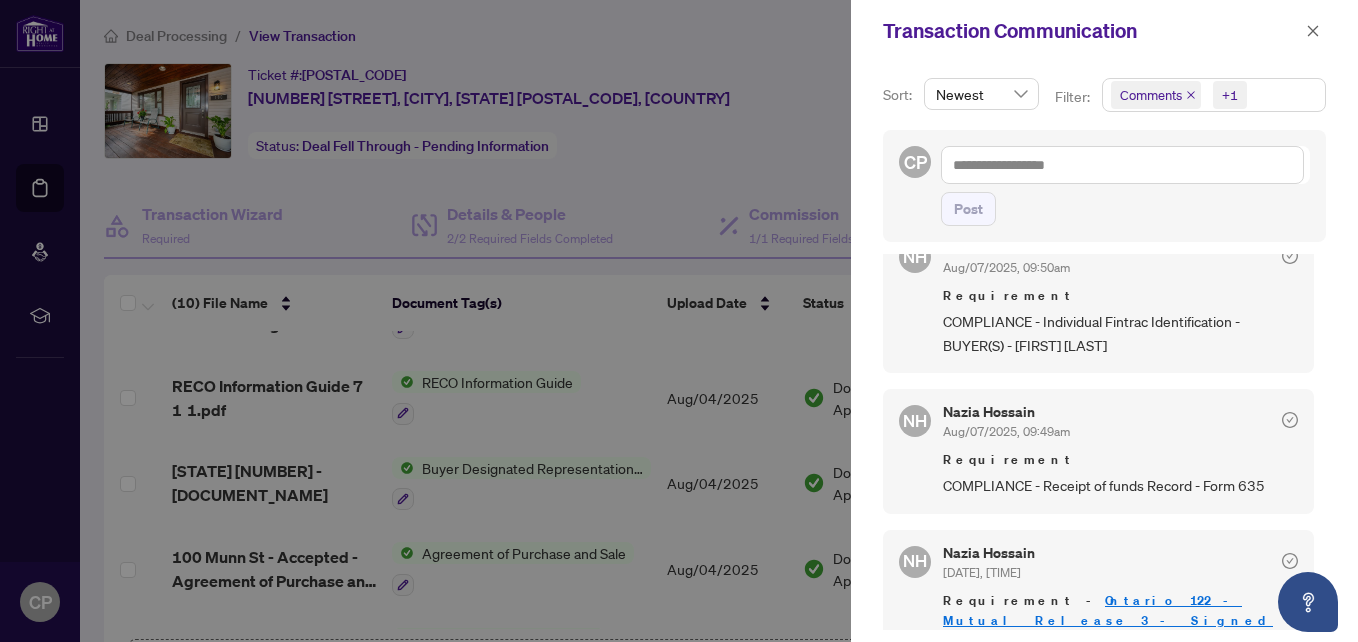 click at bounding box center [679, 321] 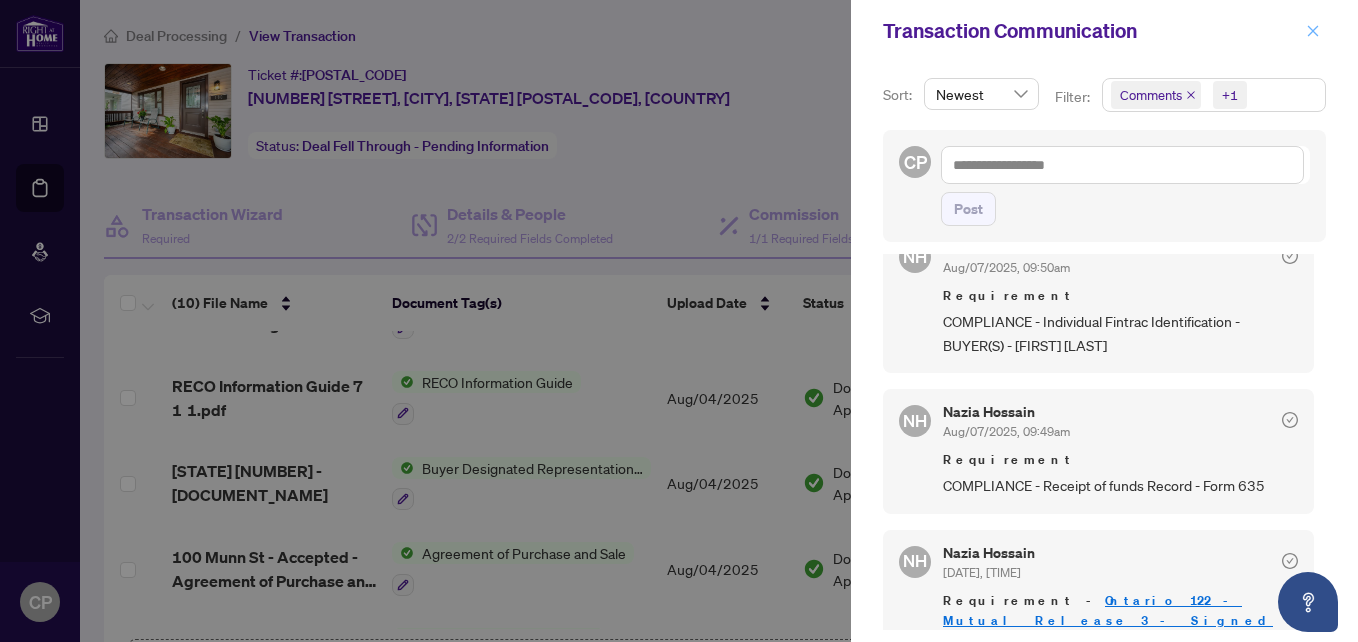 click 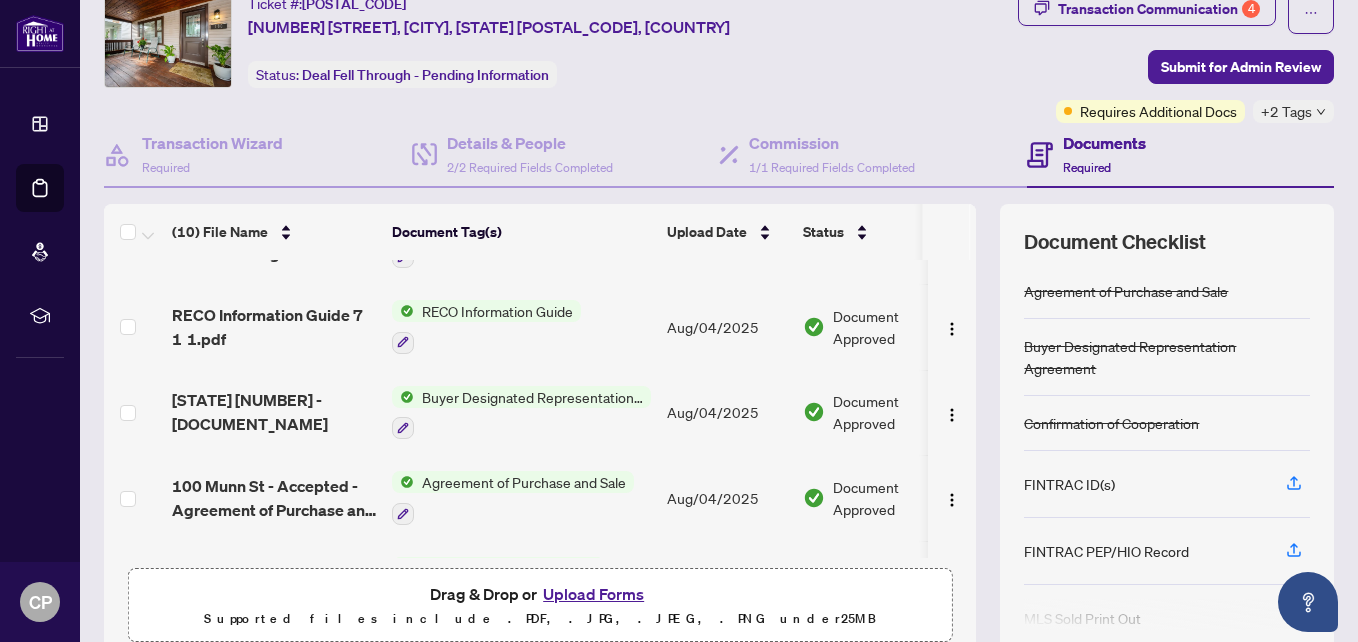 scroll, scrollTop: 100, scrollLeft: 0, axis: vertical 